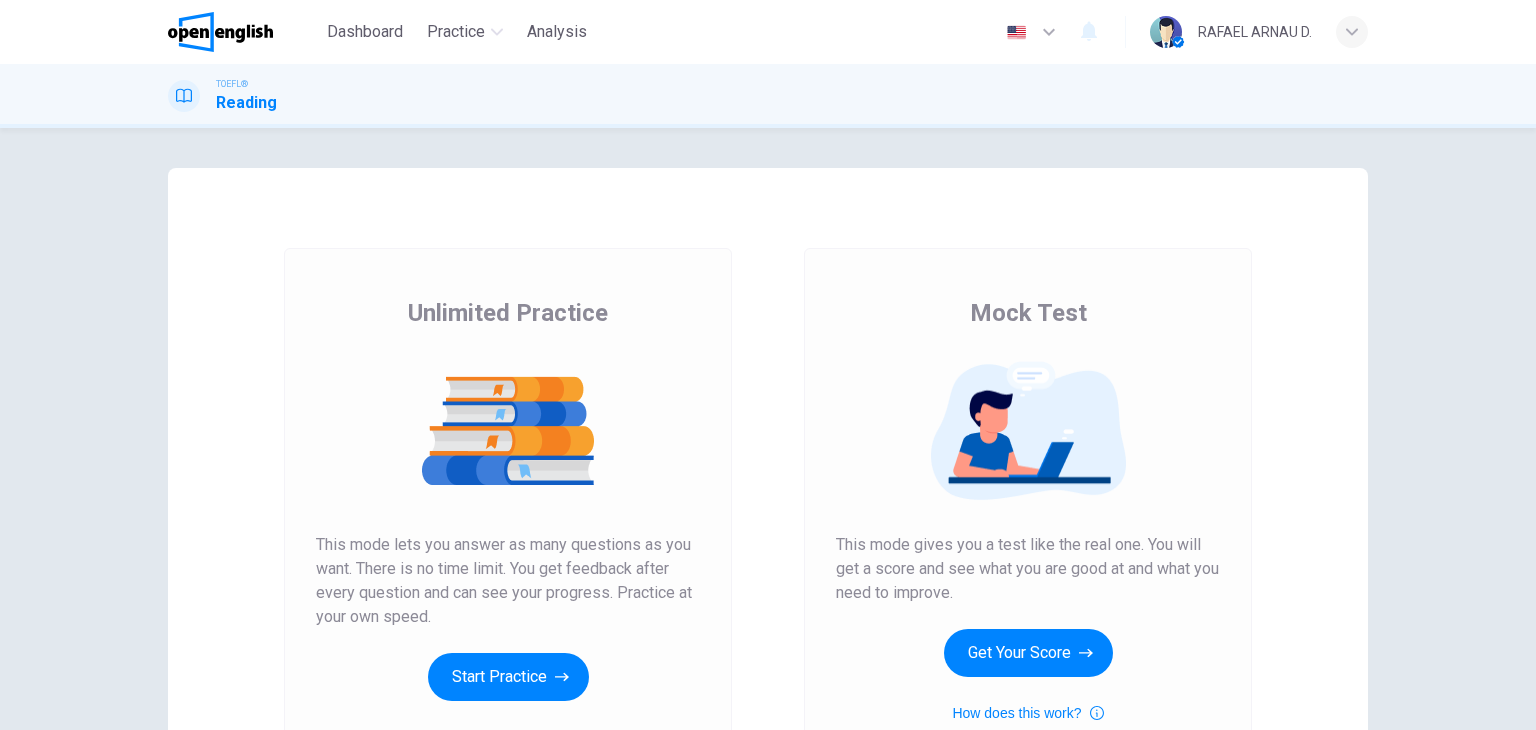 scroll, scrollTop: 0, scrollLeft: 0, axis: both 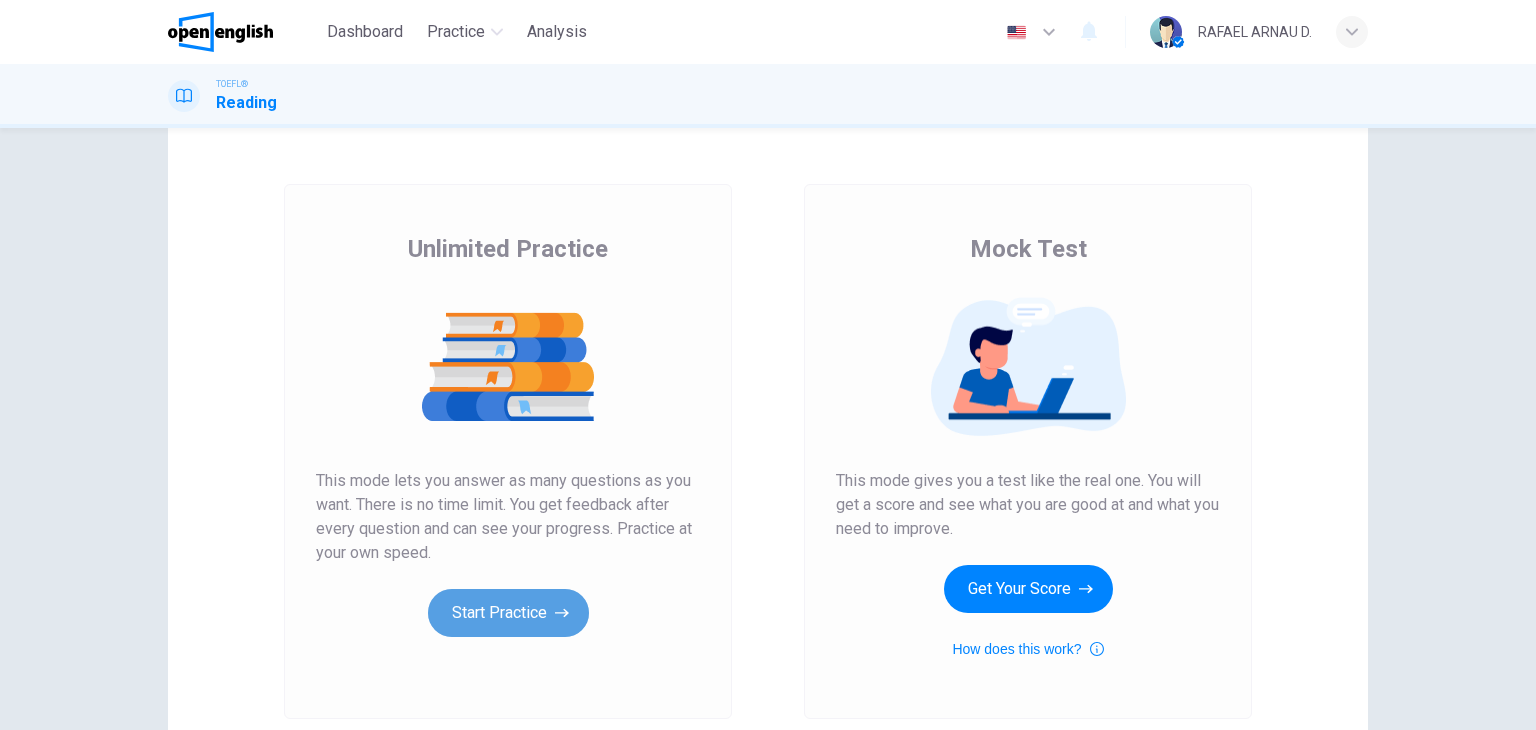 click on "Start Practice" at bounding box center (508, 613) 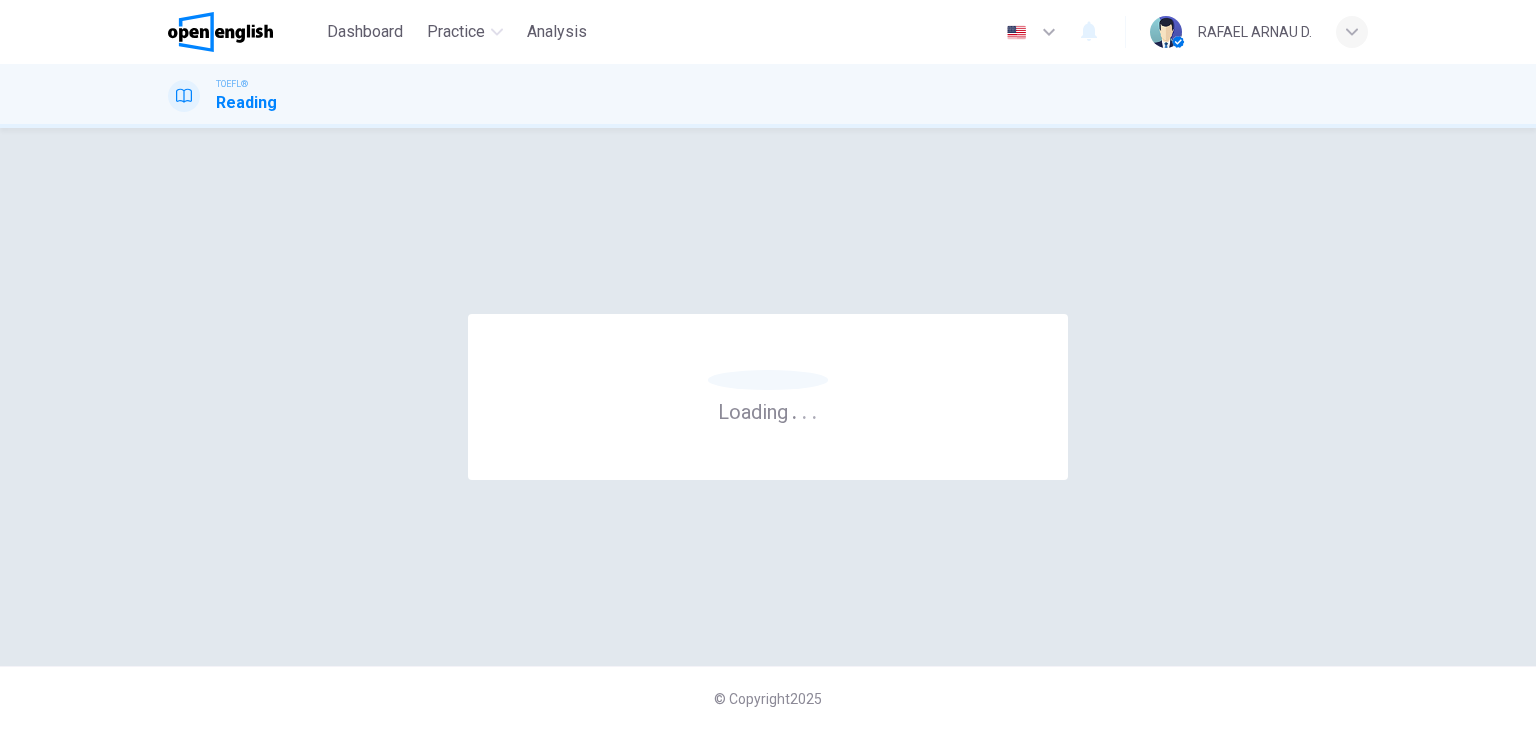 scroll, scrollTop: 0, scrollLeft: 0, axis: both 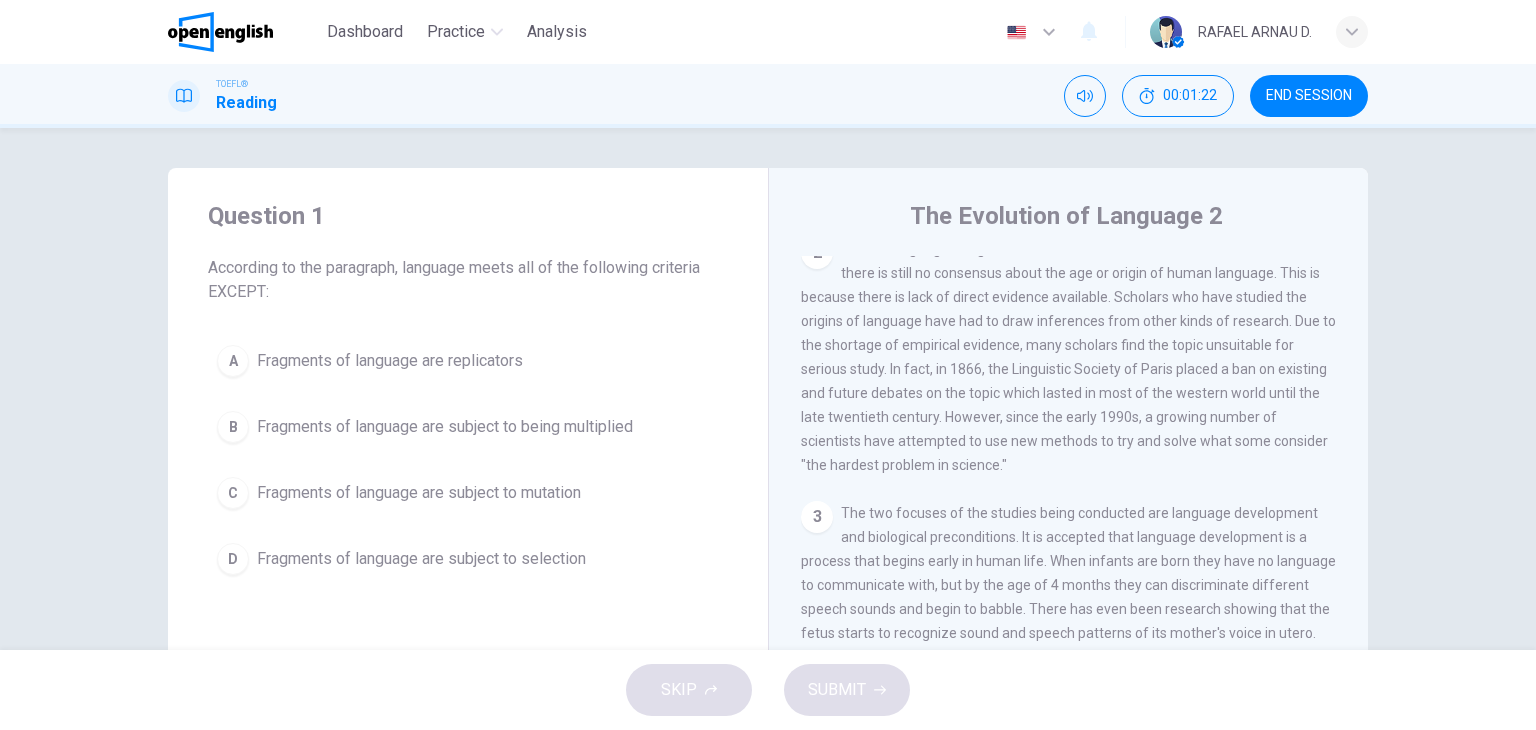 drag, startPoint x: 1028, startPoint y: 331, endPoint x: 812, endPoint y: 407, distance: 228.98035 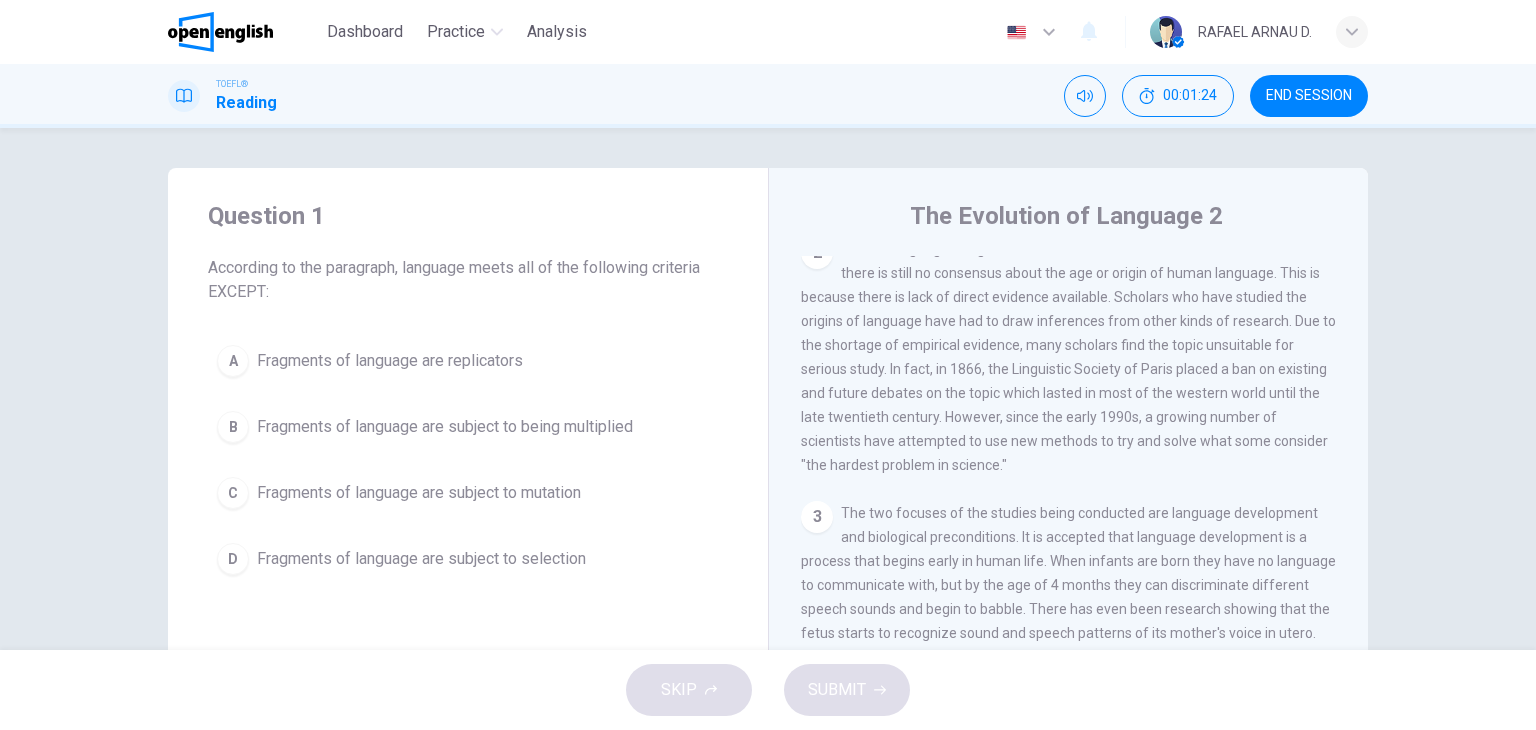 click on "2 Human language's origin has been discussed for several centuries, however there is still no consensus about the age or origin of human language. This is because there is lack of direct evidence available. Scholars who have studied the origins of language have had to draw inferences from other kinds of evidence. Due to the shortage of empirical evidence, many scholars find the topic unsuitable for serious study. In fact, in 1866, the Linguistic Society of Paris placed a ban on existing and future debates on the topic which lasted in most of the western world until the late twentieth century. However, since the early 1990s, a growing number of scientists have attempted to use new methods to try and solve what some consider "the hardest problem in science."" at bounding box center (1069, 357) 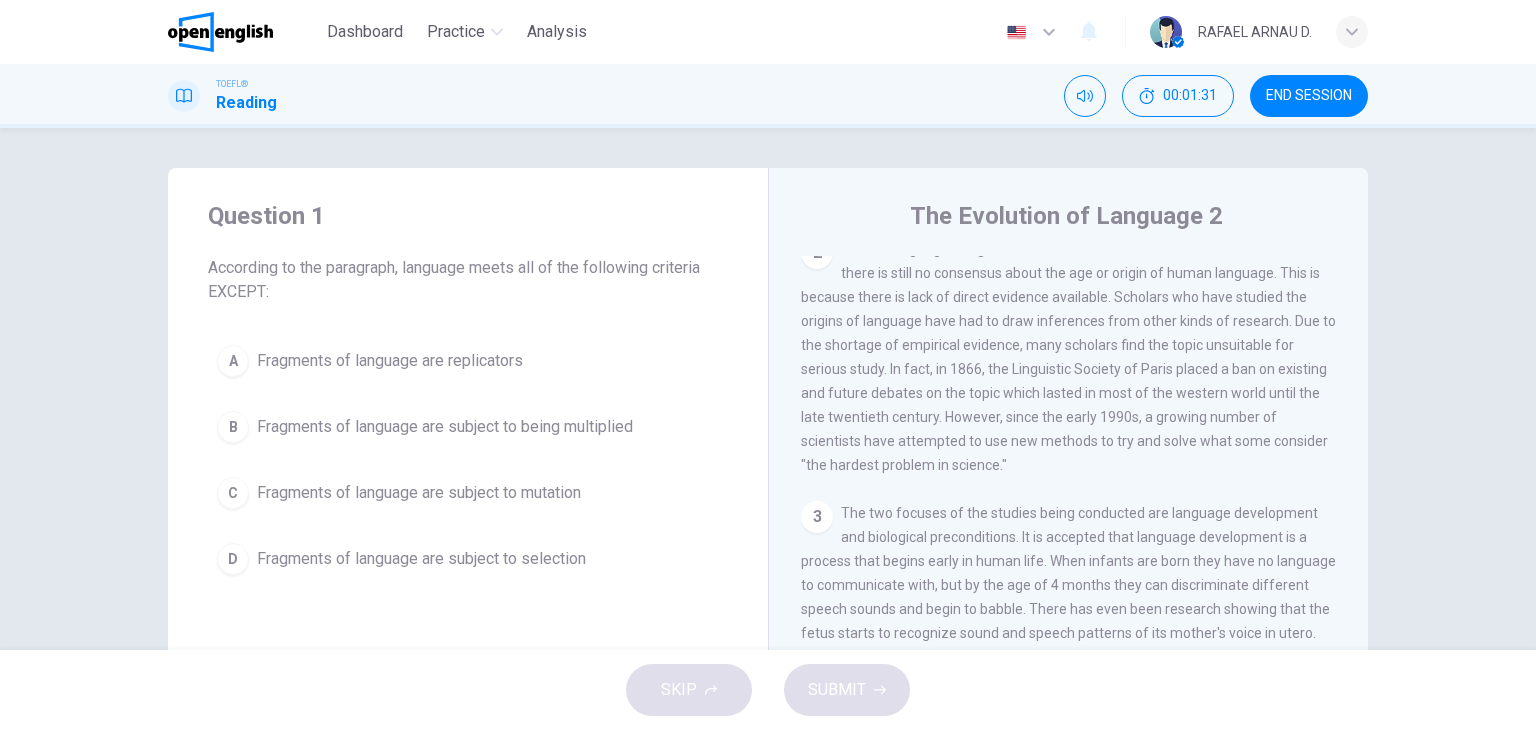 drag, startPoint x: 1084, startPoint y: 422, endPoint x: 1285, endPoint y: 501, distance: 215.96759 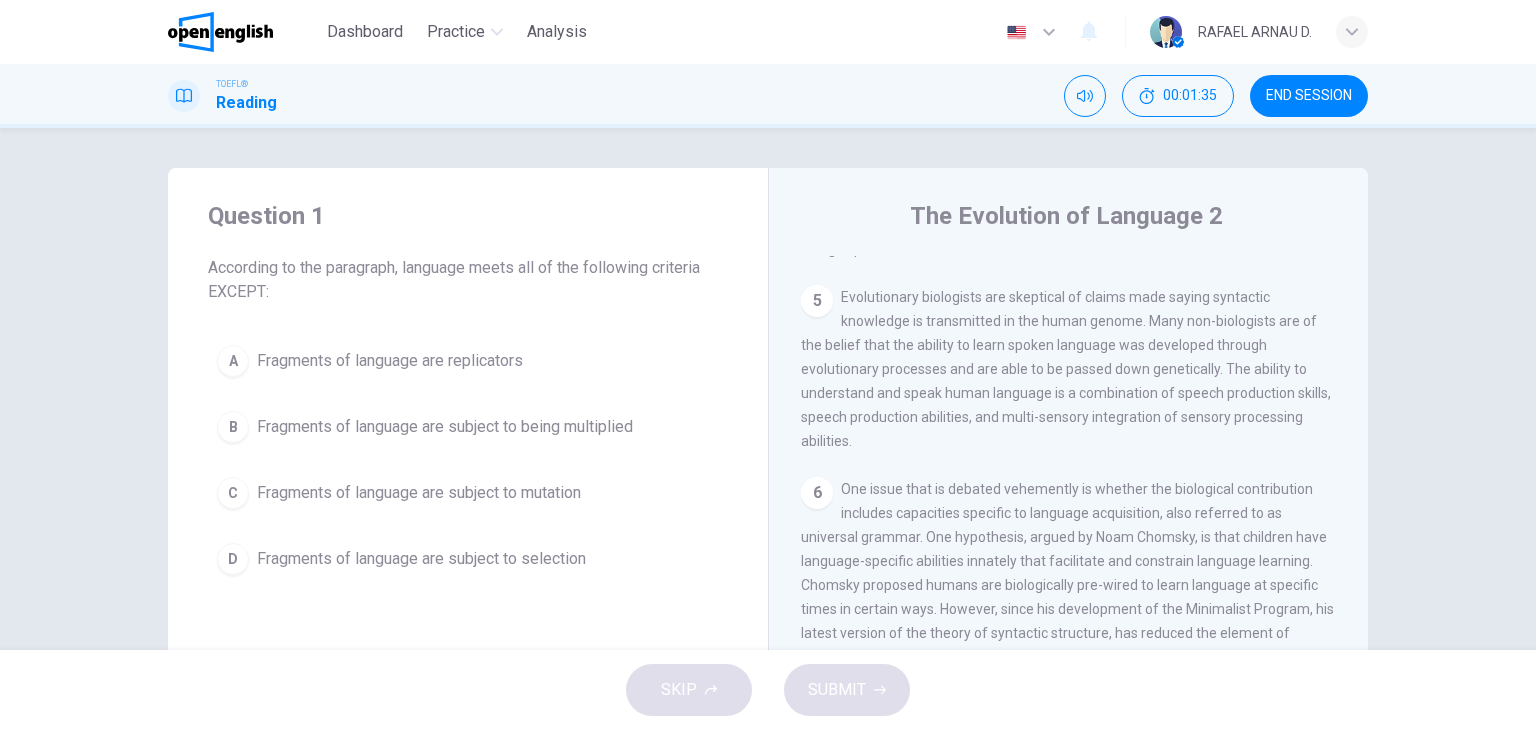 scroll, scrollTop: 882, scrollLeft: 0, axis: vertical 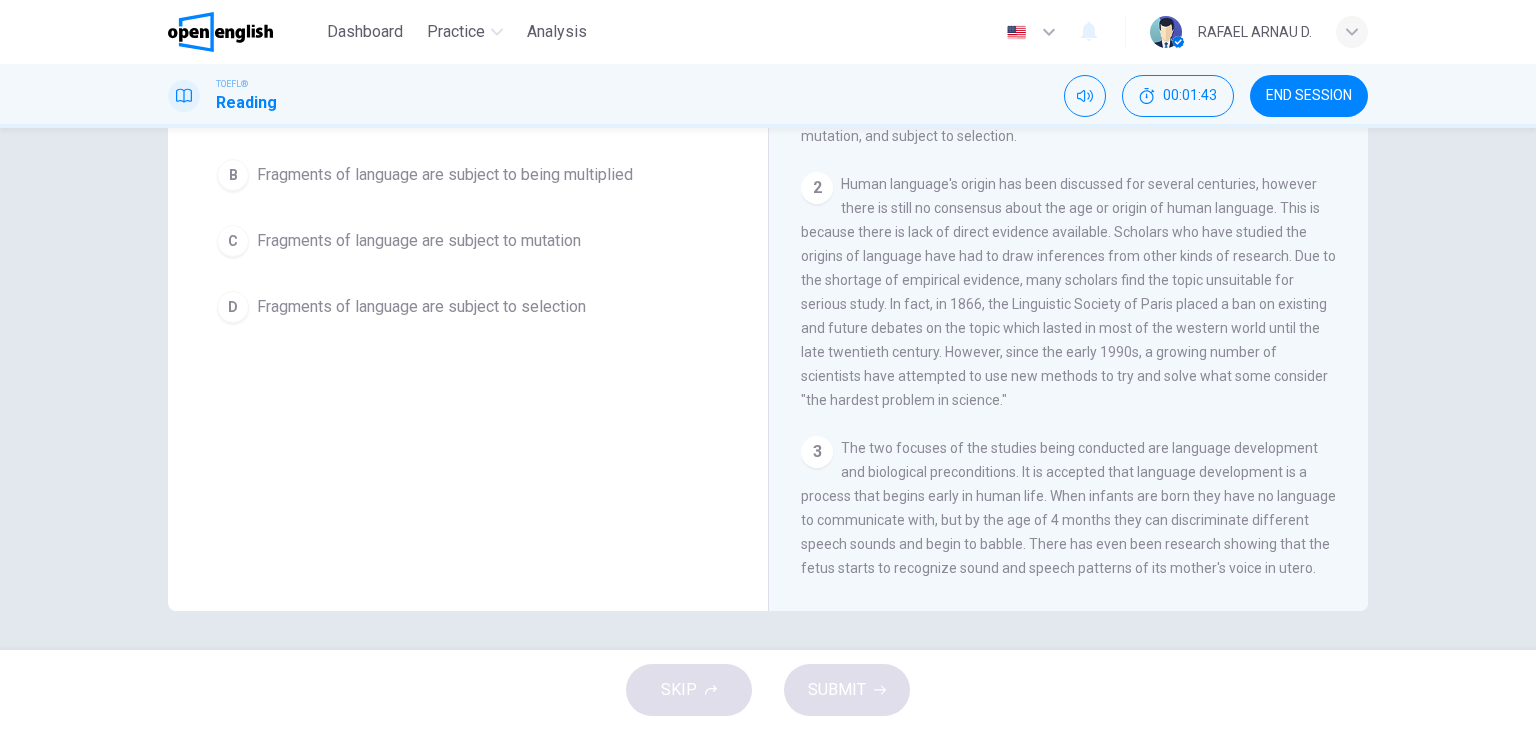 drag, startPoint x: 843, startPoint y: 223, endPoint x: 998, endPoint y: 323, distance: 184.45866 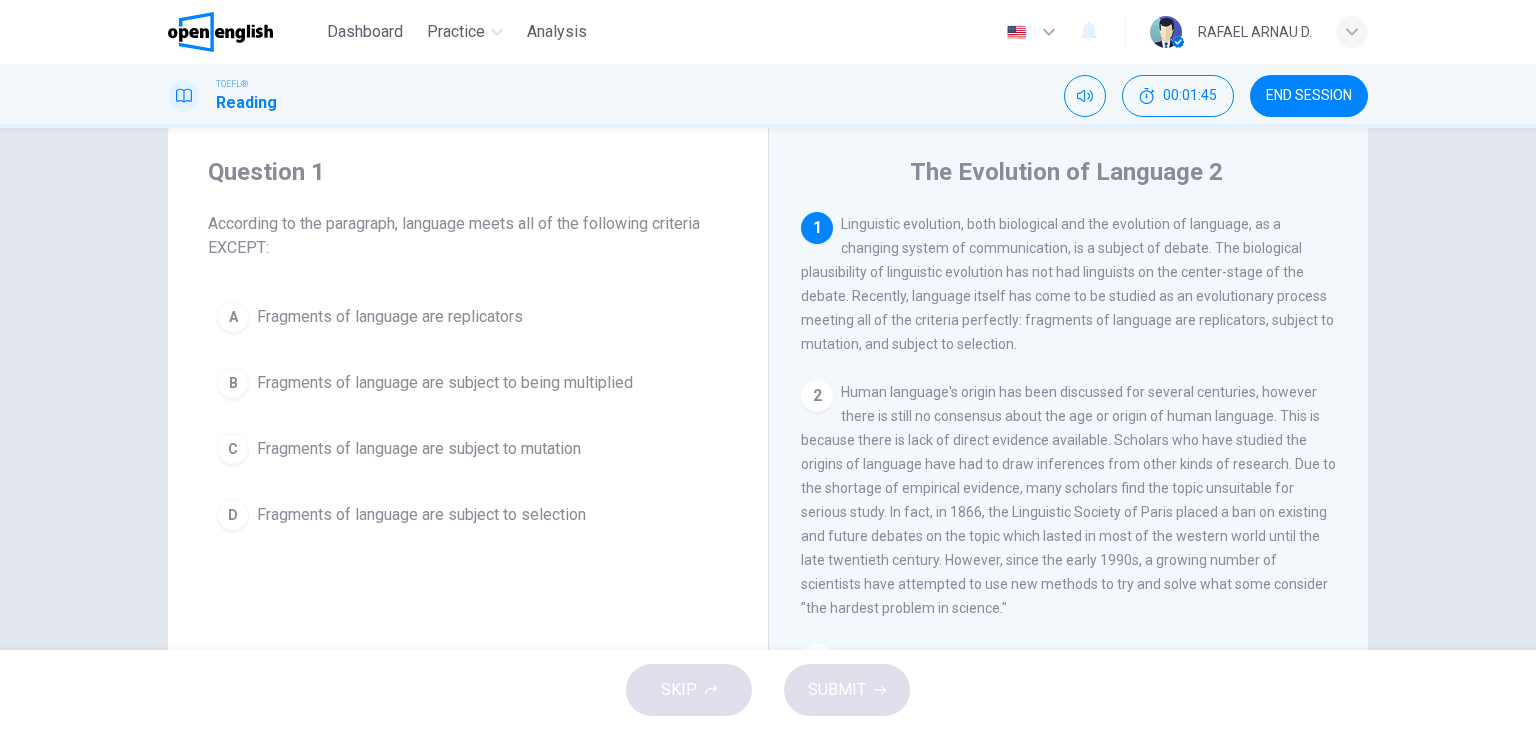 scroll, scrollTop: 17, scrollLeft: 0, axis: vertical 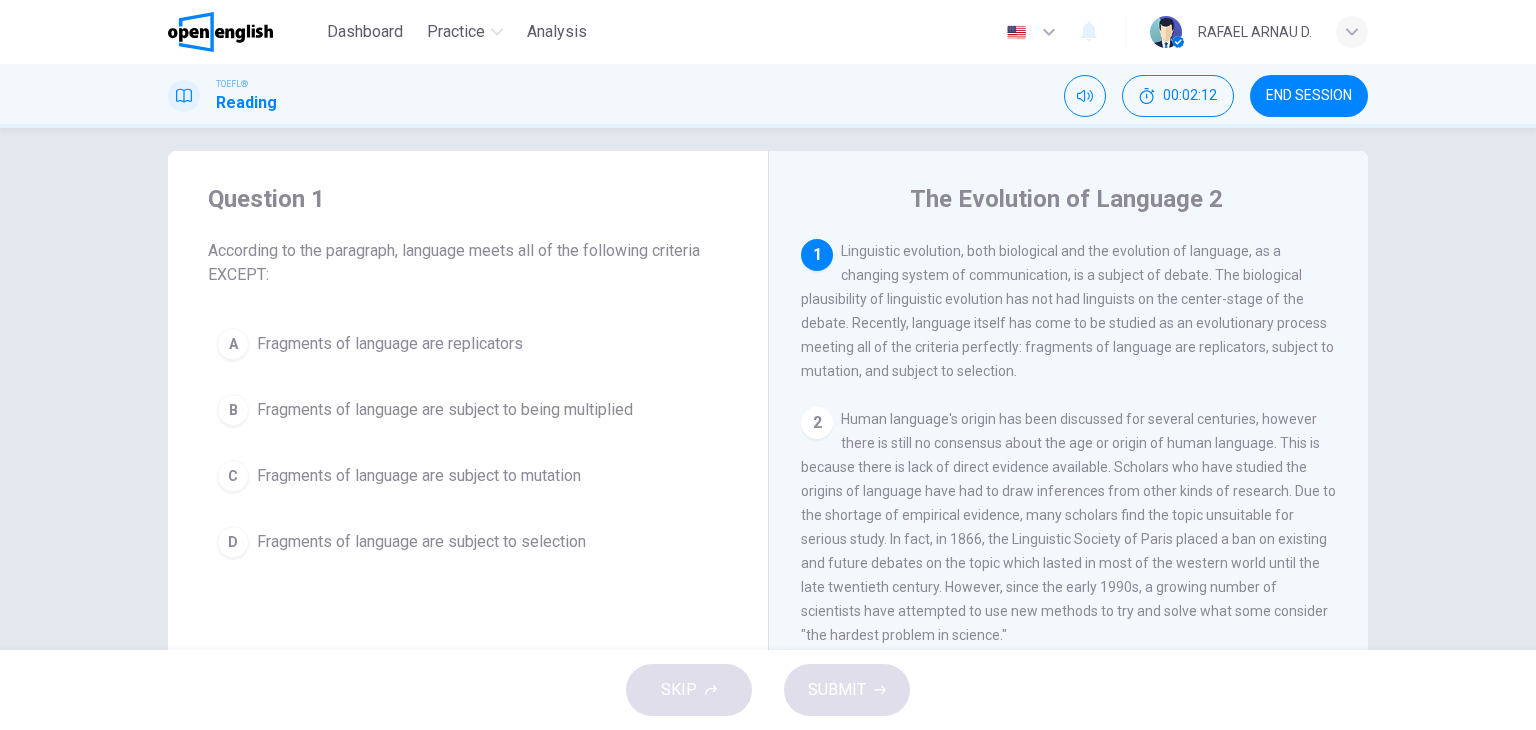click on "Question 1 According to the paragraph, language meets all of the following criteria EXCEPT: A Fragments of language are replicators B Fragments of language are subject to being multiplied C Fragments of language are subject to mutation D Fragments of language are subject to selection The Evolution of Language 2 1 Linguistic evolution, both biological and the evolution of language, as a changing system of communication, is a subject of debate. The biological plausibility of linguistic evolution has not had linguists on the center-stage of the debate. Recently, language itself has come to be studied as an evolutionary process meeting all of the criteria perfectly: fragments of language are replicators, subject to mutation, and subject to selection. 2 3 4 5 6 7" at bounding box center [768, 389] 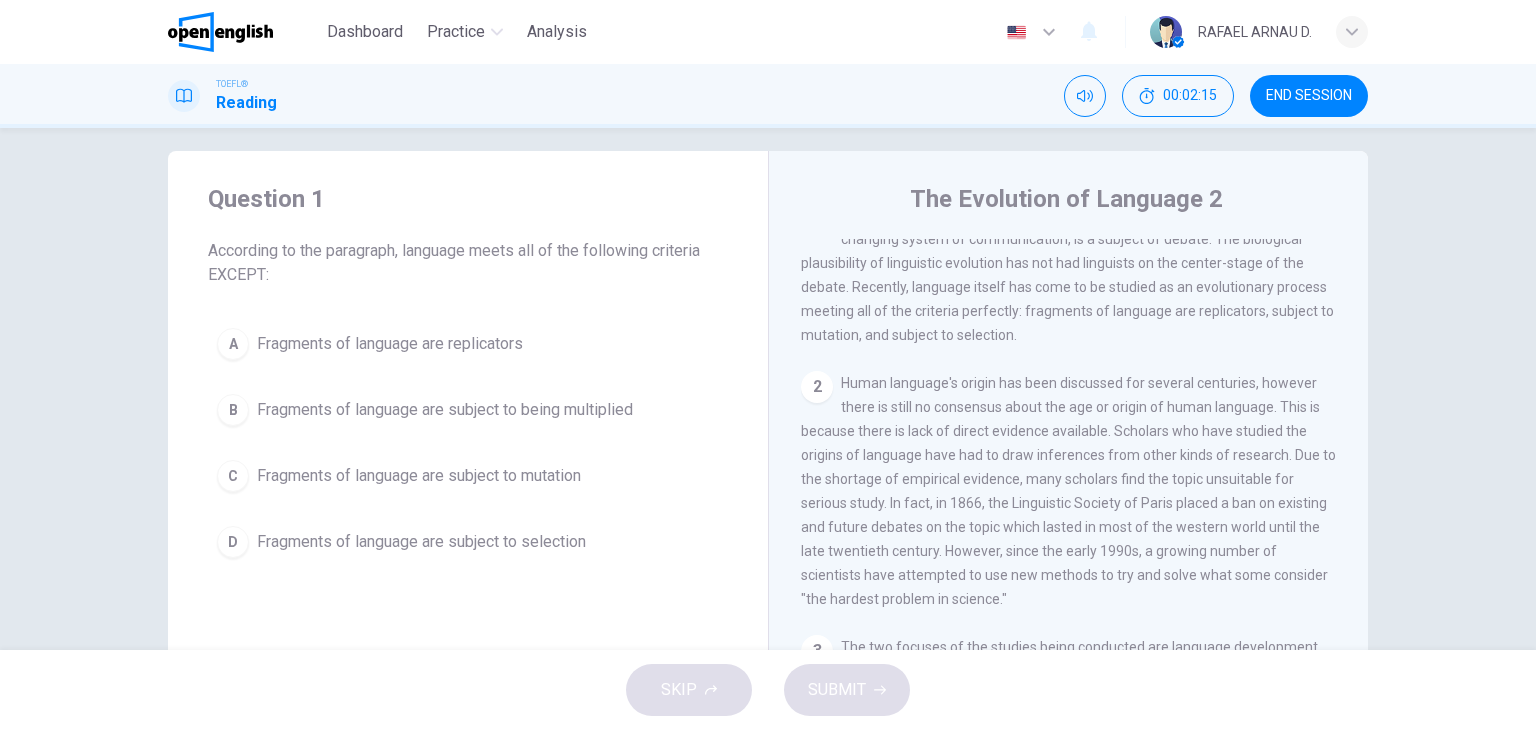 scroll, scrollTop: 34, scrollLeft: 0, axis: vertical 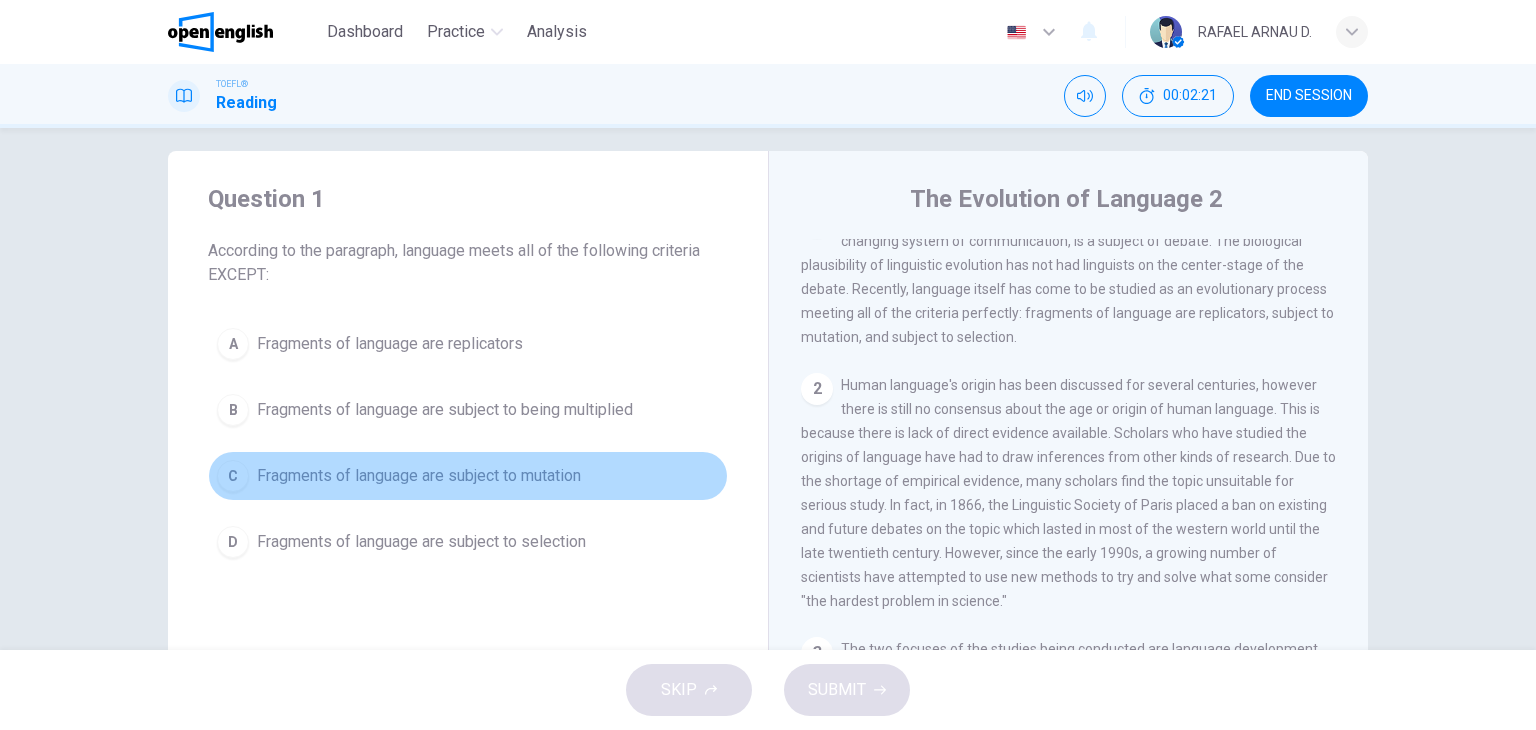 click on "Fragments of language are subject to mutation" at bounding box center (390, 344) 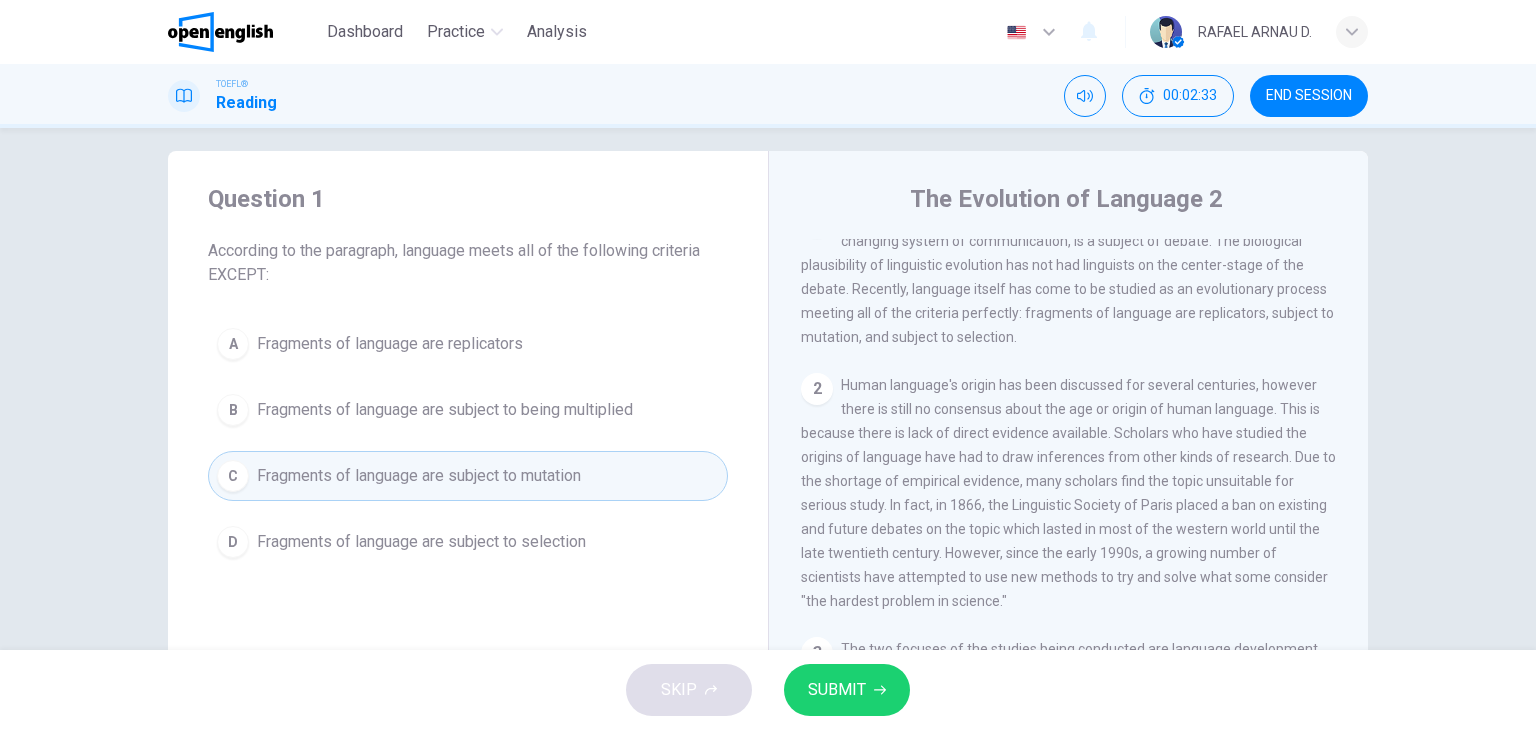 drag, startPoint x: 840, startPoint y: 674, endPoint x: 854, endPoint y: 584, distance: 91.08238 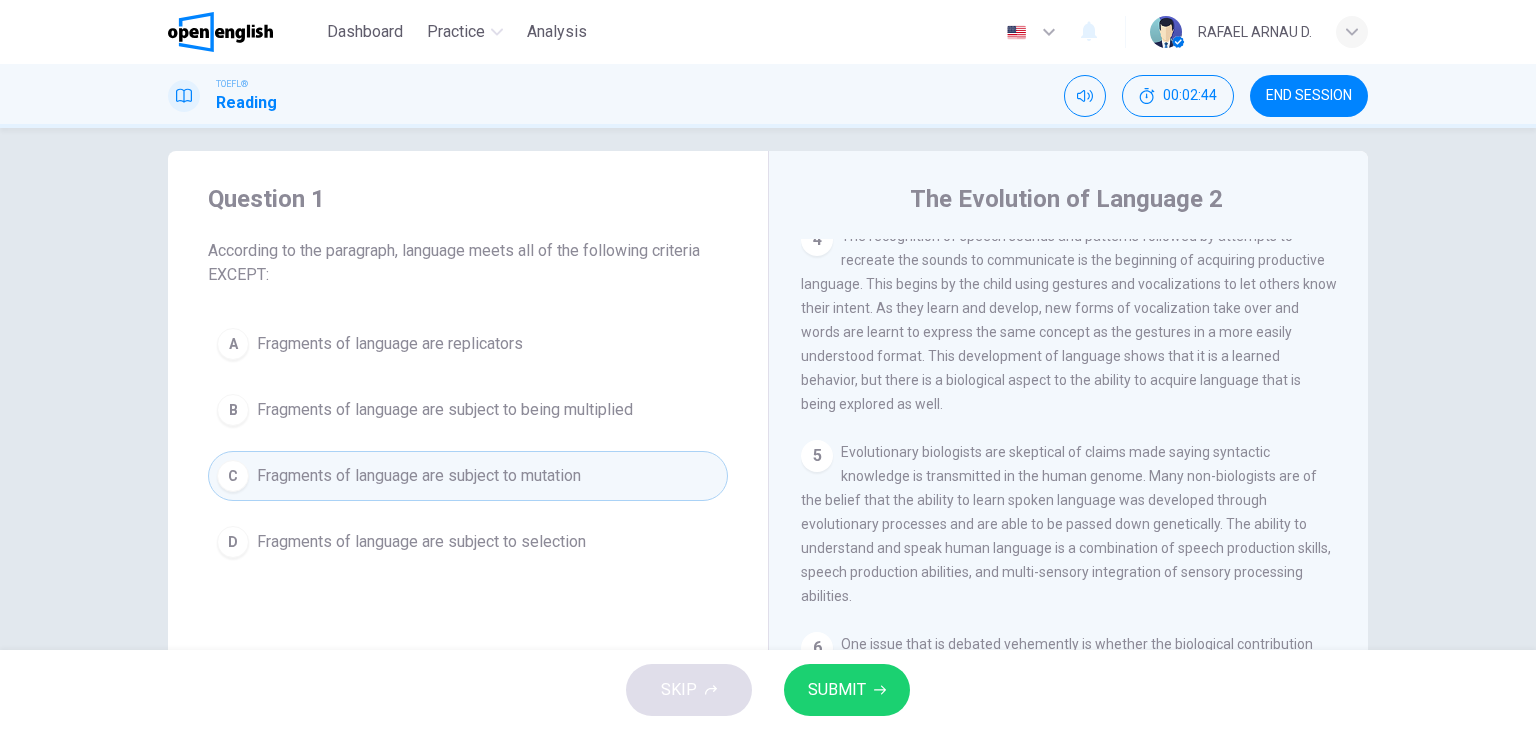 scroll, scrollTop: 616, scrollLeft: 0, axis: vertical 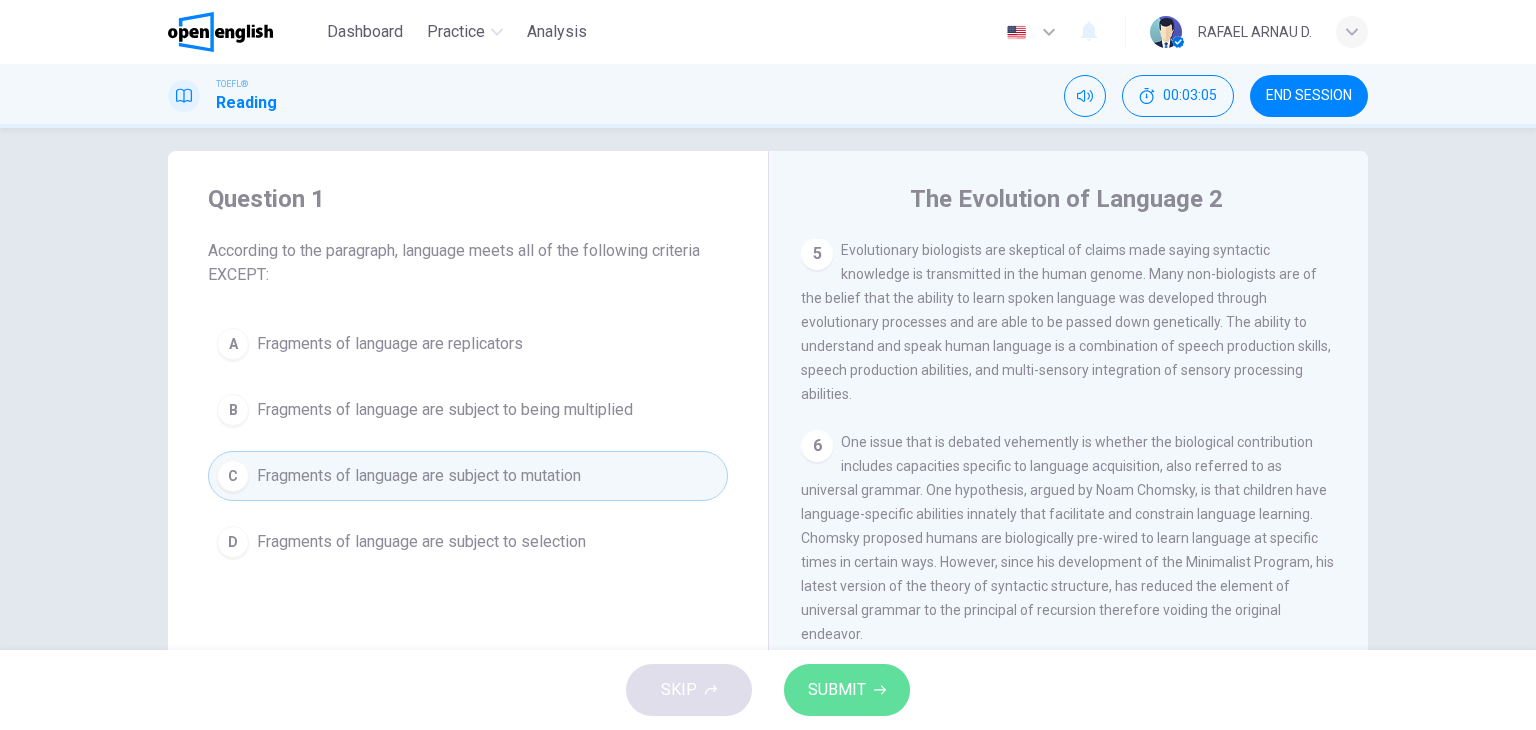 click on "SUBMIT" at bounding box center [837, 690] 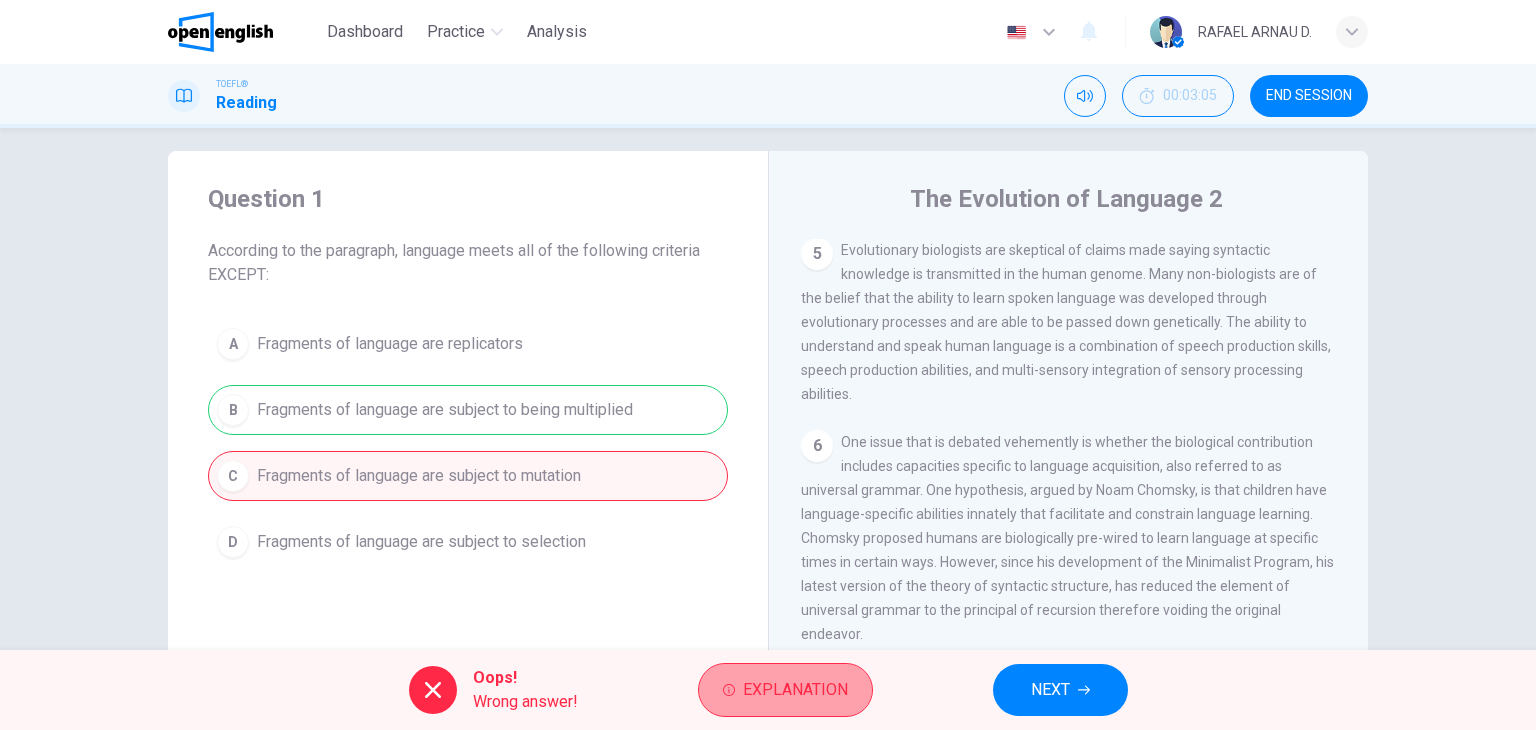 click on "Explanation" at bounding box center (785, 690) 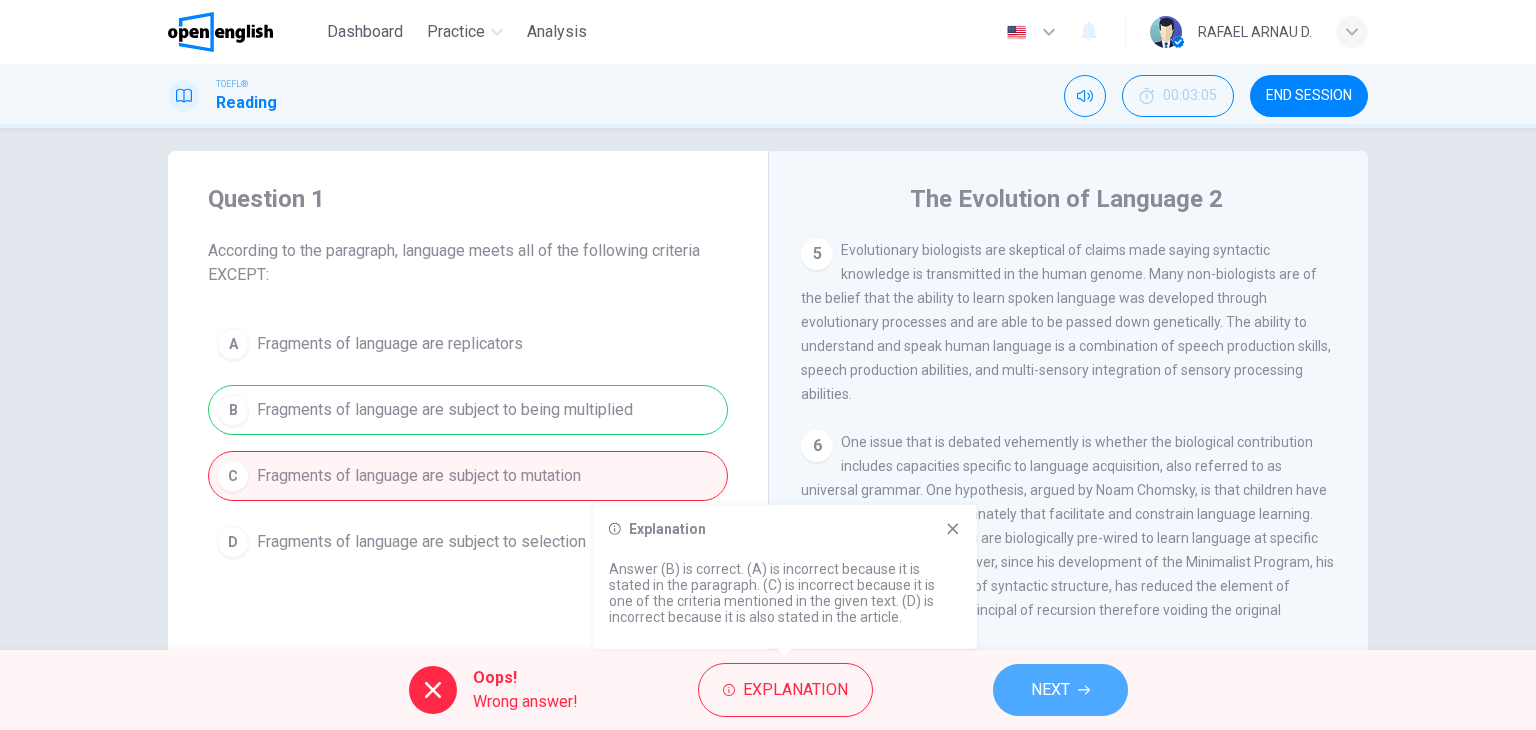 click on "NEXT" at bounding box center [1060, 690] 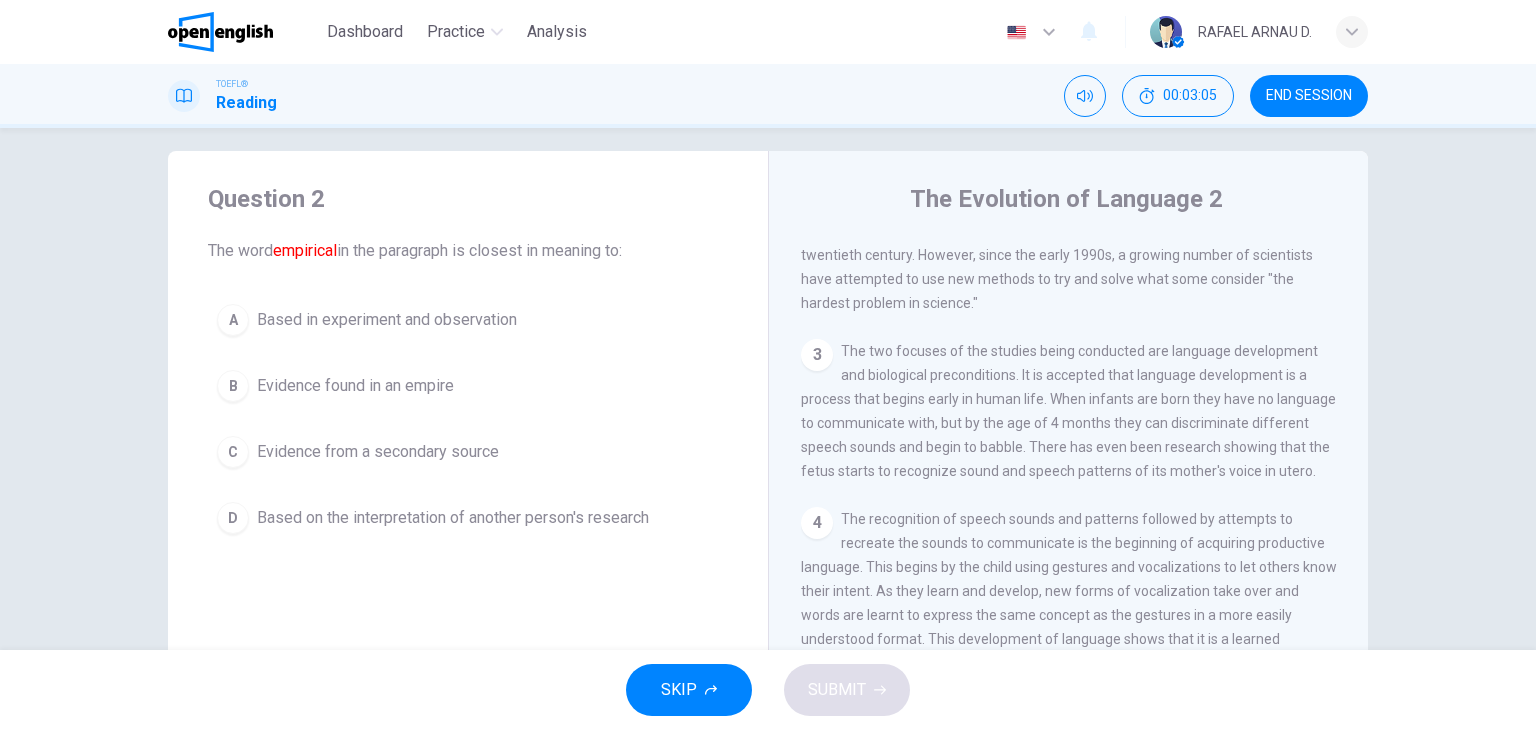 scroll, scrollTop: 172, scrollLeft: 0, axis: vertical 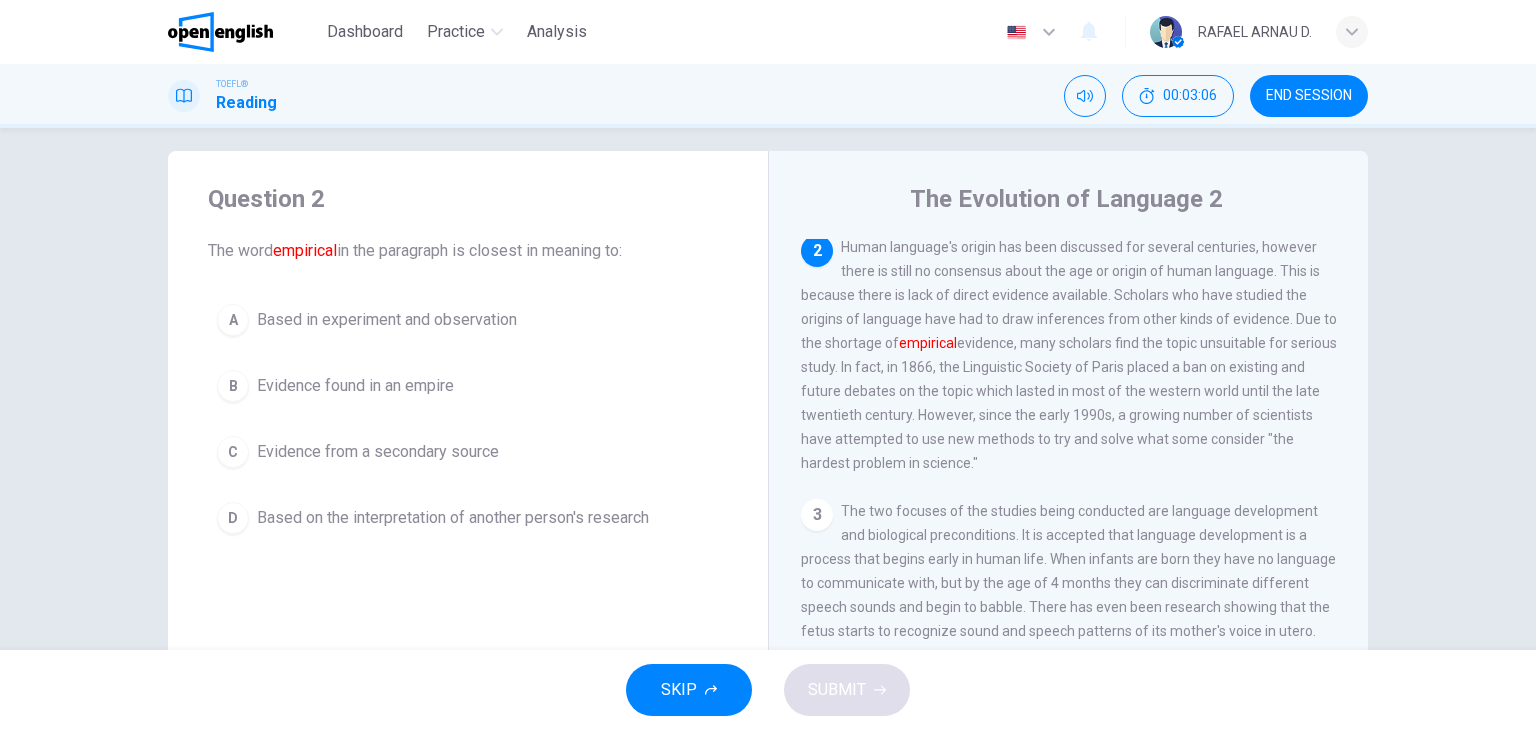 click on "Question 2 The word empirical in the paragraph is closest in meaning to: A Based in experiment and observation B Evidence found in an empire C Evidence from a secondary source D Based on the interpretation of another person's research" at bounding box center [468, 363] 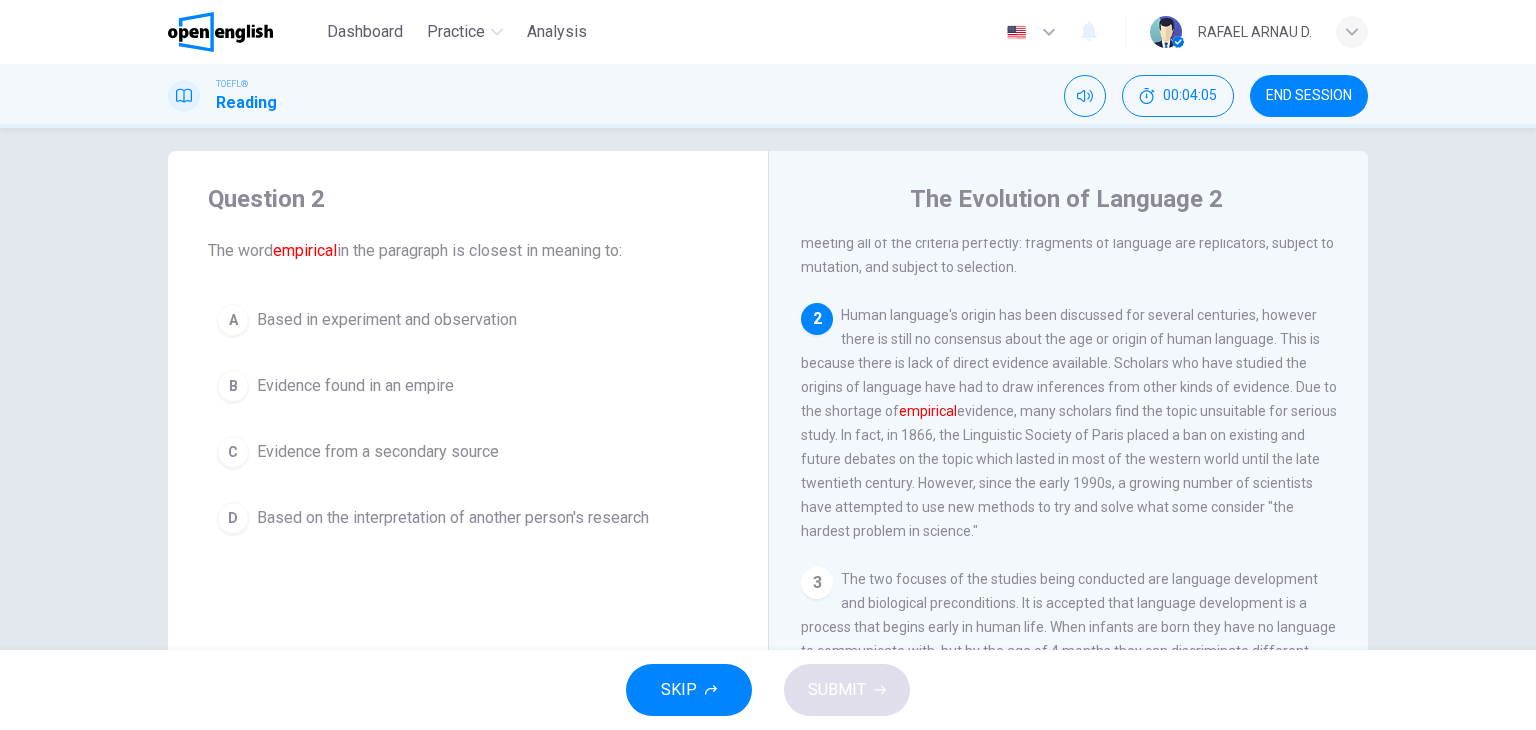 scroll, scrollTop: 106, scrollLeft: 0, axis: vertical 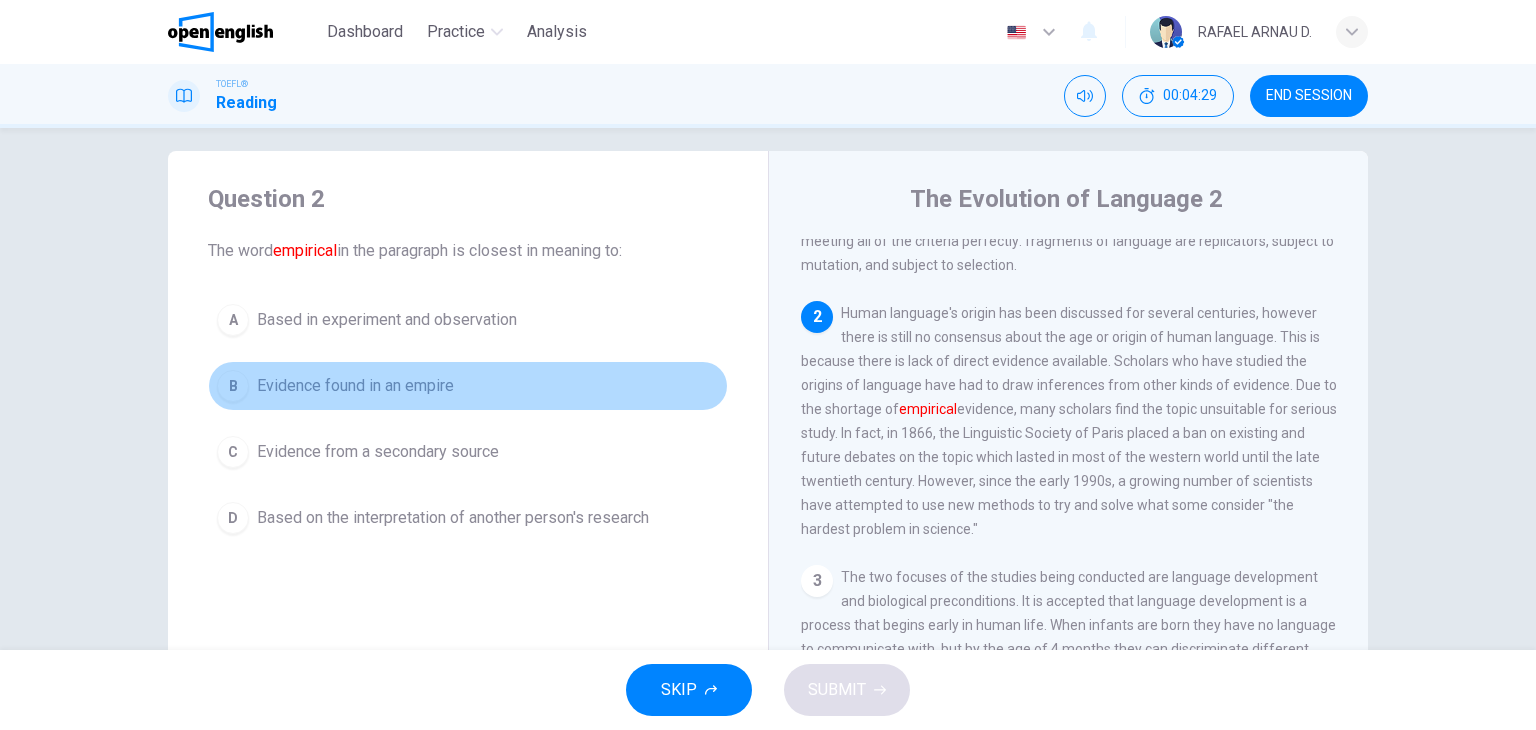 click on "B Evidence found in an empire" at bounding box center (468, 386) 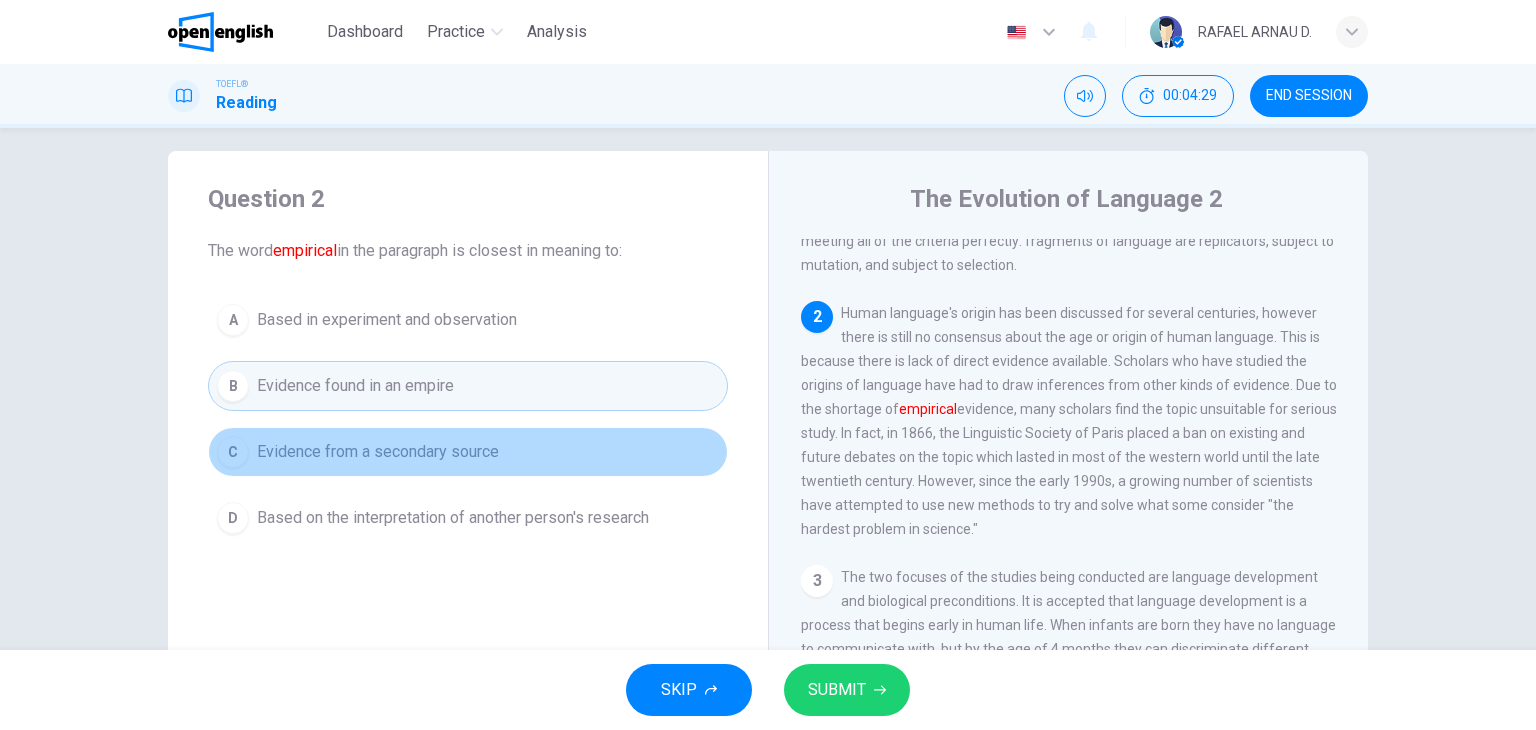 click on "Evidence from a secondary source" at bounding box center [387, 320] 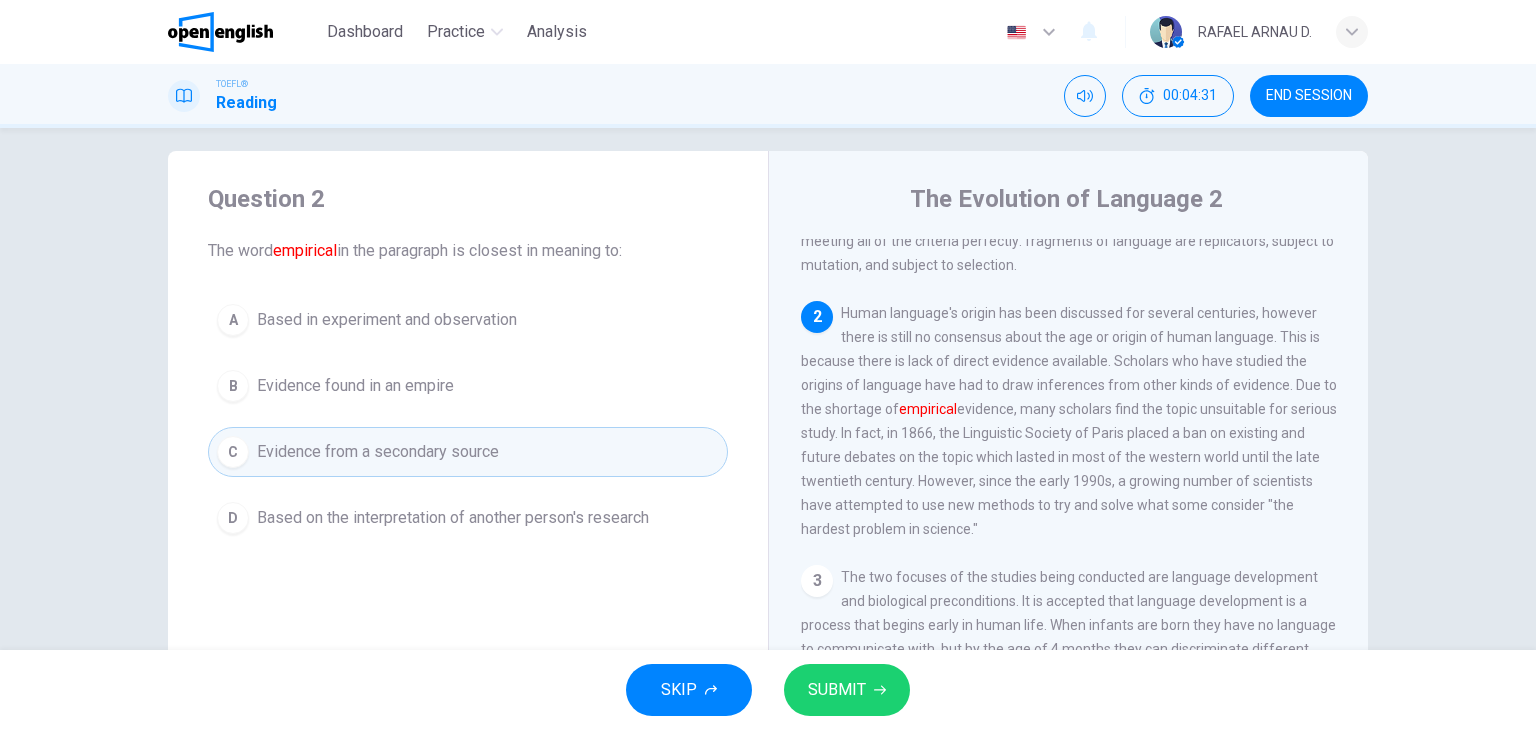 click on "D Based on the interpretation of another person's research" at bounding box center [468, 518] 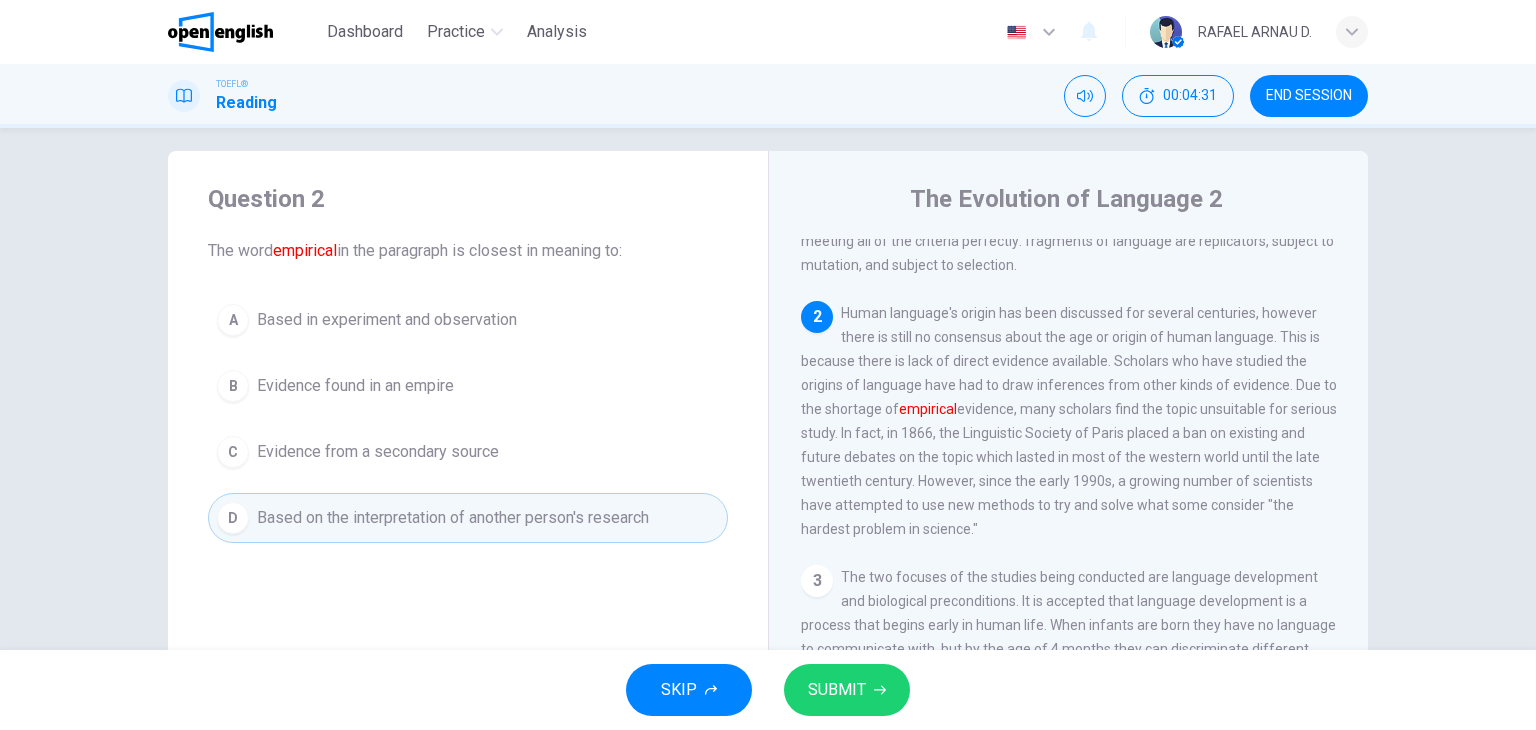 click on "D Based on the interpretation of another person's research" at bounding box center [468, 518] 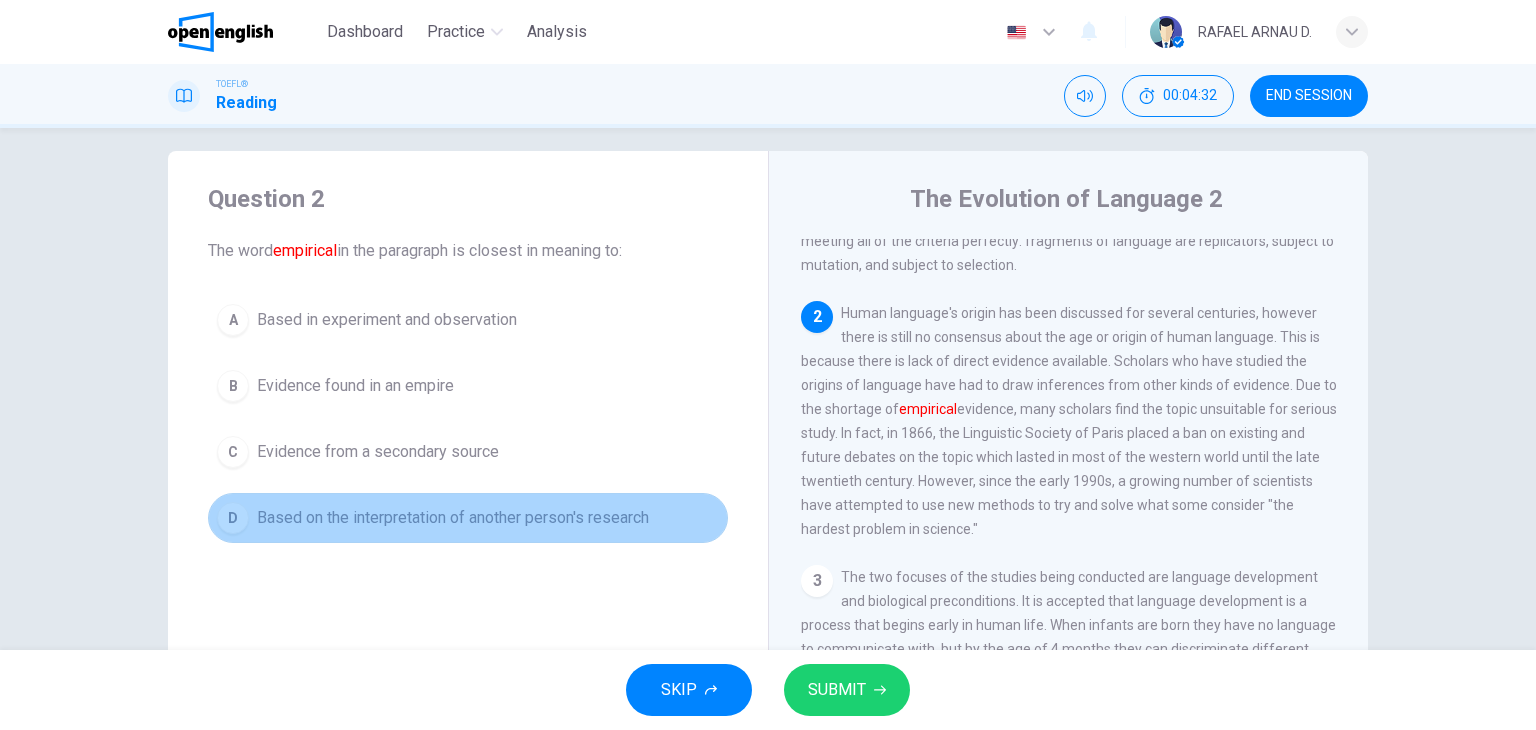 click on "D Based on the interpretation of another person's research" at bounding box center [468, 518] 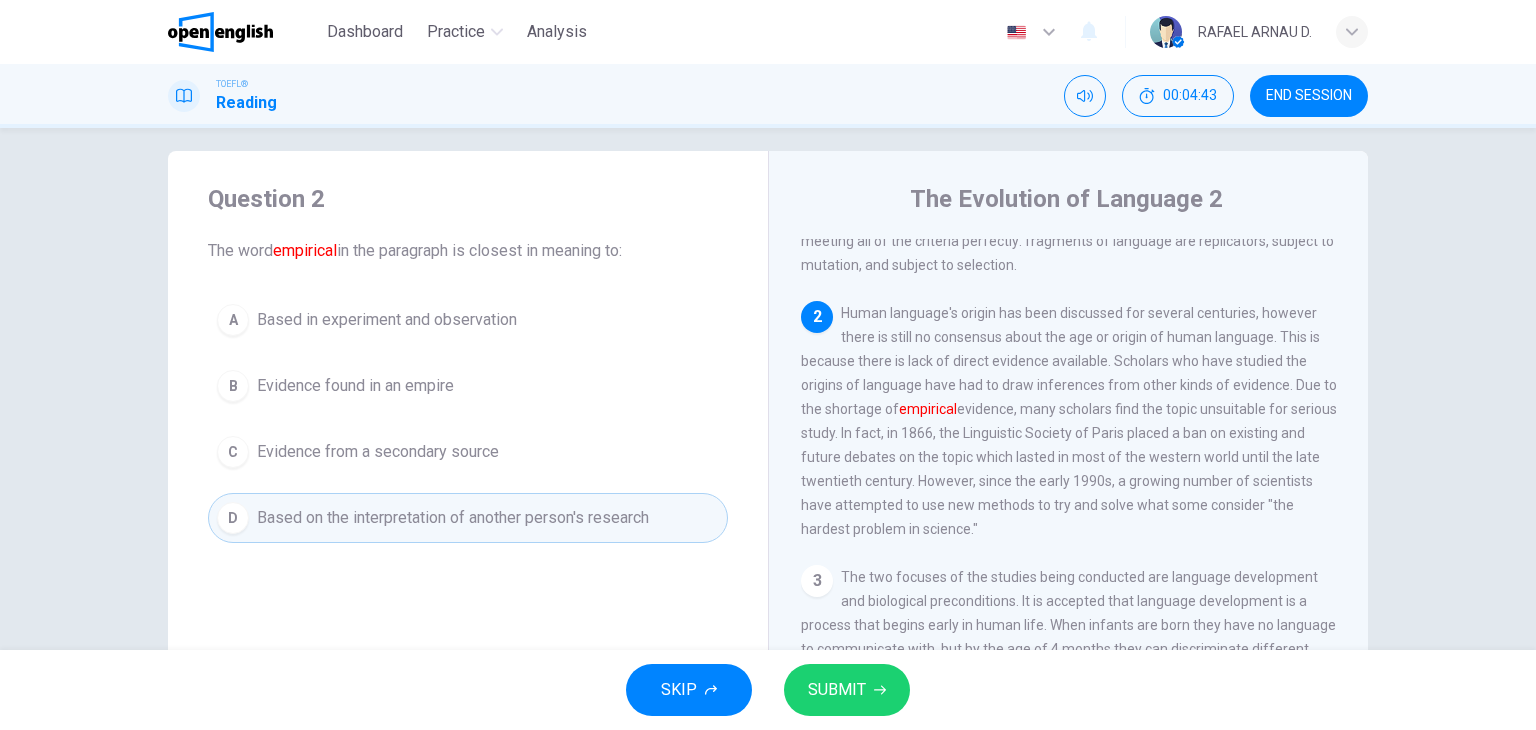 click on "Human language's origin has been discussed for several centuries, however there is still no consensus about the age or origin of human language. This is because there is lack of direct evidence available. Scholars who have studied the origins of language have had to draw inferences from other kinds of evidence. Due to the shortage of empirical evidence, many scholars find the topic unsuitable for serious study. In fact, in 1866, the Linguistic Society of Paris placed a ban on existing and future debates on the topic which lasted in most of the western world until the late twentieth century. However, since the early 1990s, a growing number of scientists have attempted to use new methods to try and solve what some consider "the hardest problem in science."" at bounding box center (1067, 205) 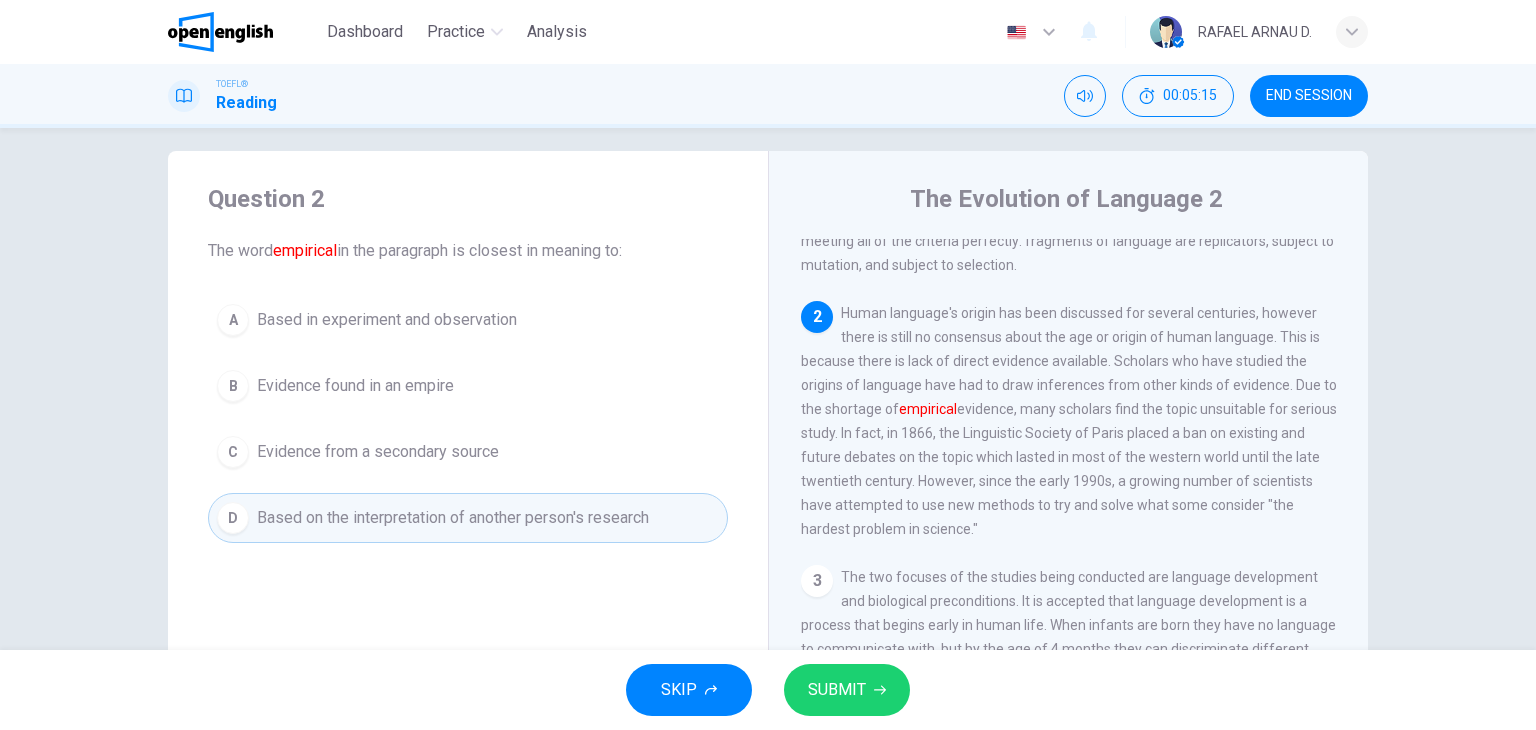click on "SKIP SUBMIT" at bounding box center [768, 690] 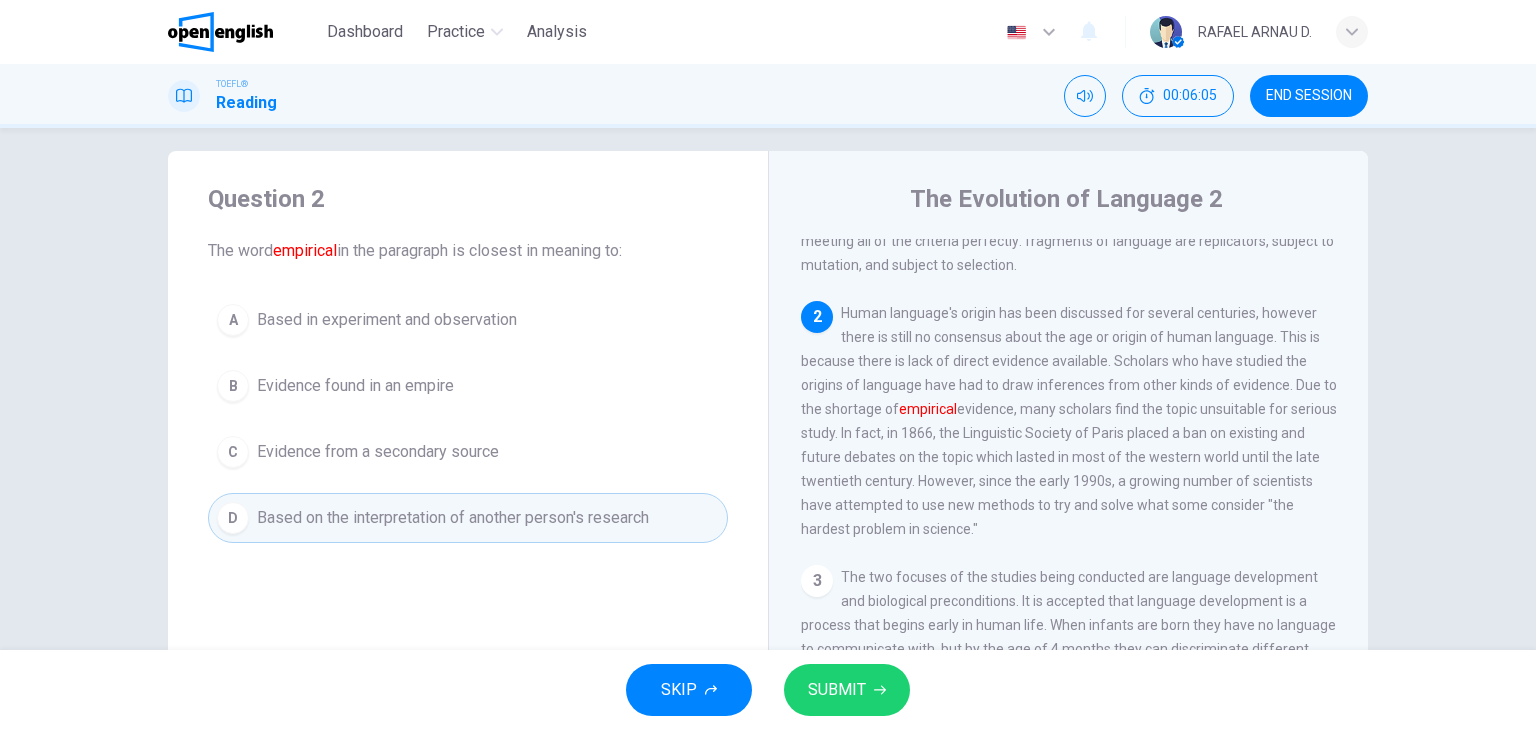 click on "Question 2 The word empirical in the paragraph is closest in meaning to: A Based in experiment and observation B Evidence found in an empire C Evidence from a secondary source D Based on the interpretation of another person's research" at bounding box center (468, 363) 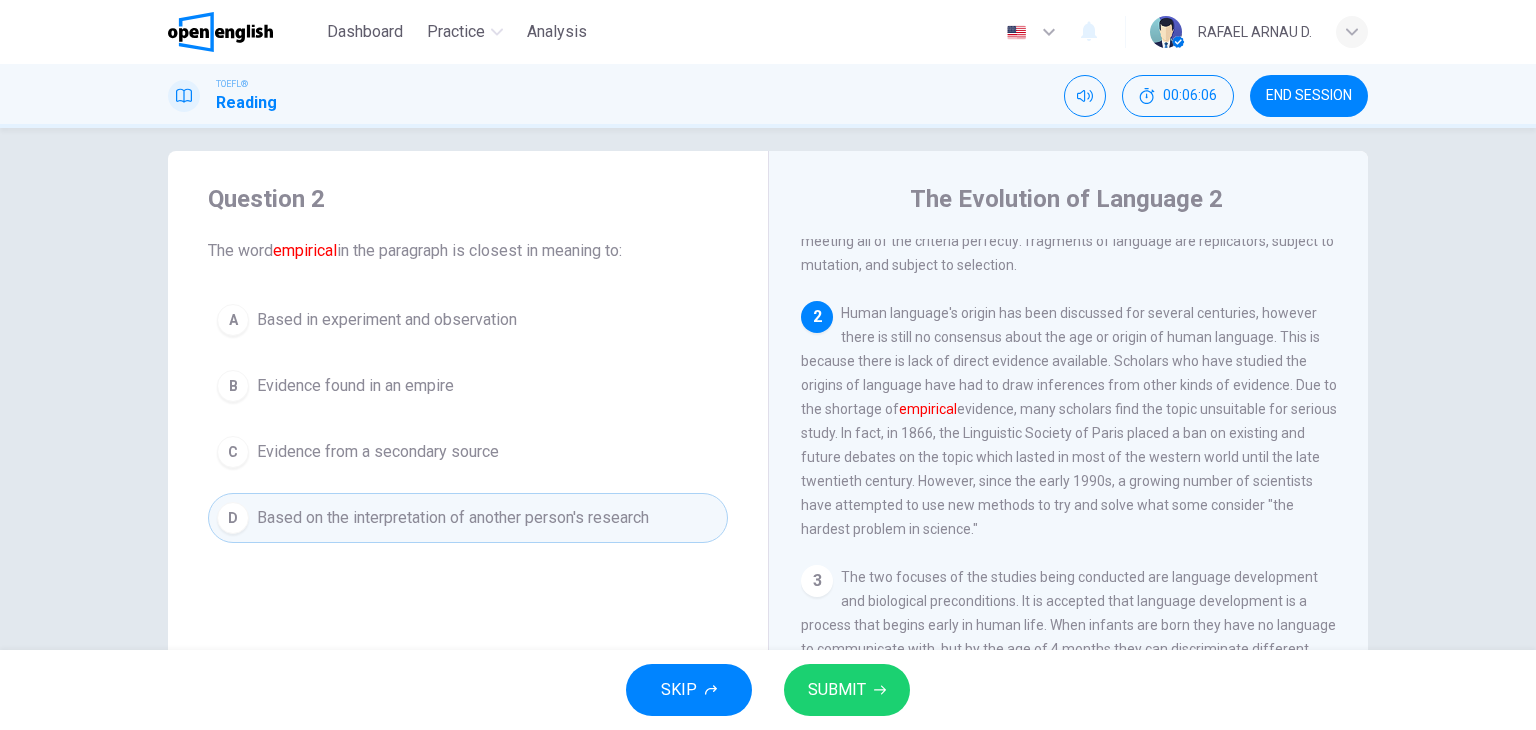 click on "Based in experiment and observation" at bounding box center [387, 320] 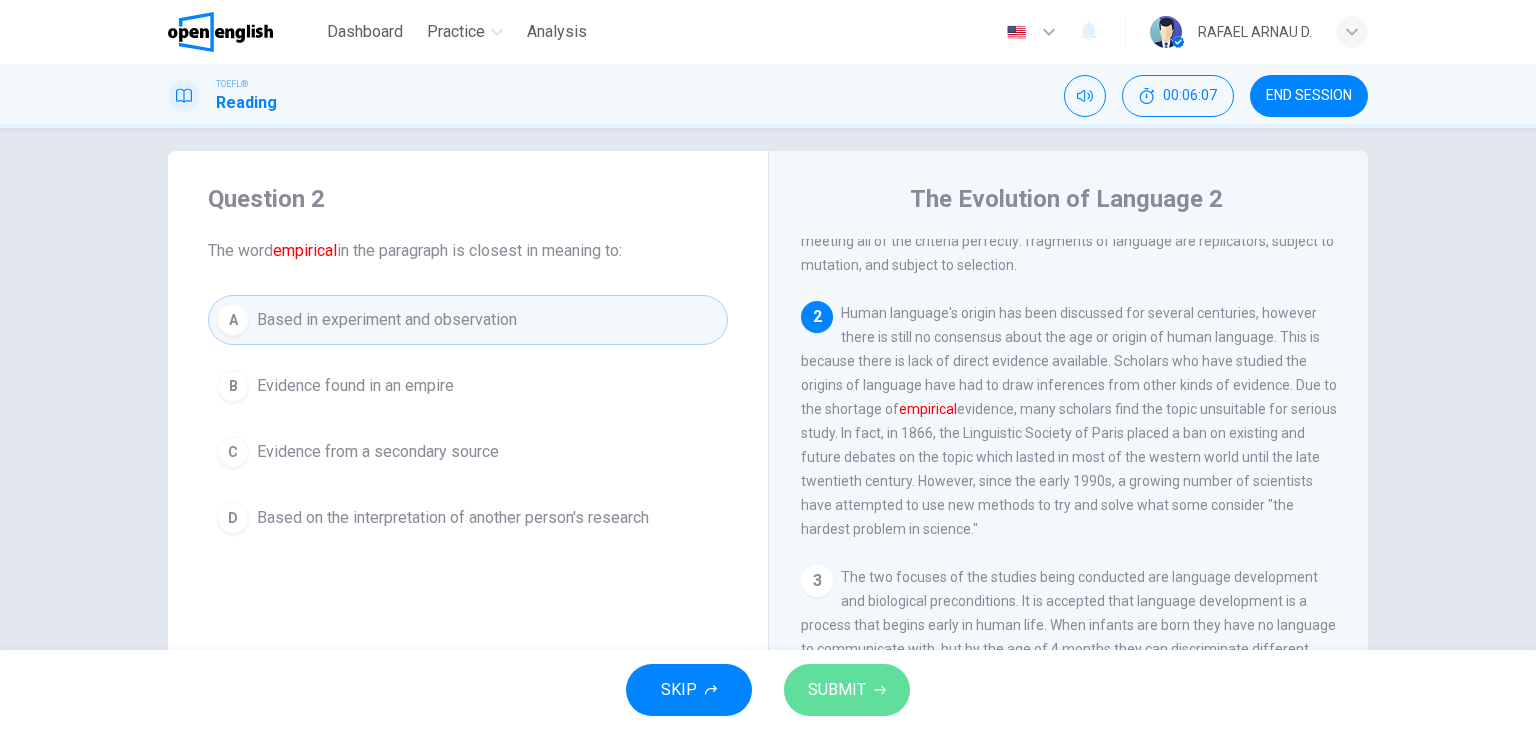 click on "SUBMIT" at bounding box center (837, 690) 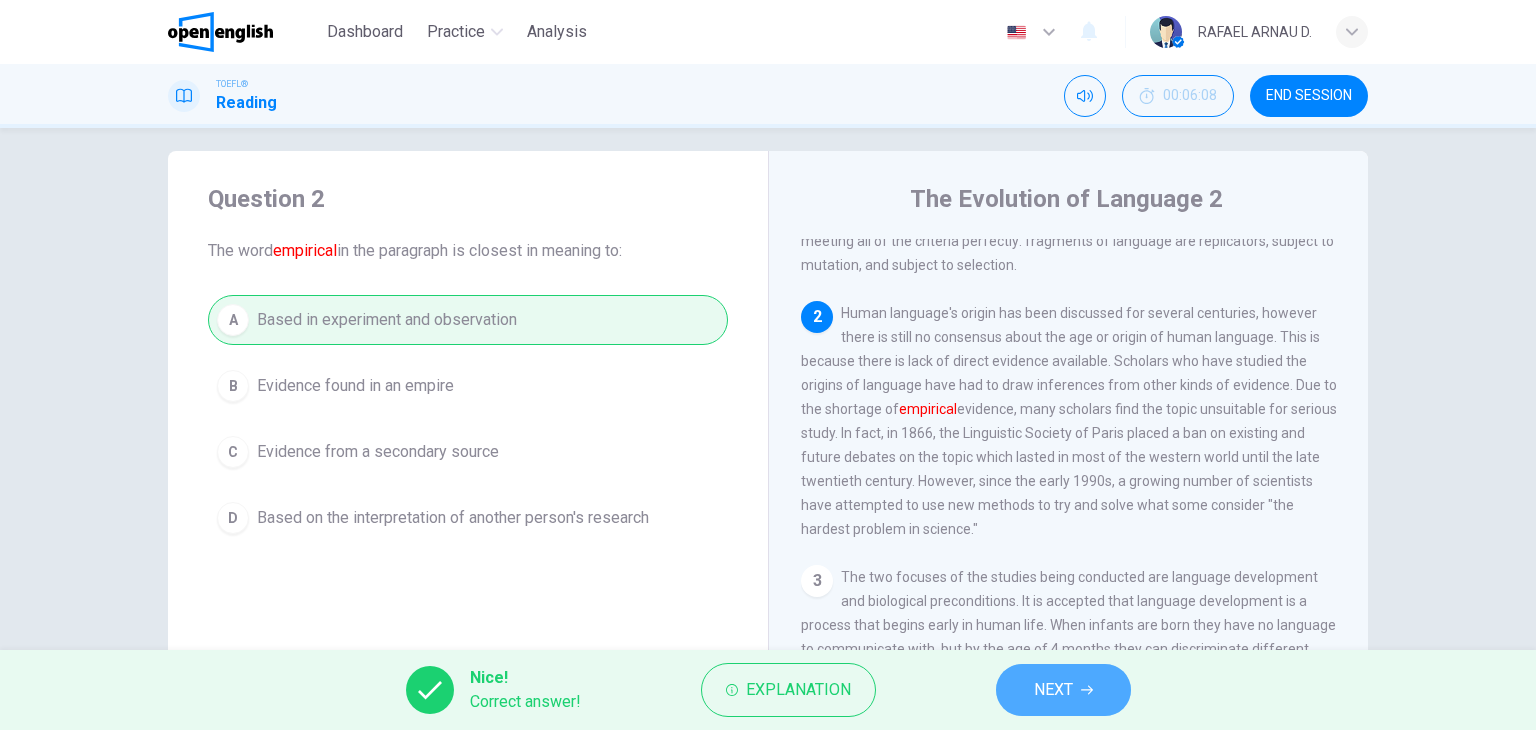 click on "NEXT" at bounding box center (1053, 690) 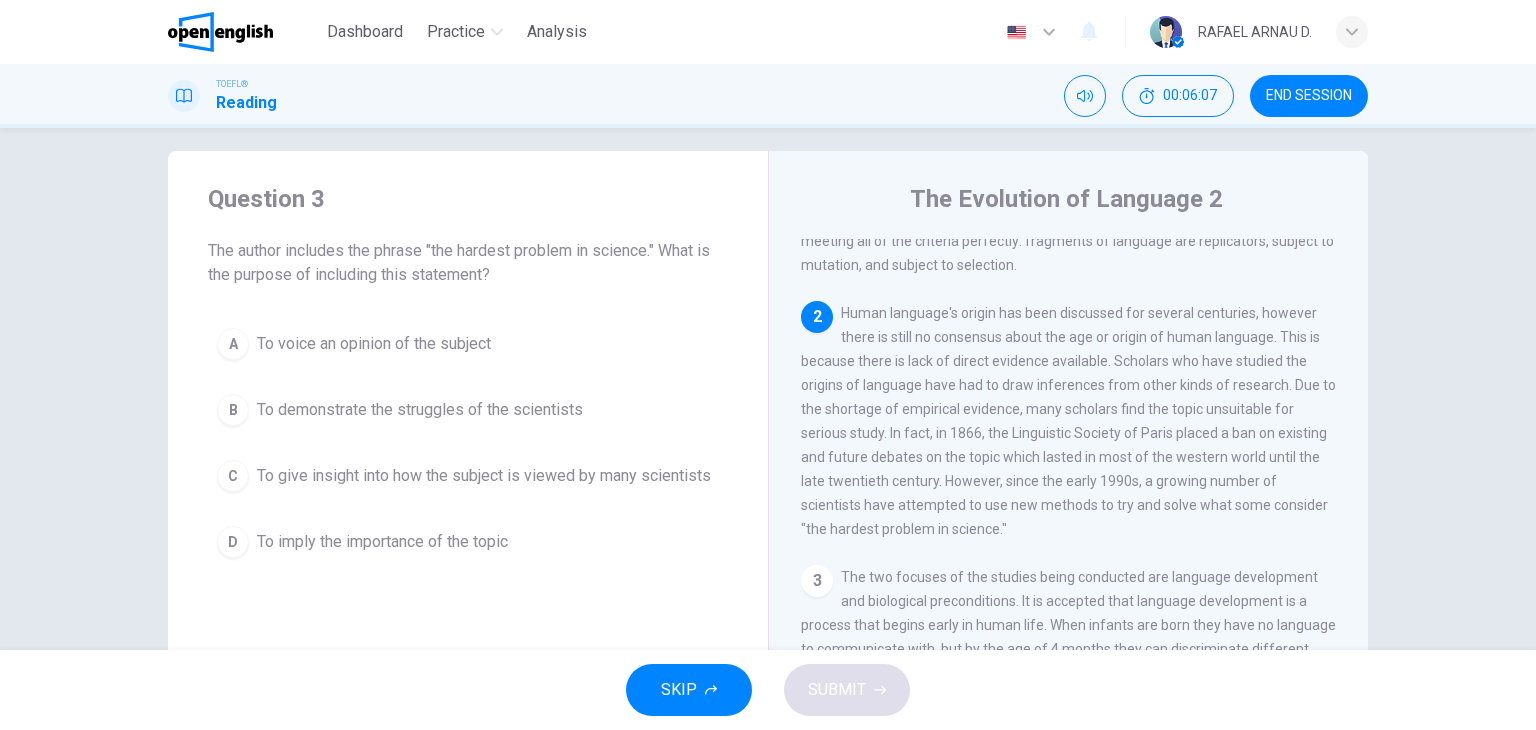 scroll, scrollTop: 172, scrollLeft: 0, axis: vertical 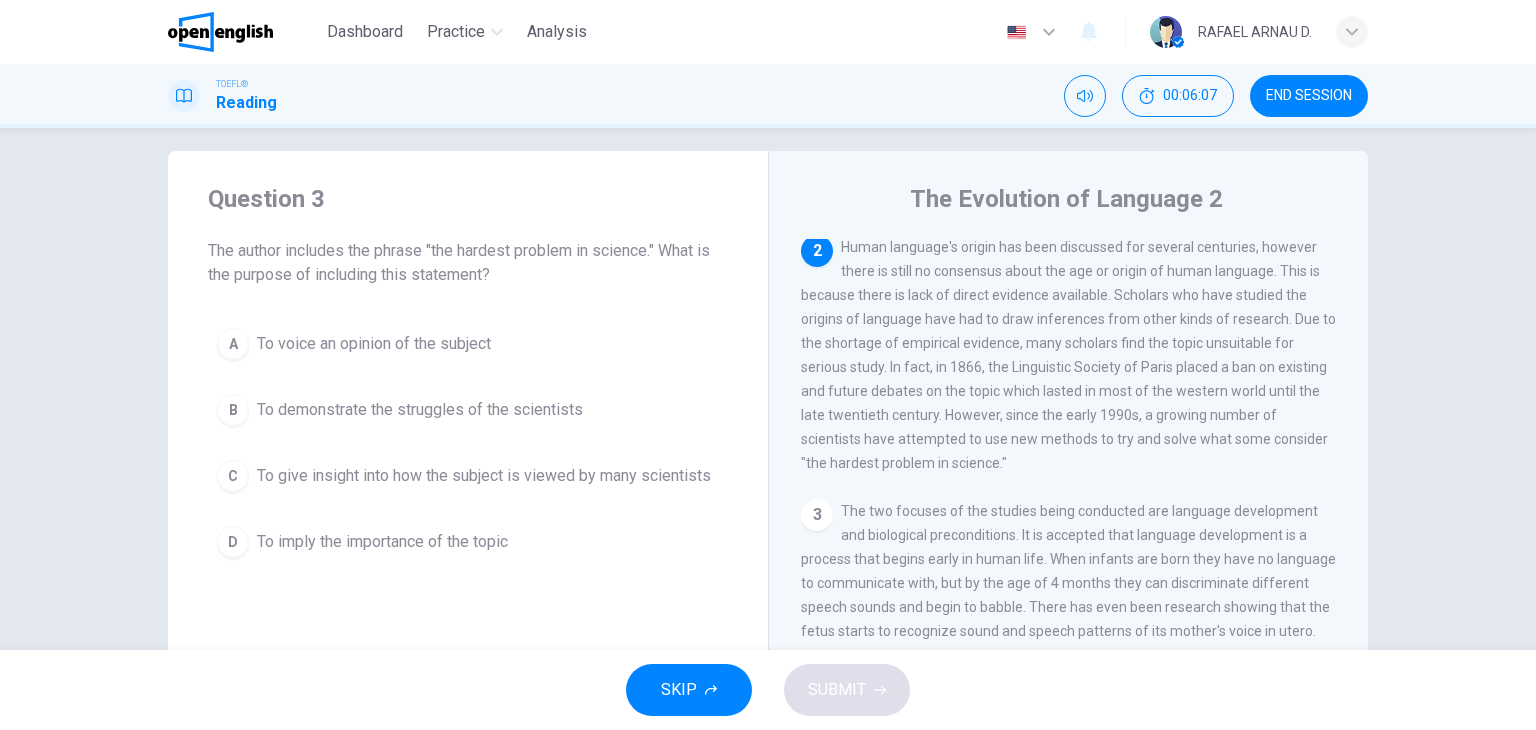 click on "SKIP SUBMIT" at bounding box center [768, 690] 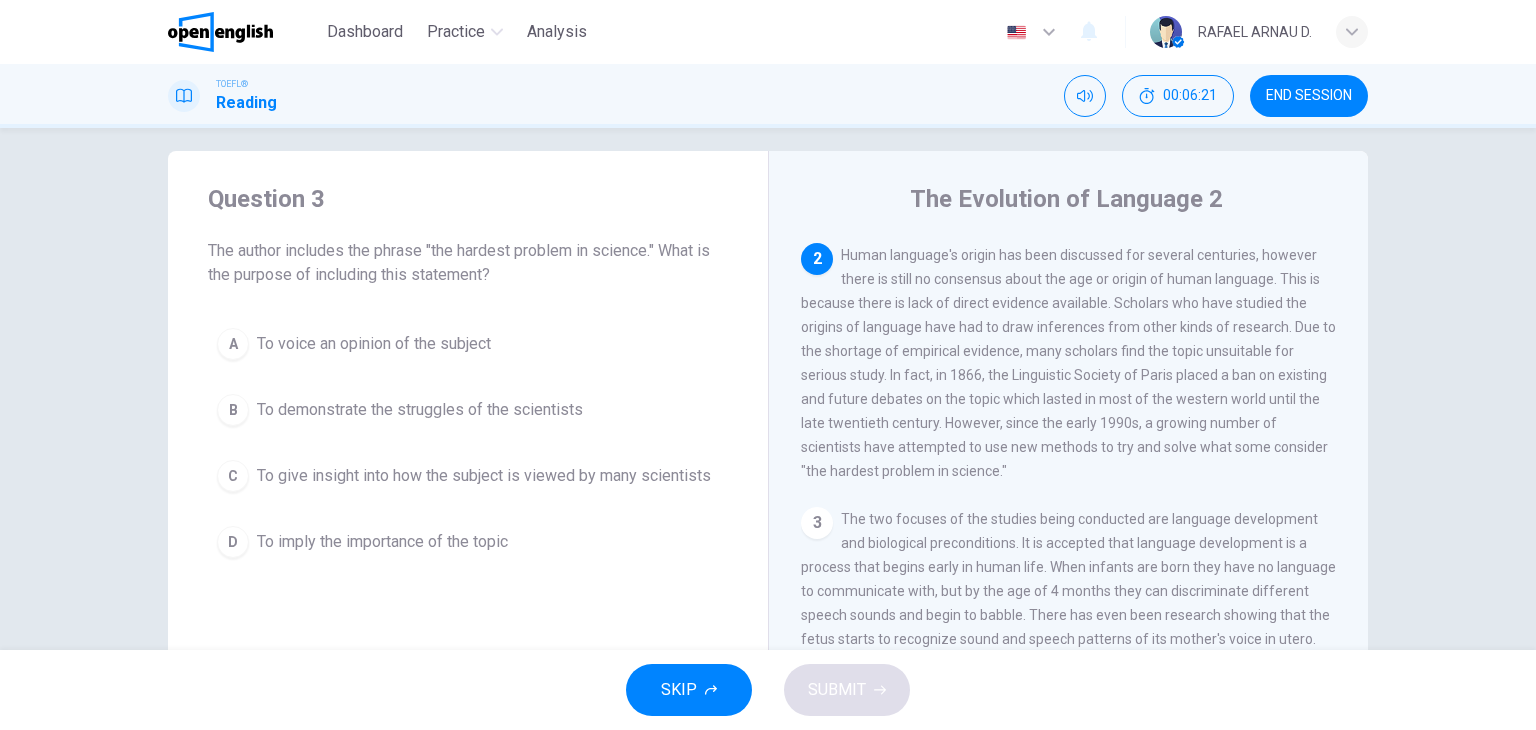 scroll, scrollTop: 163, scrollLeft: 0, axis: vertical 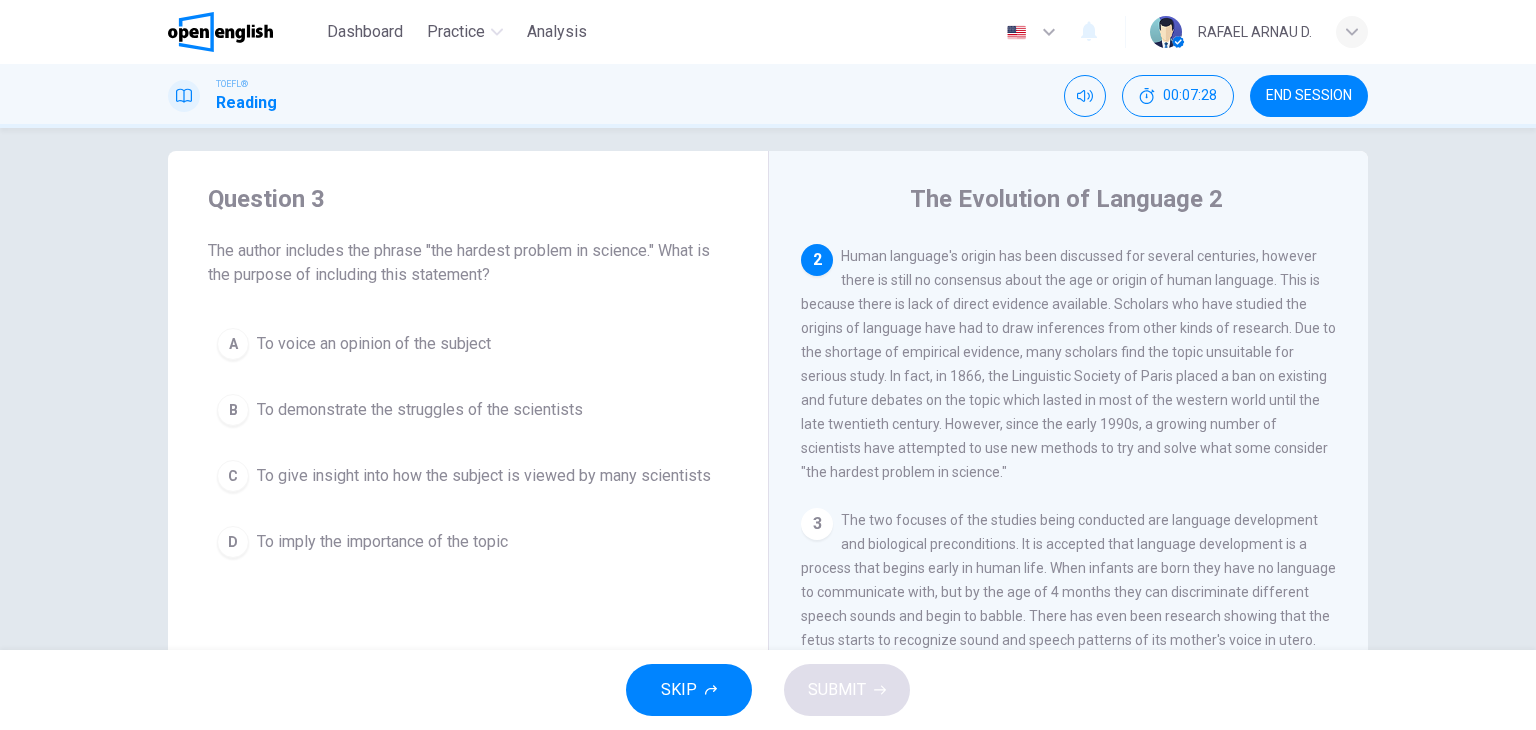 click on "Question 3 The author includes the phrase "the hardest problem in science." What is the purpose of including this statement?" at bounding box center [468, 235] 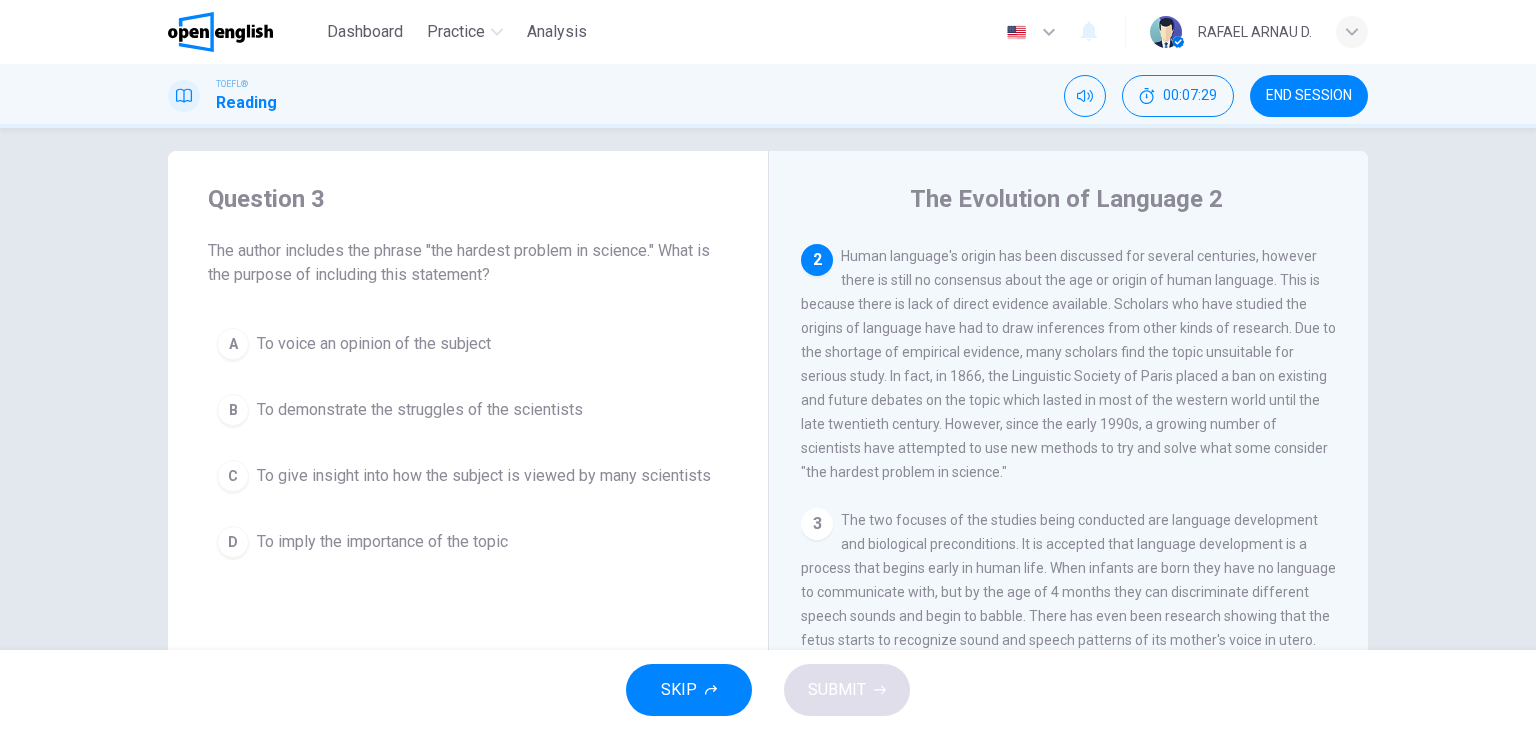 click on "To give insight into how the subject is viewed by many scientists" at bounding box center (374, 344) 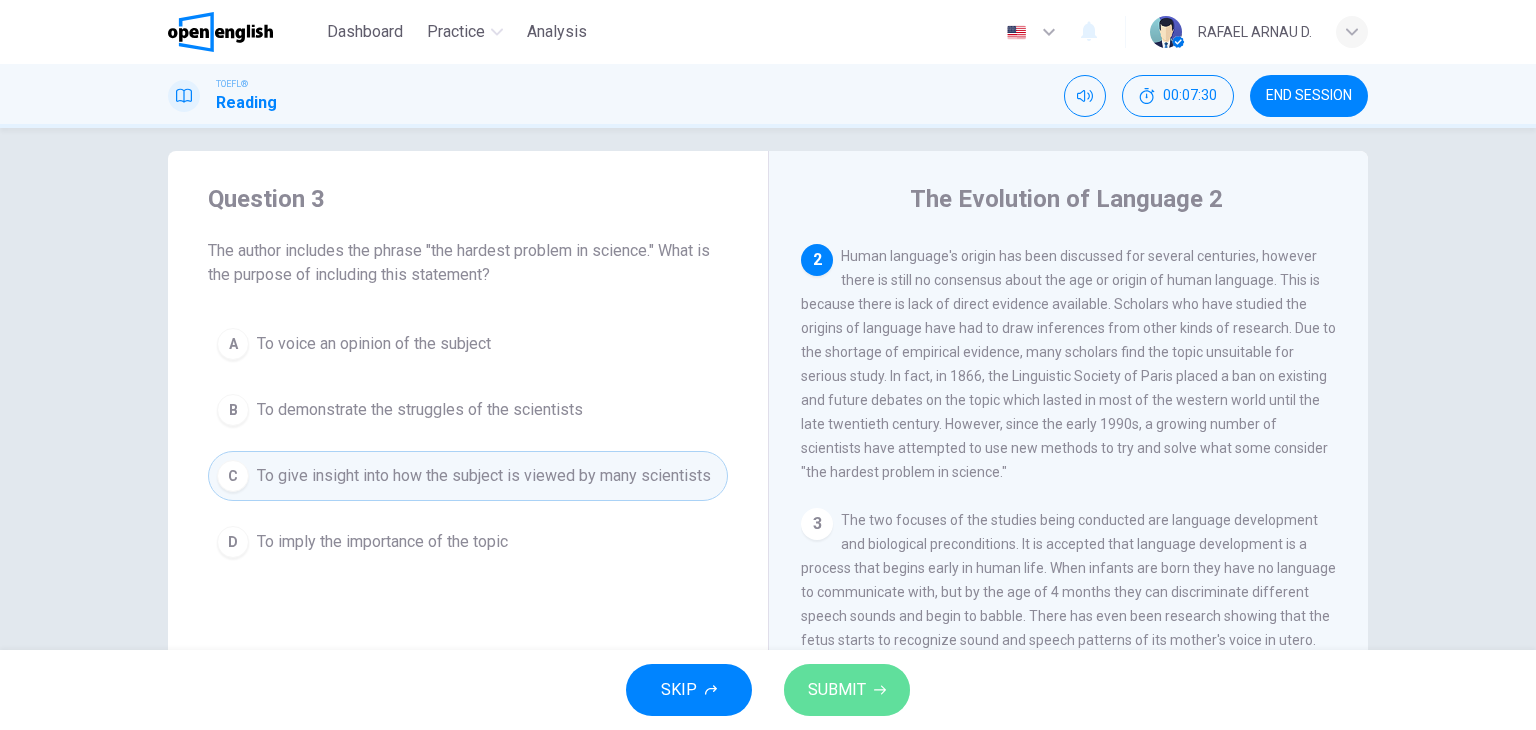 click on "SUBMIT" at bounding box center (837, 690) 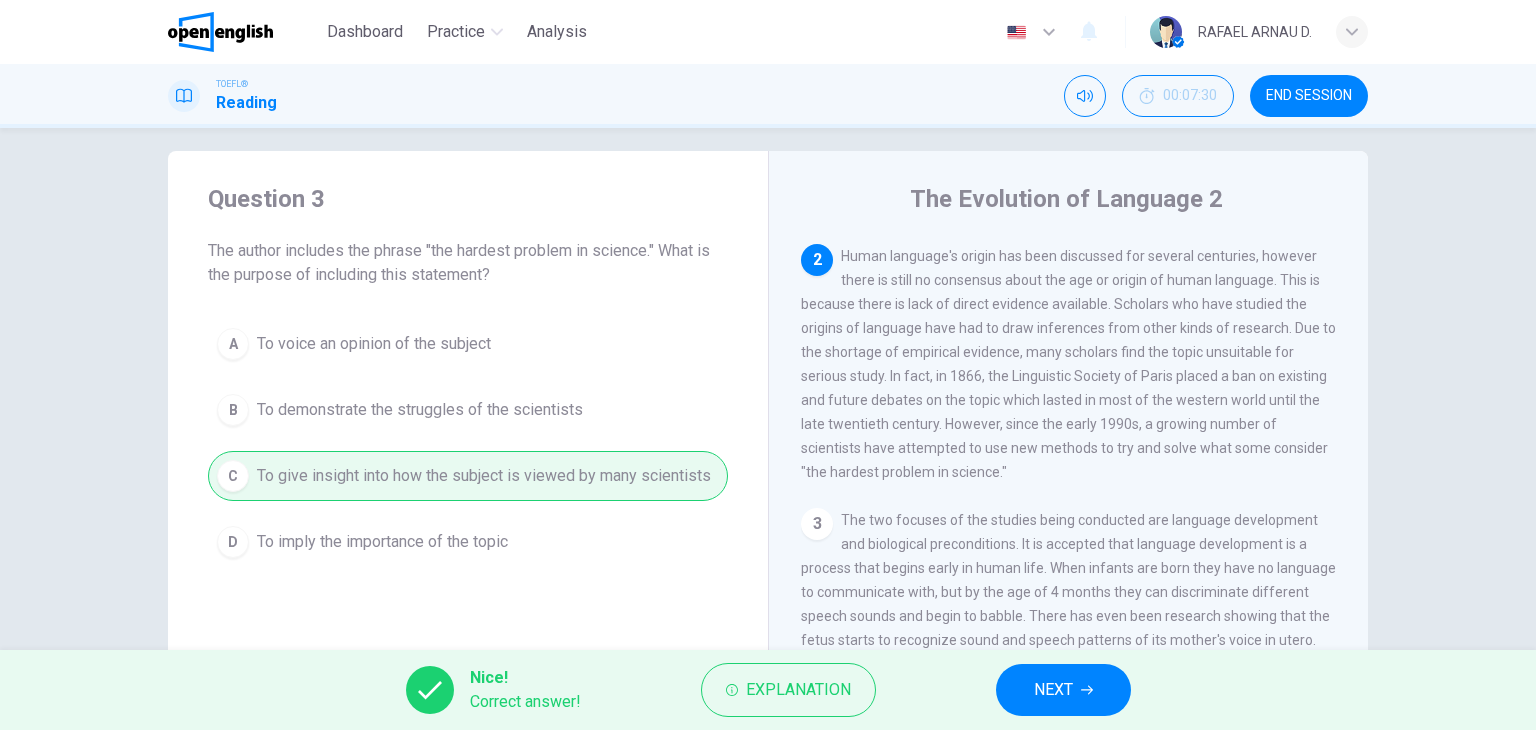 click on "Nice! Correct answer! Explanation NEXT" at bounding box center [768, 690] 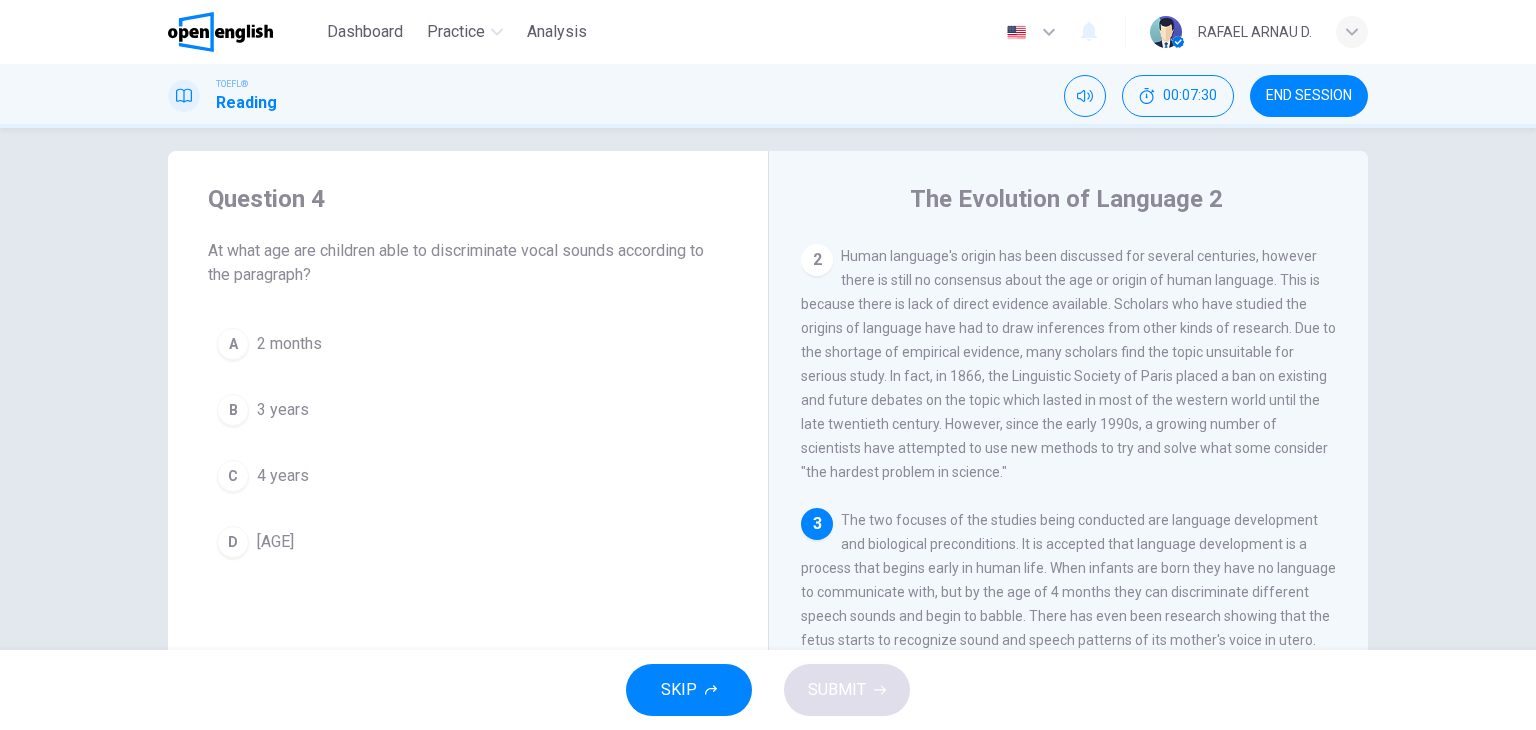 scroll, scrollTop: 243, scrollLeft: 0, axis: vertical 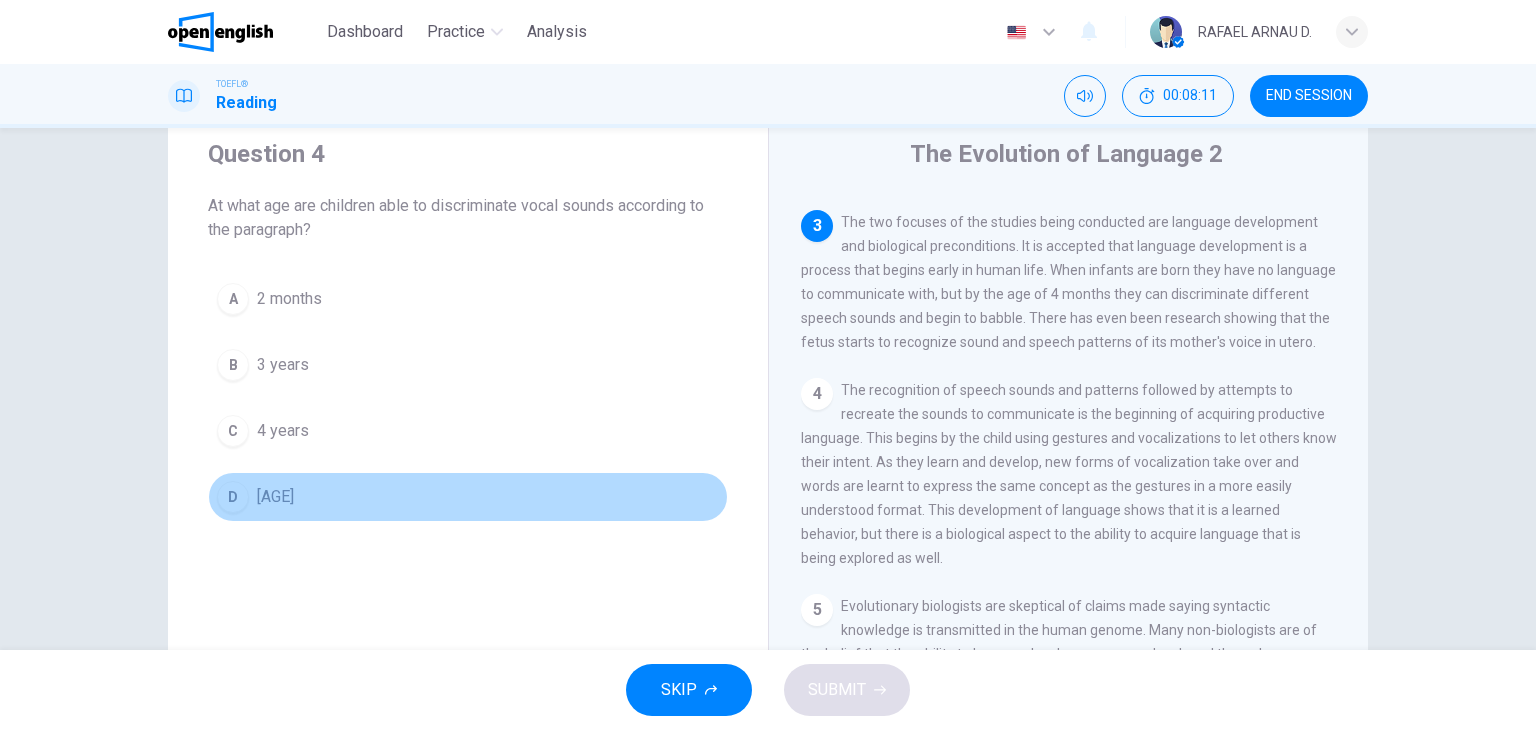 click on "D 4 months" at bounding box center (468, 497) 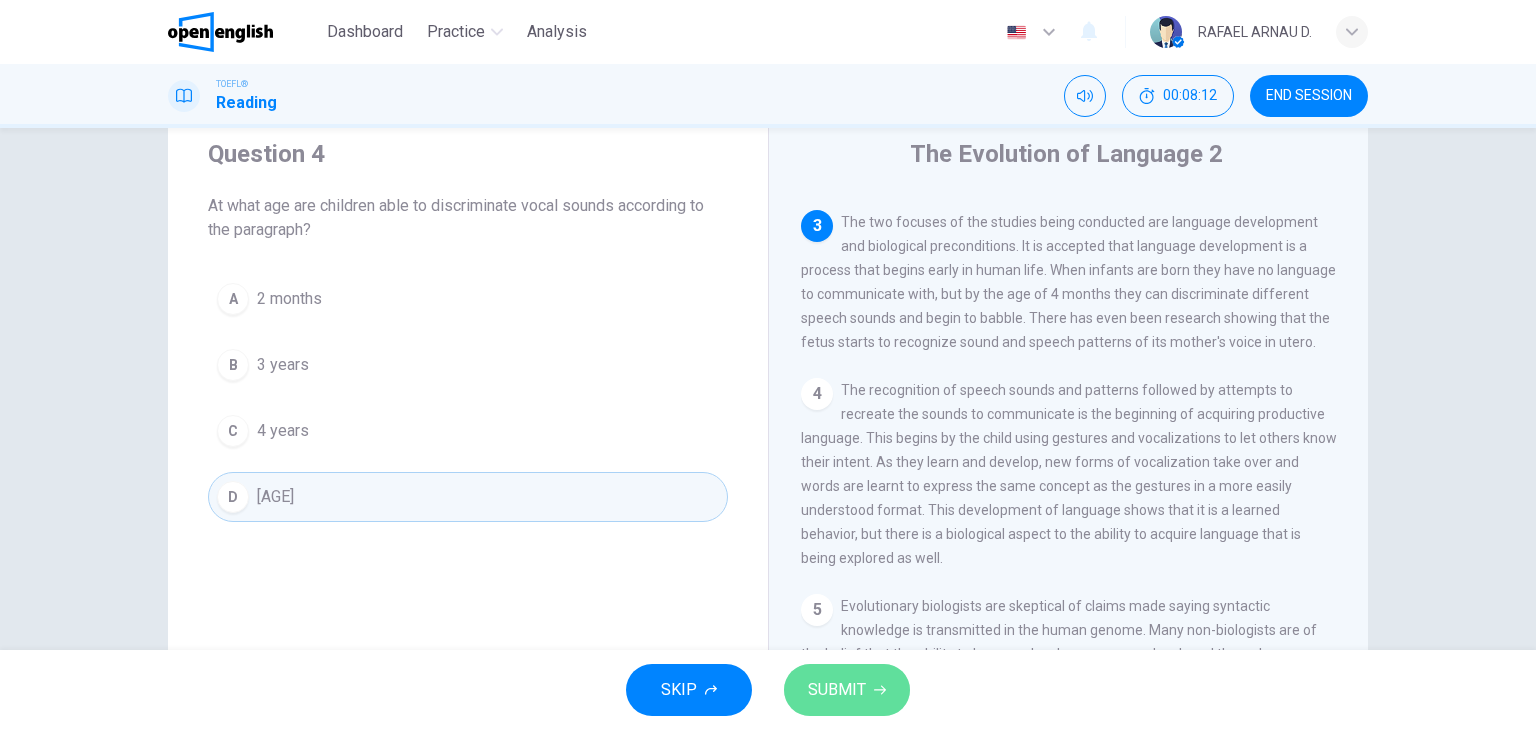 click on "SUBMIT" at bounding box center (837, 690) 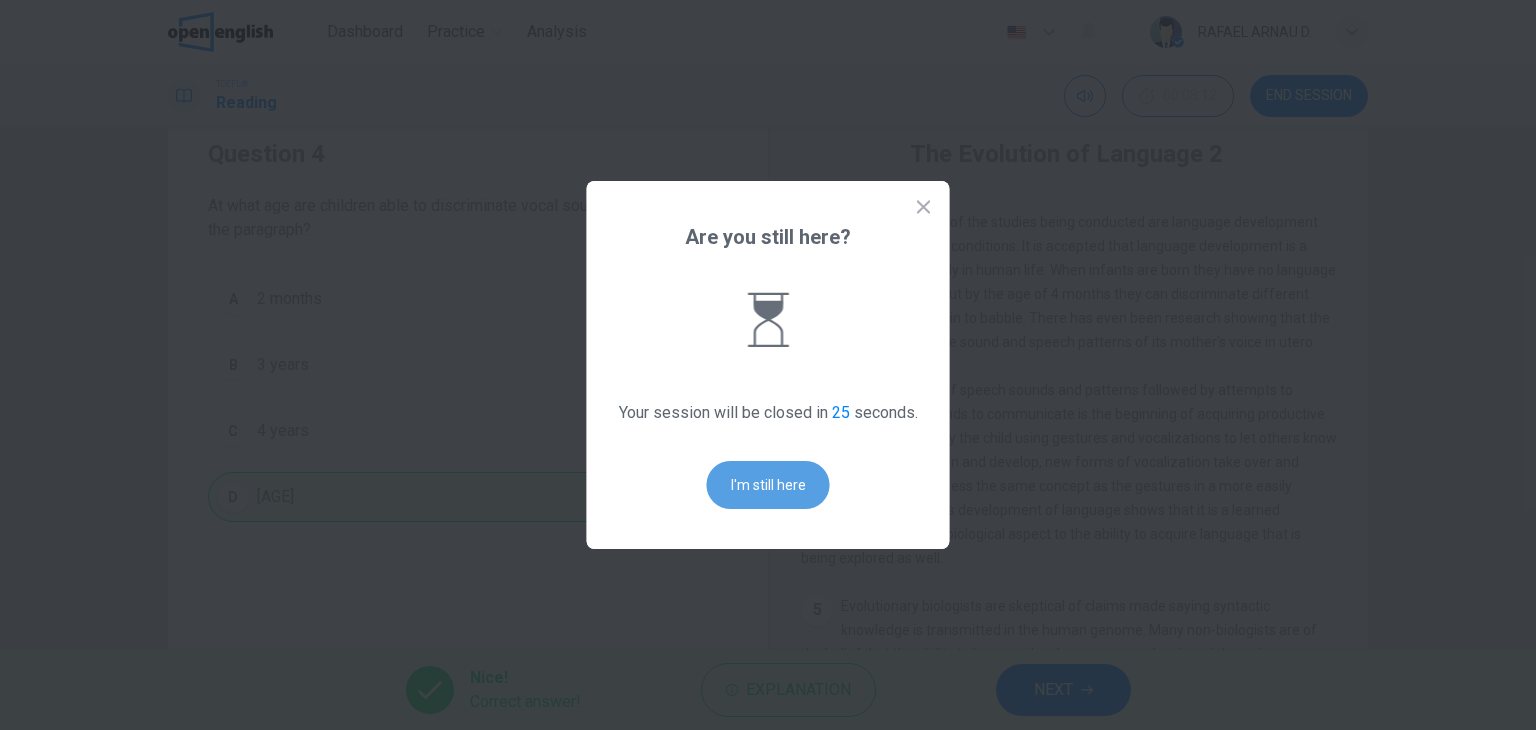 click on "I'm still here" at bounding box center [768, 485] 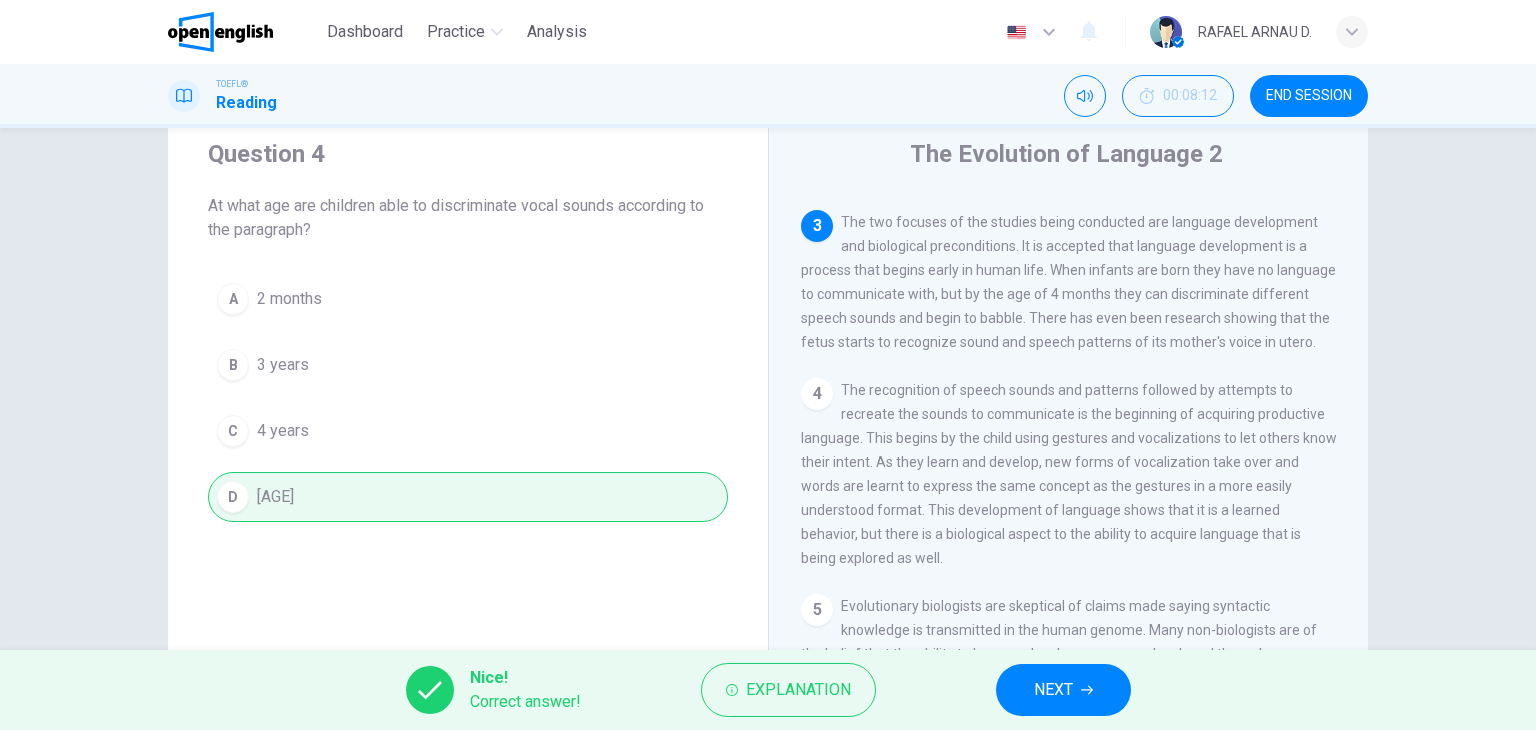 click on "NEXT" at bounding box center (1053, 690) 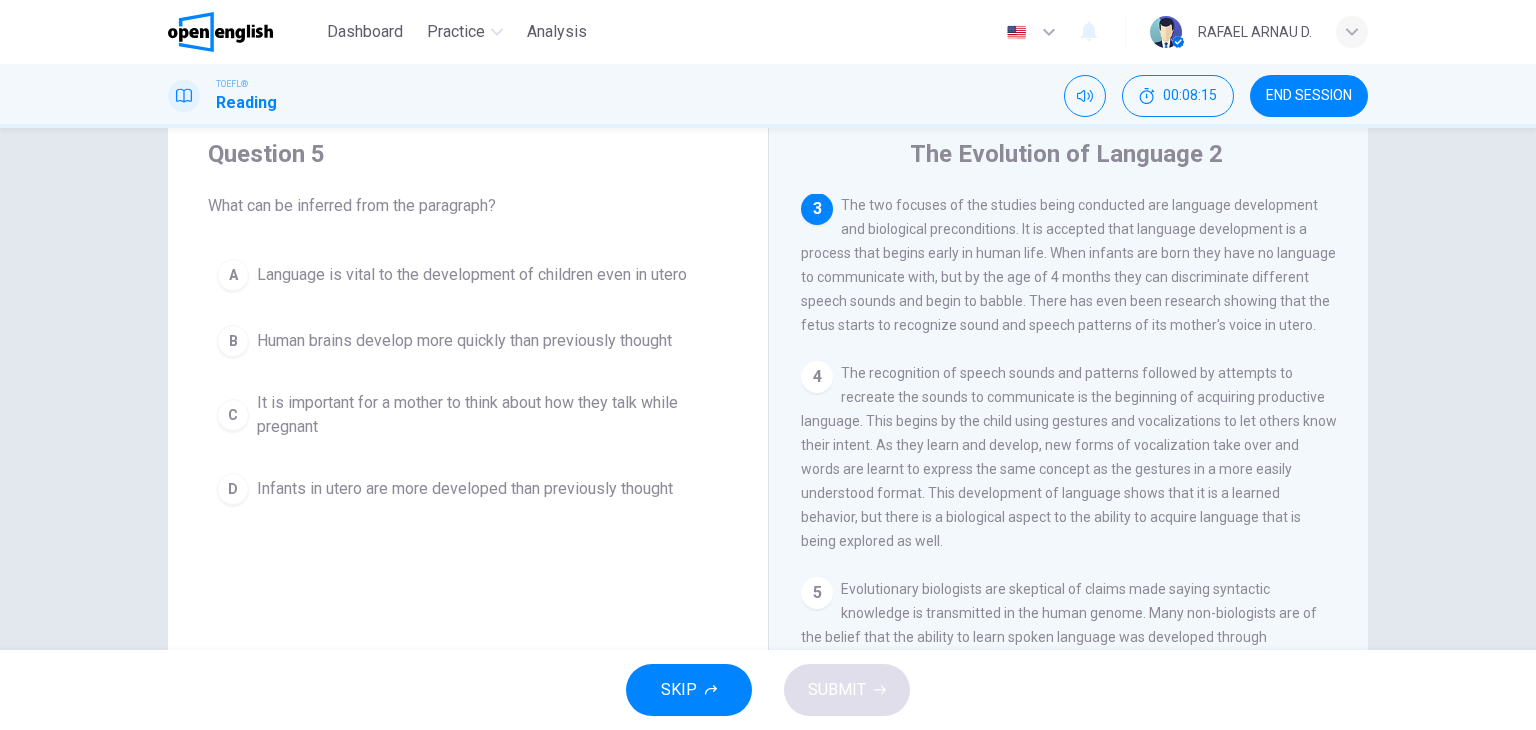 scroll, scrollTop: 432, scrollLeft: 0, axis: vertical 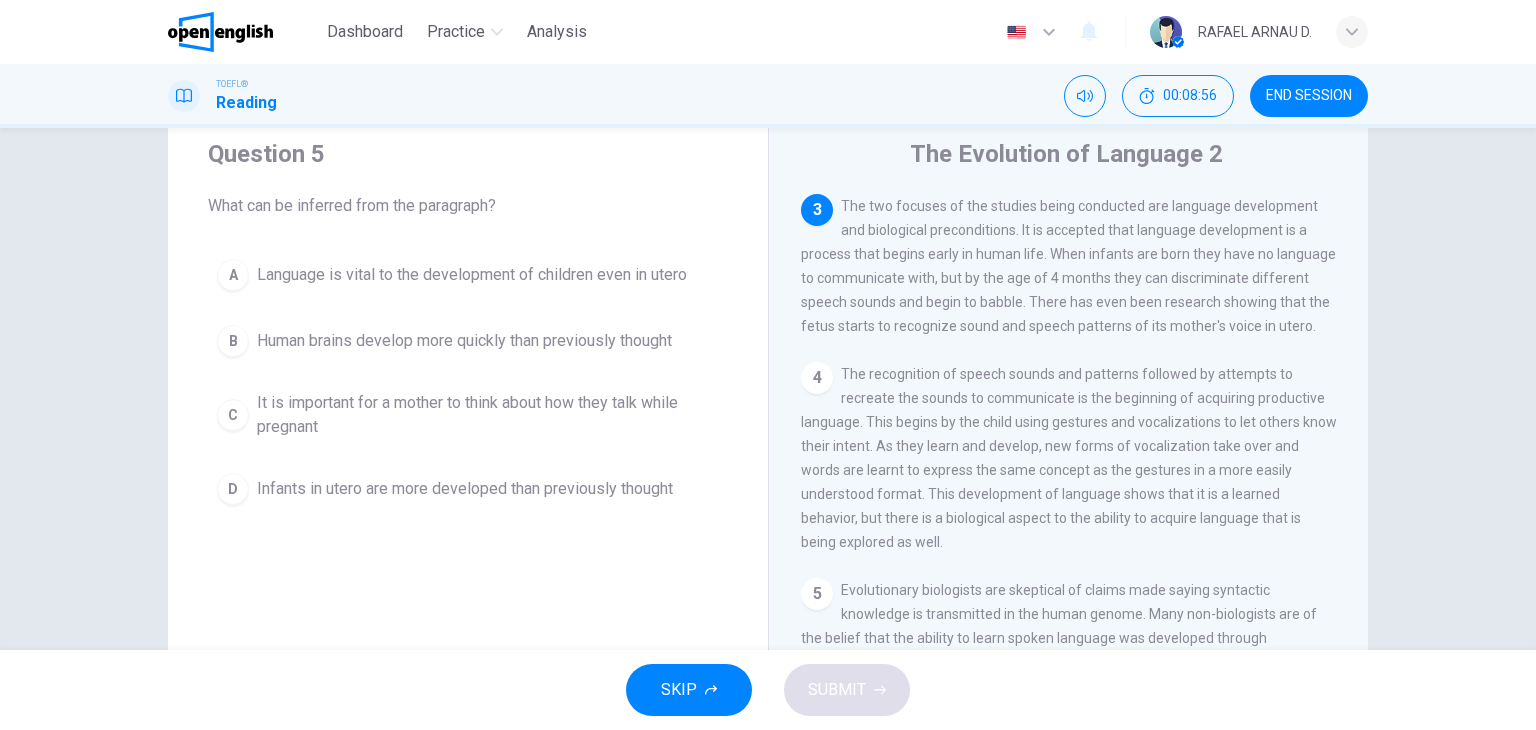 click on "Language is vital to the development of children even in utero" at bounding box center (472, 275) 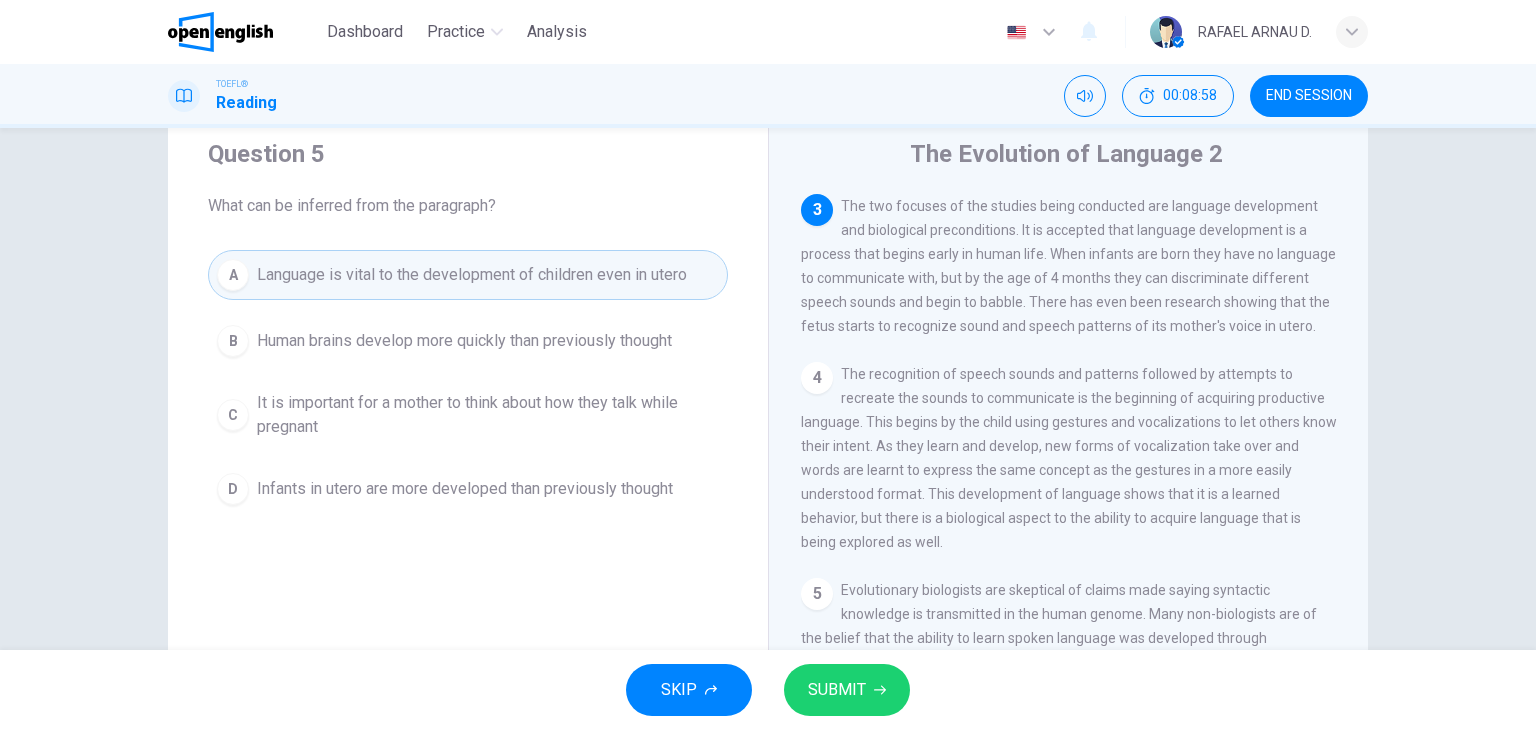 click on "SUBMIT" at bounding box center (837, 690) 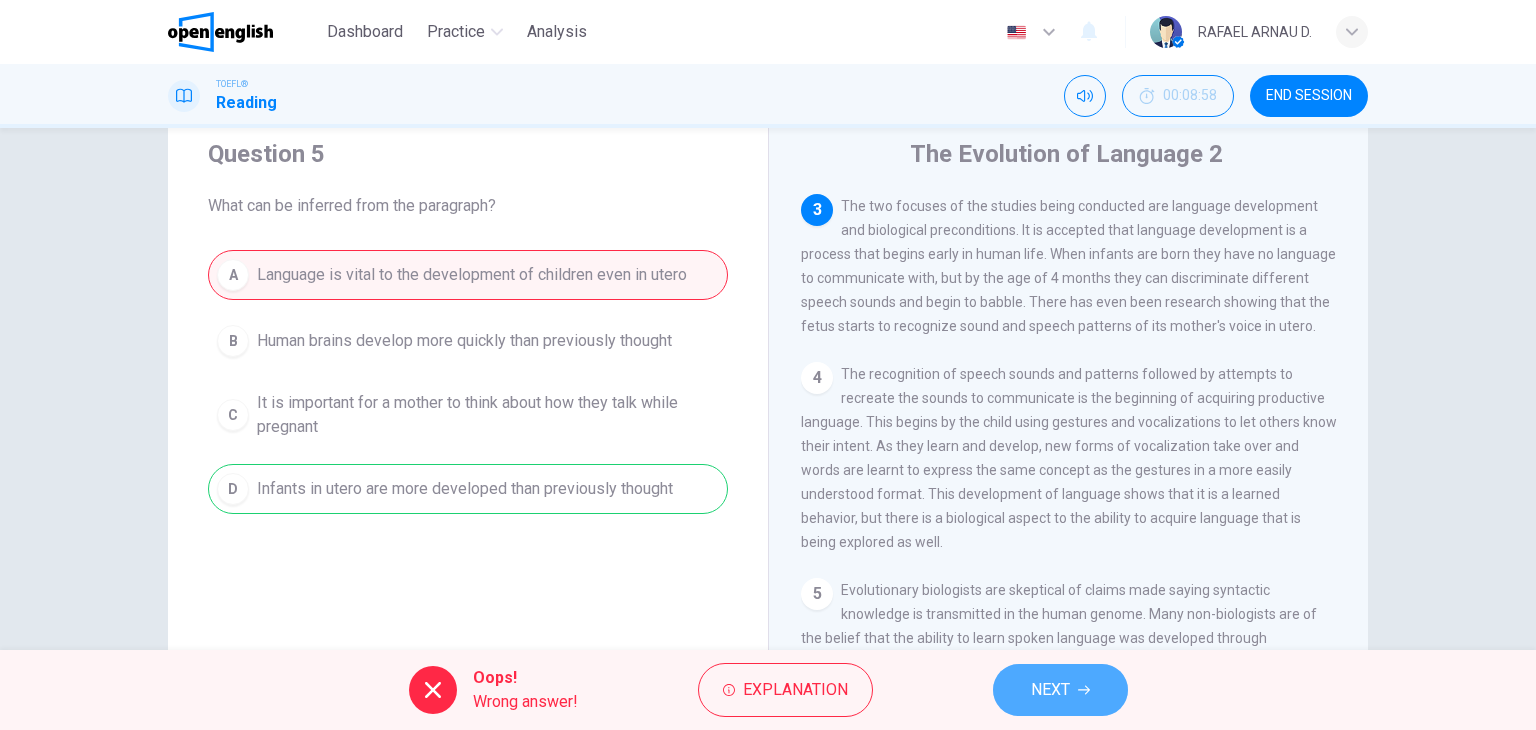click on "NEXT" at bounding box center [1060, 690] 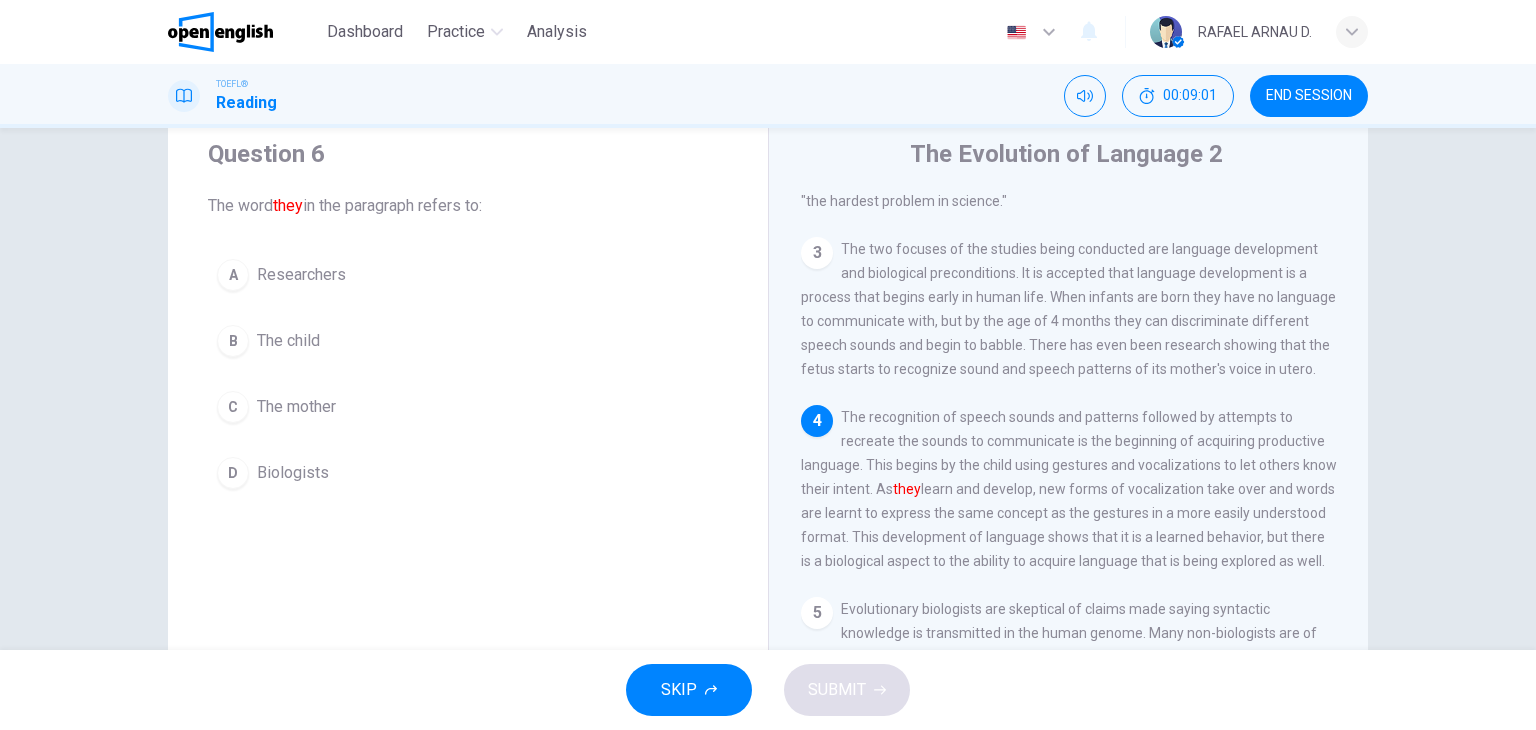 scroll, scrollTop: 389, scrollLeft: 0, axis: vertical 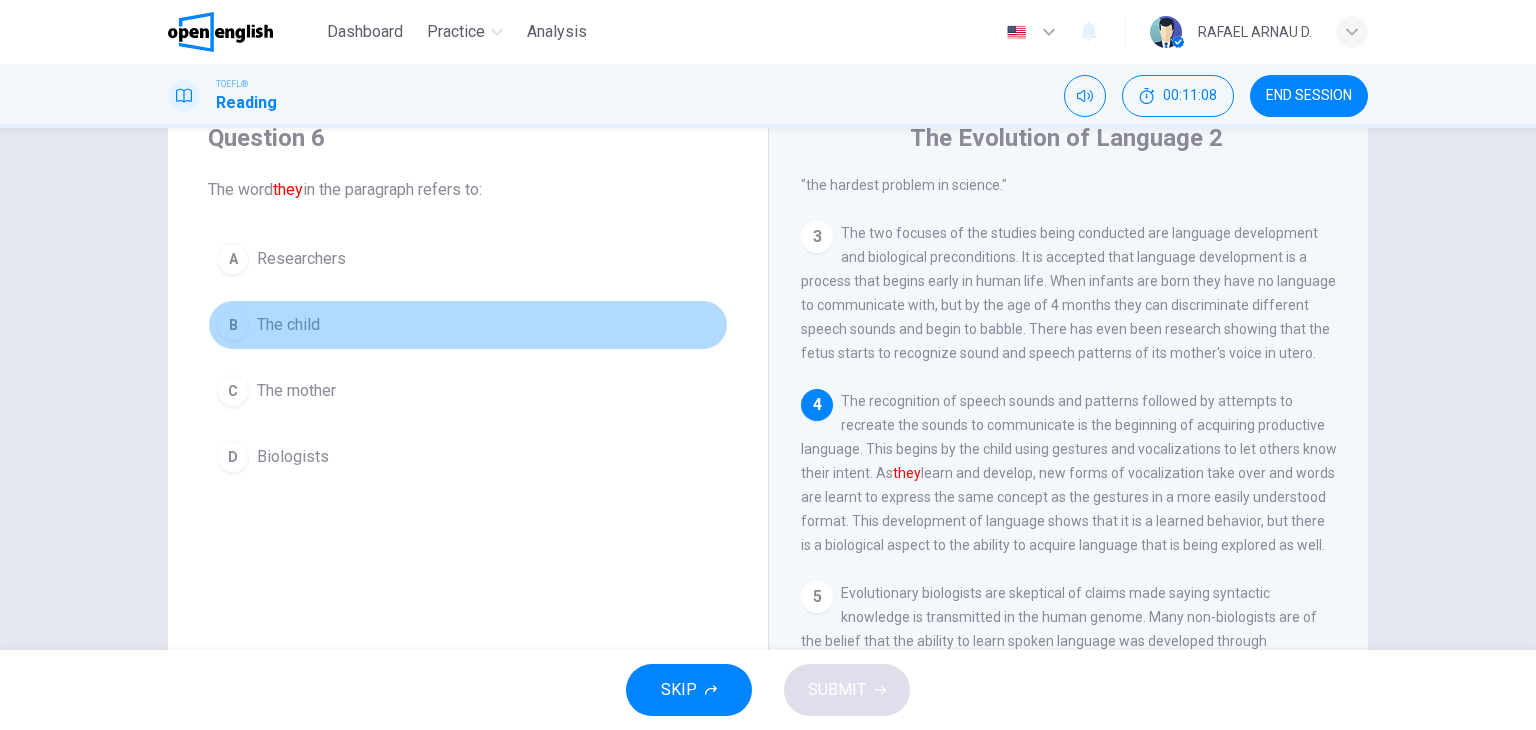click on "B The child" at bounding box center (468, 325) 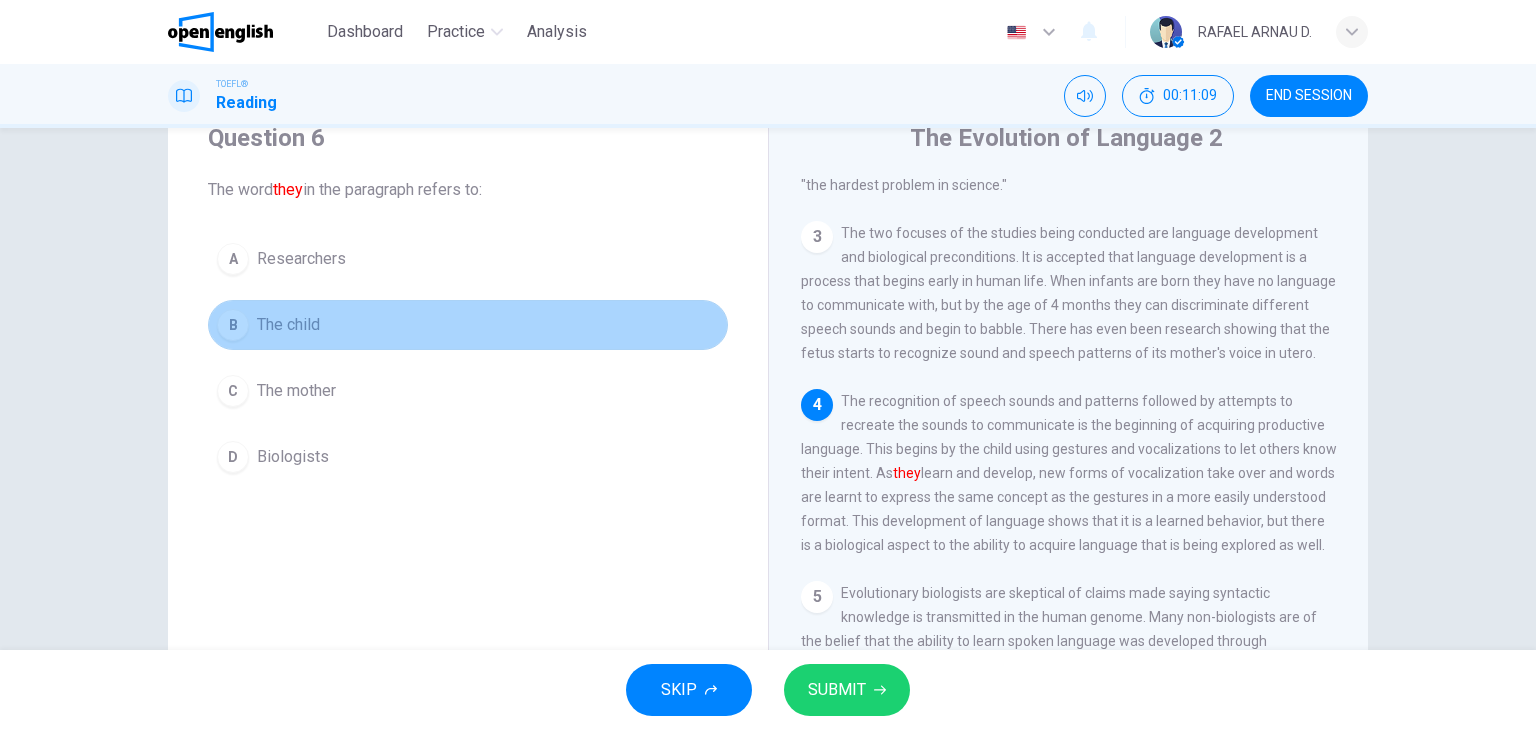 click on "B The child" at bounding box center [468, 325] 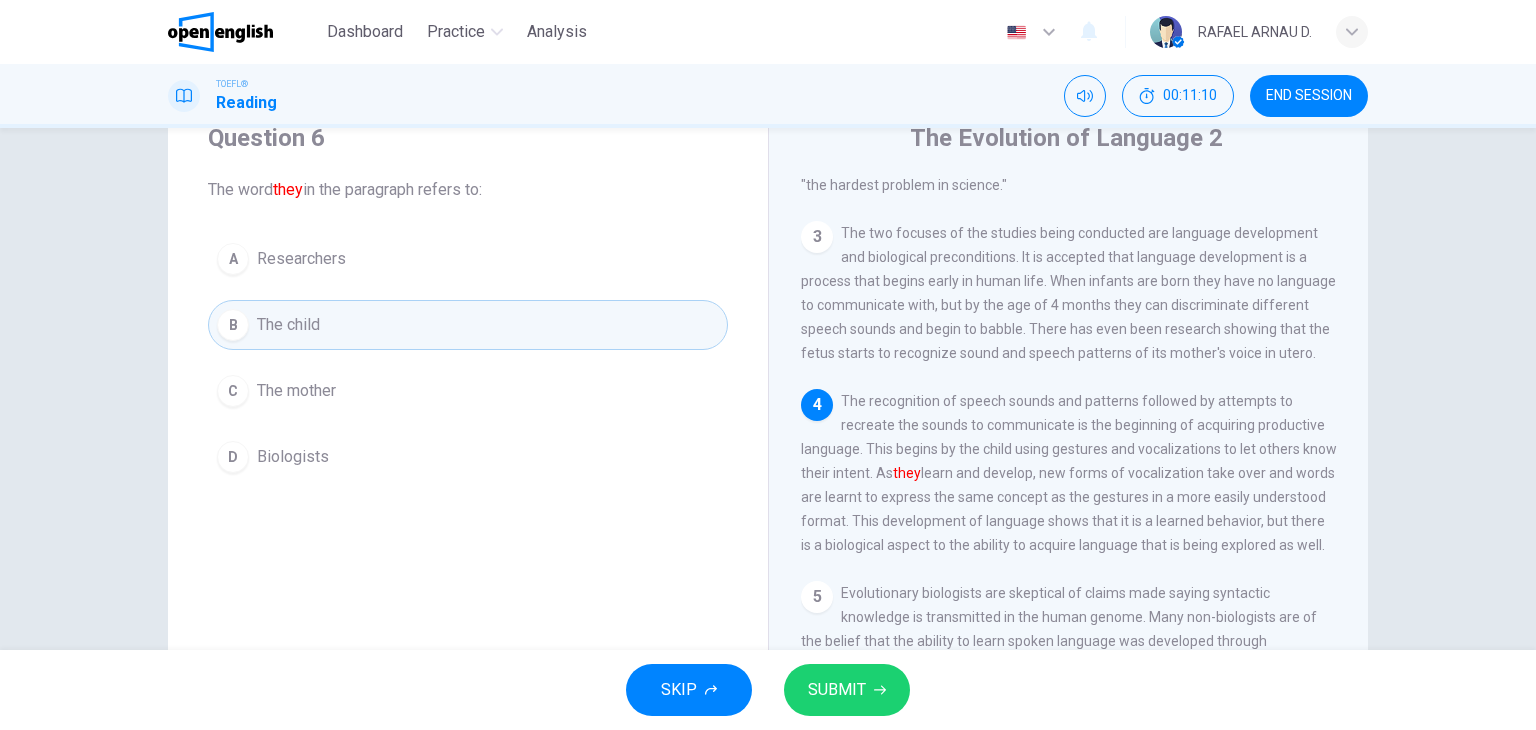 click on "SUBMIT" at bounding box center [847, 690] 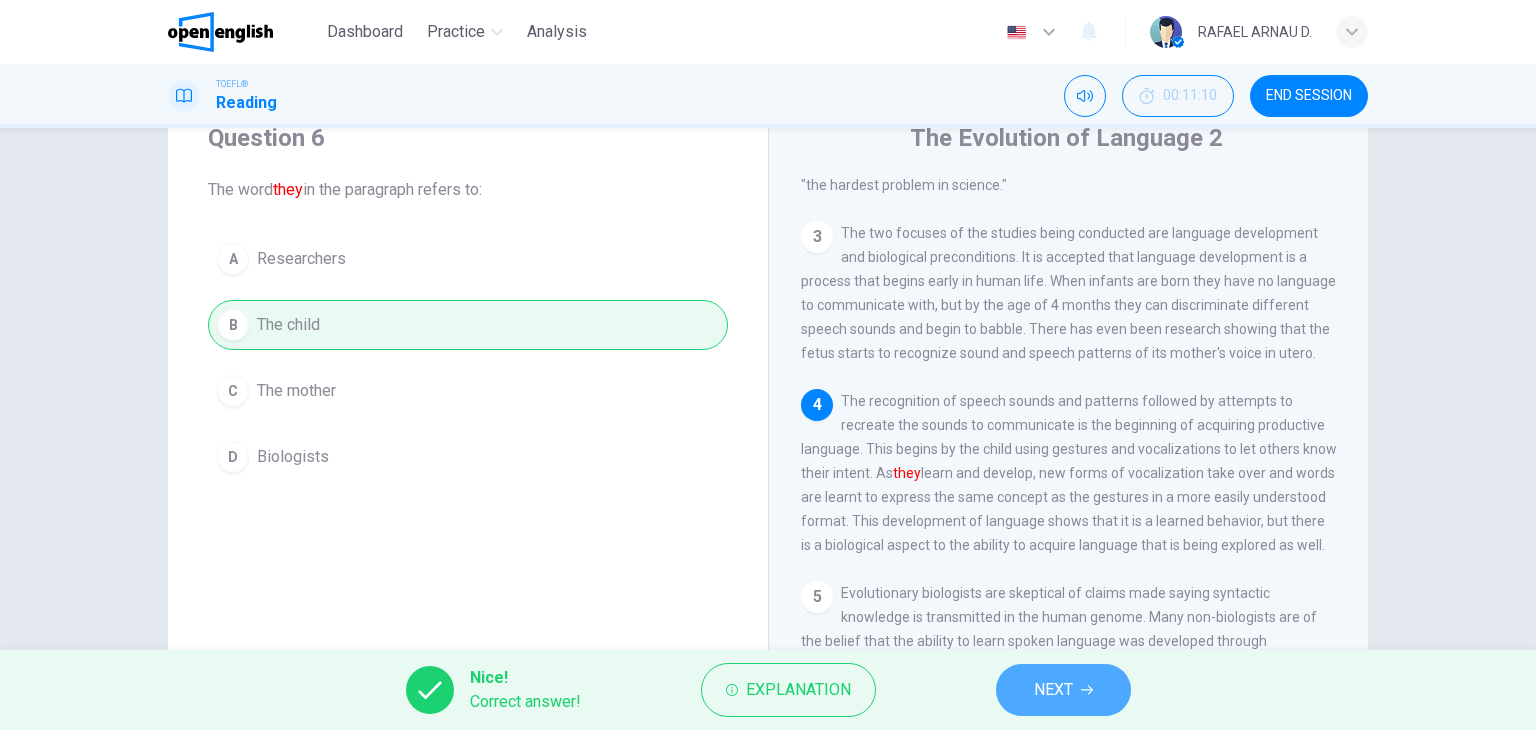 click at bounding box center (1087, 690) 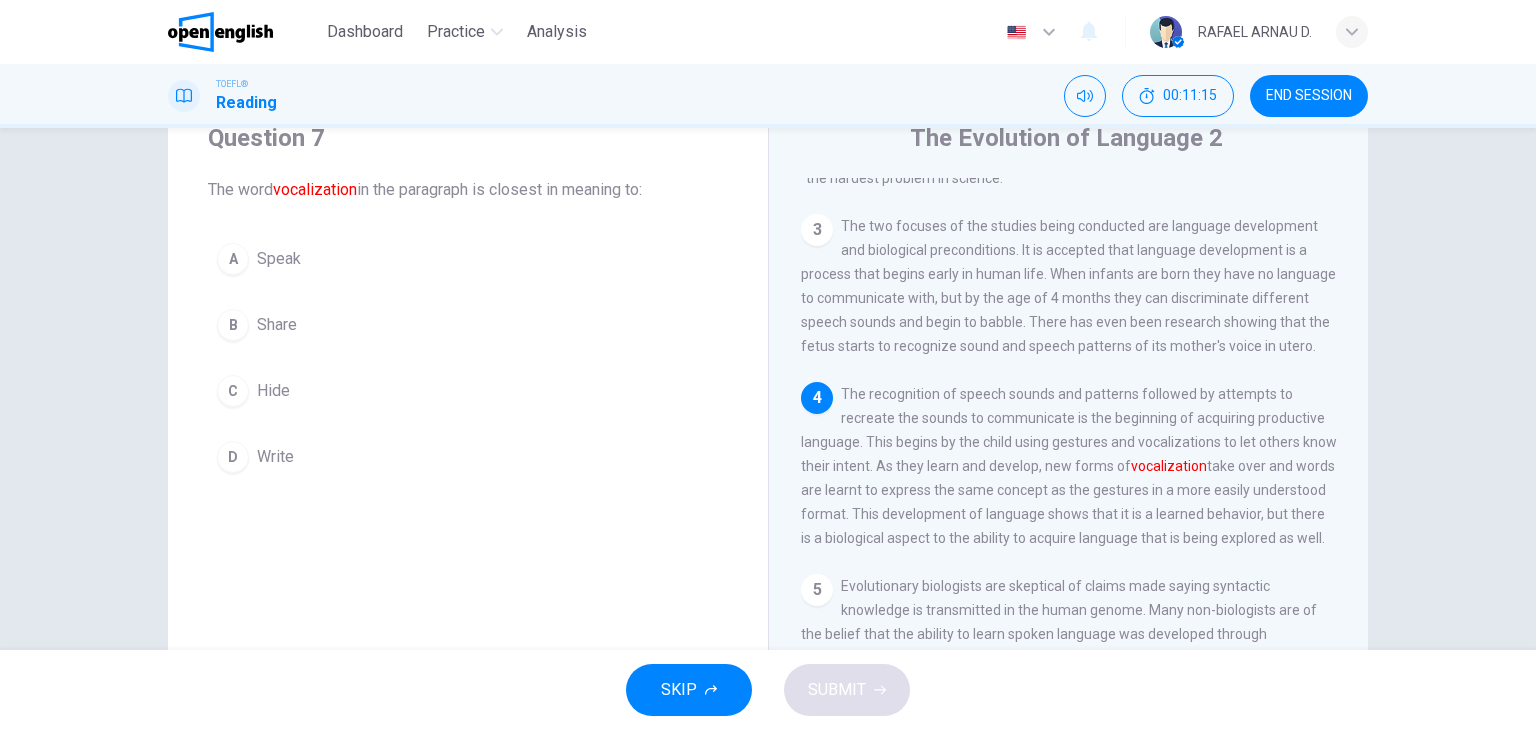 scroll, scrollTop: 392, scrollLeft: 0, axis: vertical 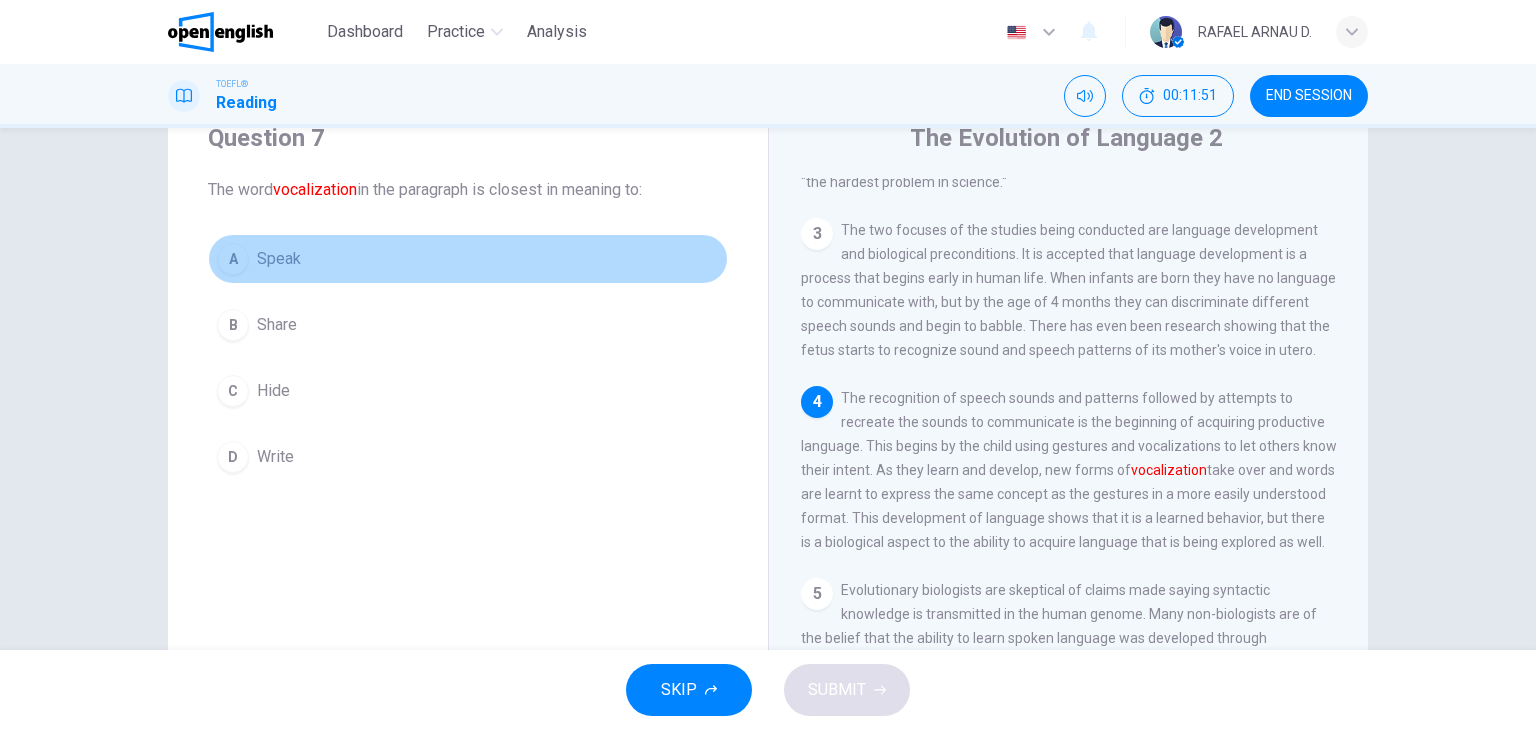 click on "A Speak" at bounding box center [468, 259] 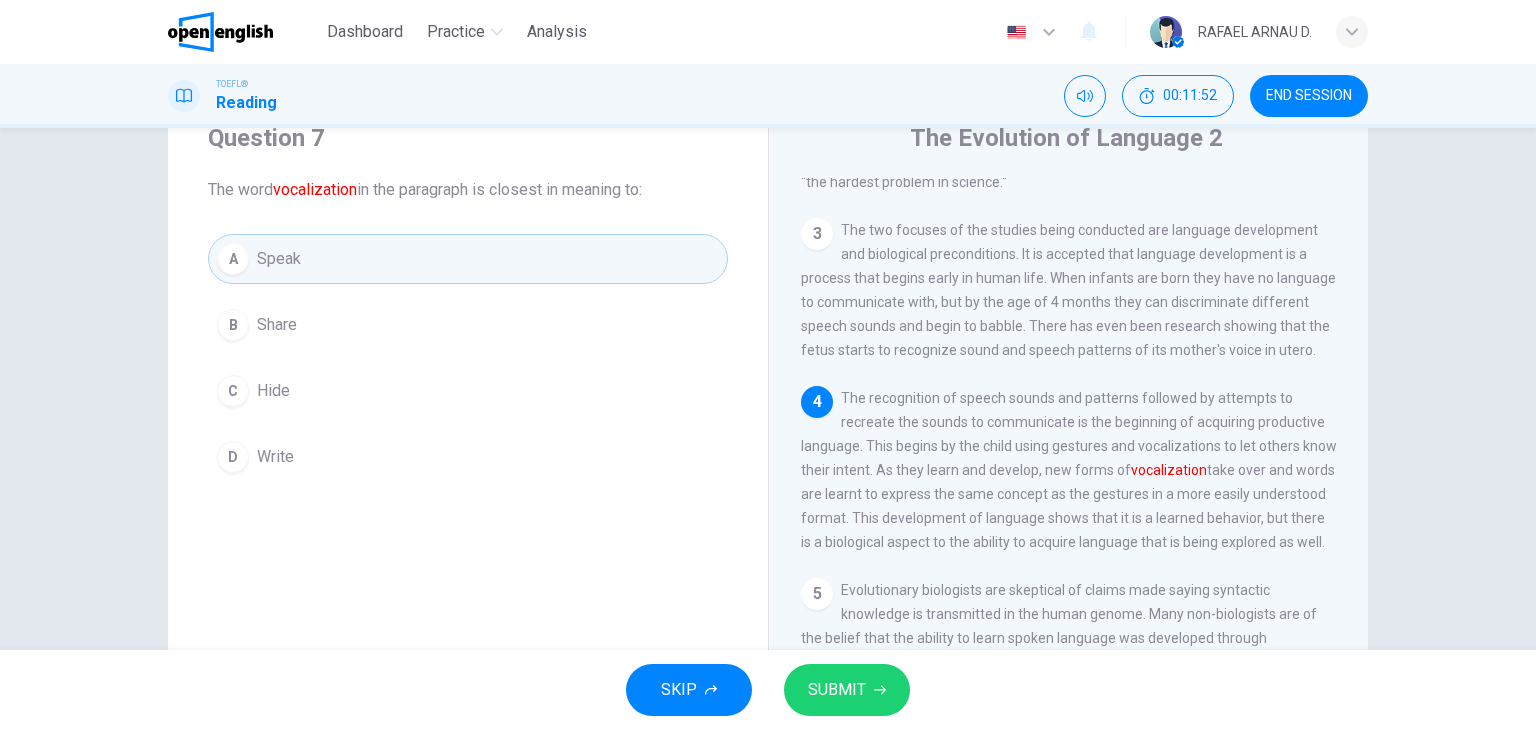 click on "SUBMIT" at bounding box center (847, 690) 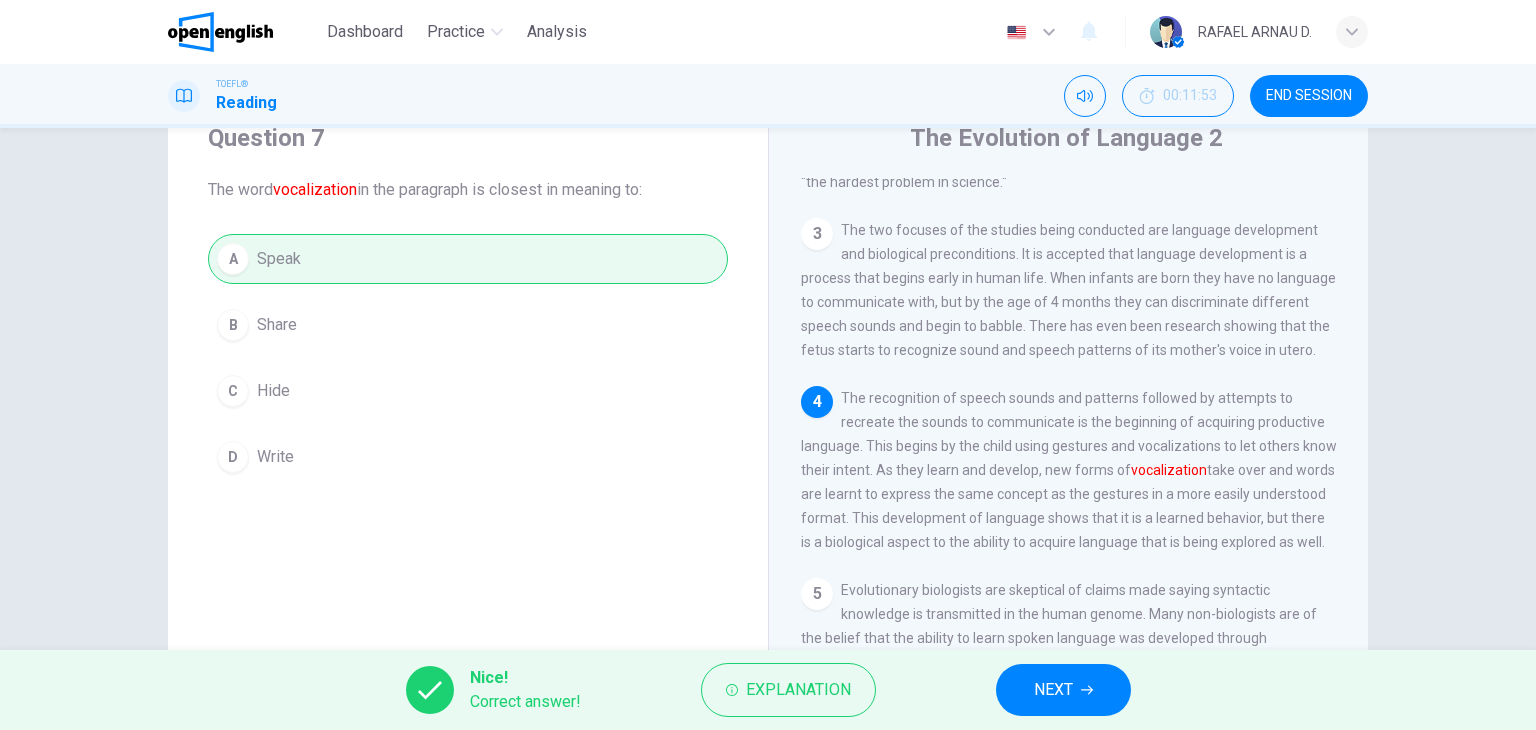 click on "NEXT" at bounding box center (1063, 690) 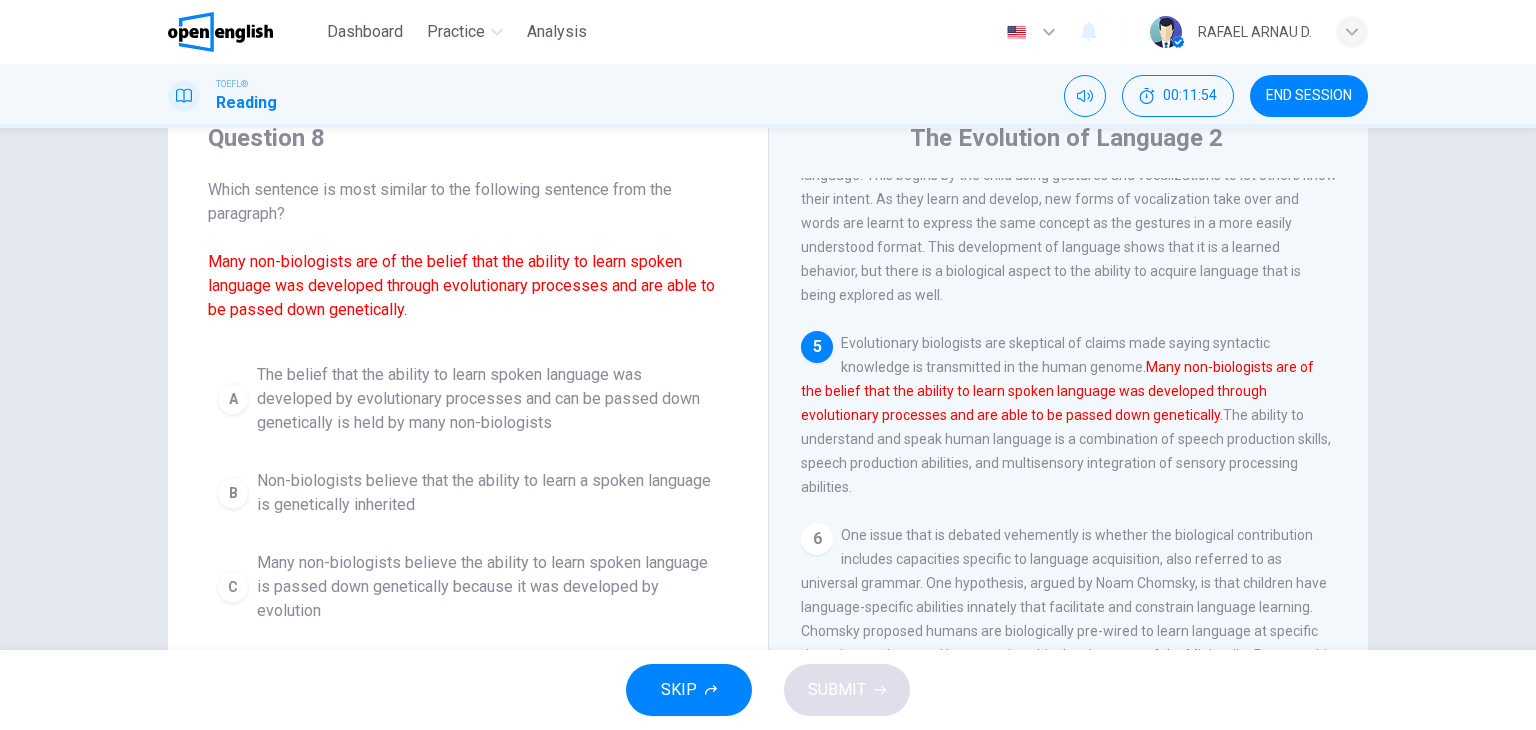 scroll, scrollTop: 573, scrollLeft: 0, axis: vertical 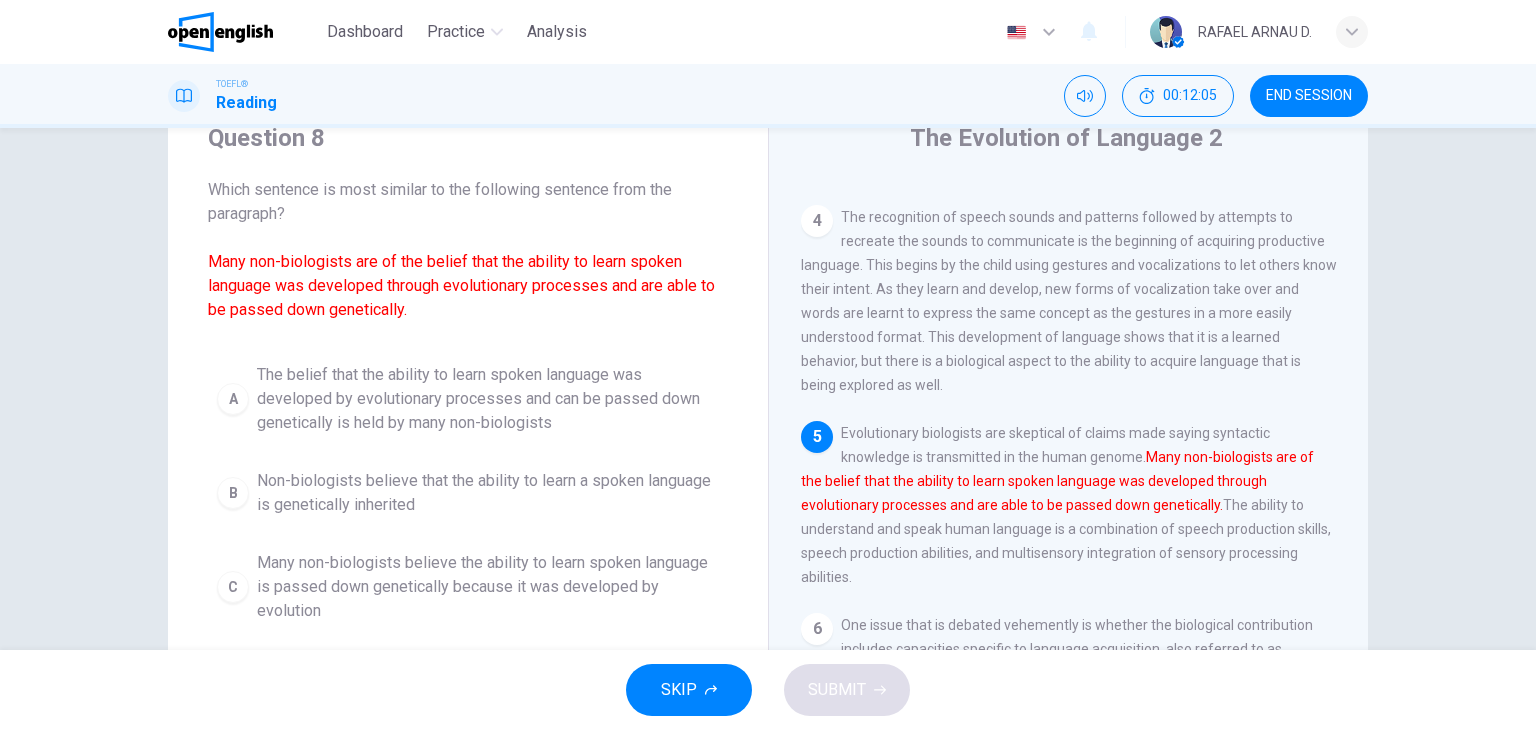 click on "5 Evolutionary biologists are skeptical of claims made saying syntactic knowledge is transmitted in the human genome. Many non-biologists are of the belief that the ability to learn spoken language was developed through evolutionary processes and are able to be passed down genetically. The ability to understand and speak human language is a combination of speech production skills, speech production abilities, and multisensory integration of sensory processing abilities." at bounding box center (1069, 505) 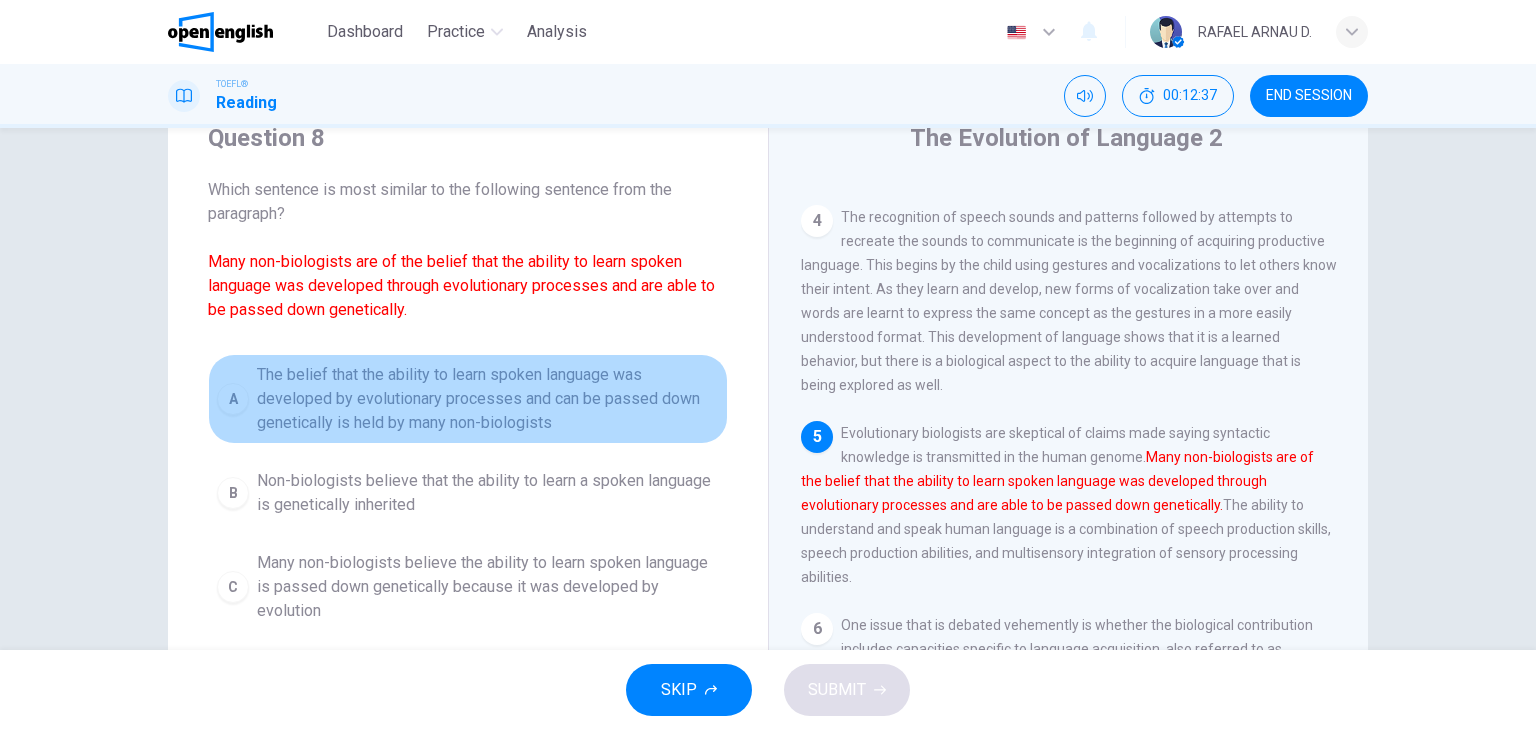 click on "A The belief that the ability to learn spoken language was developed by evolutionary processes and can be passed down genetically is held by many non-biologists" at bounding box center (468, 399) 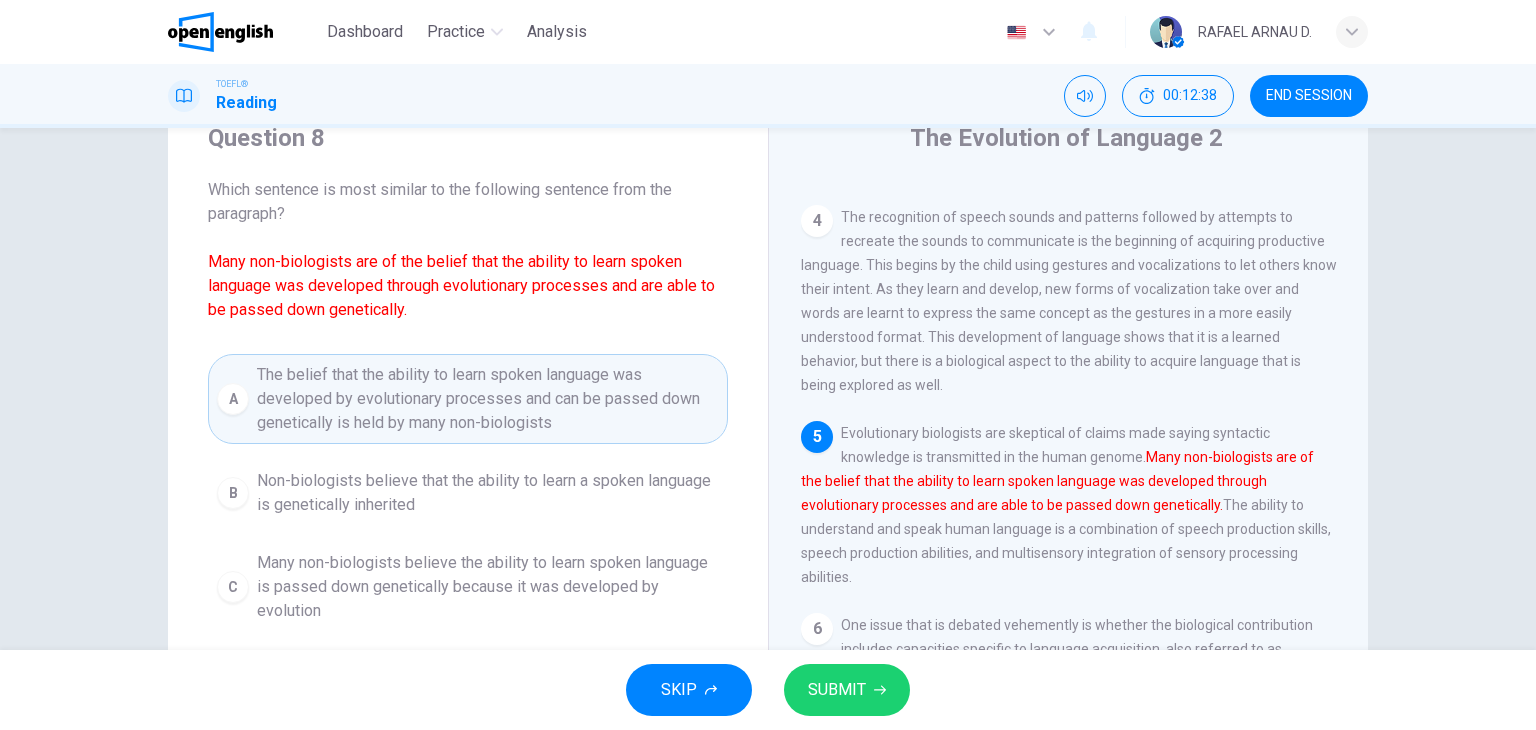 click on "SUBMIT" at bounding box center (837, 690) 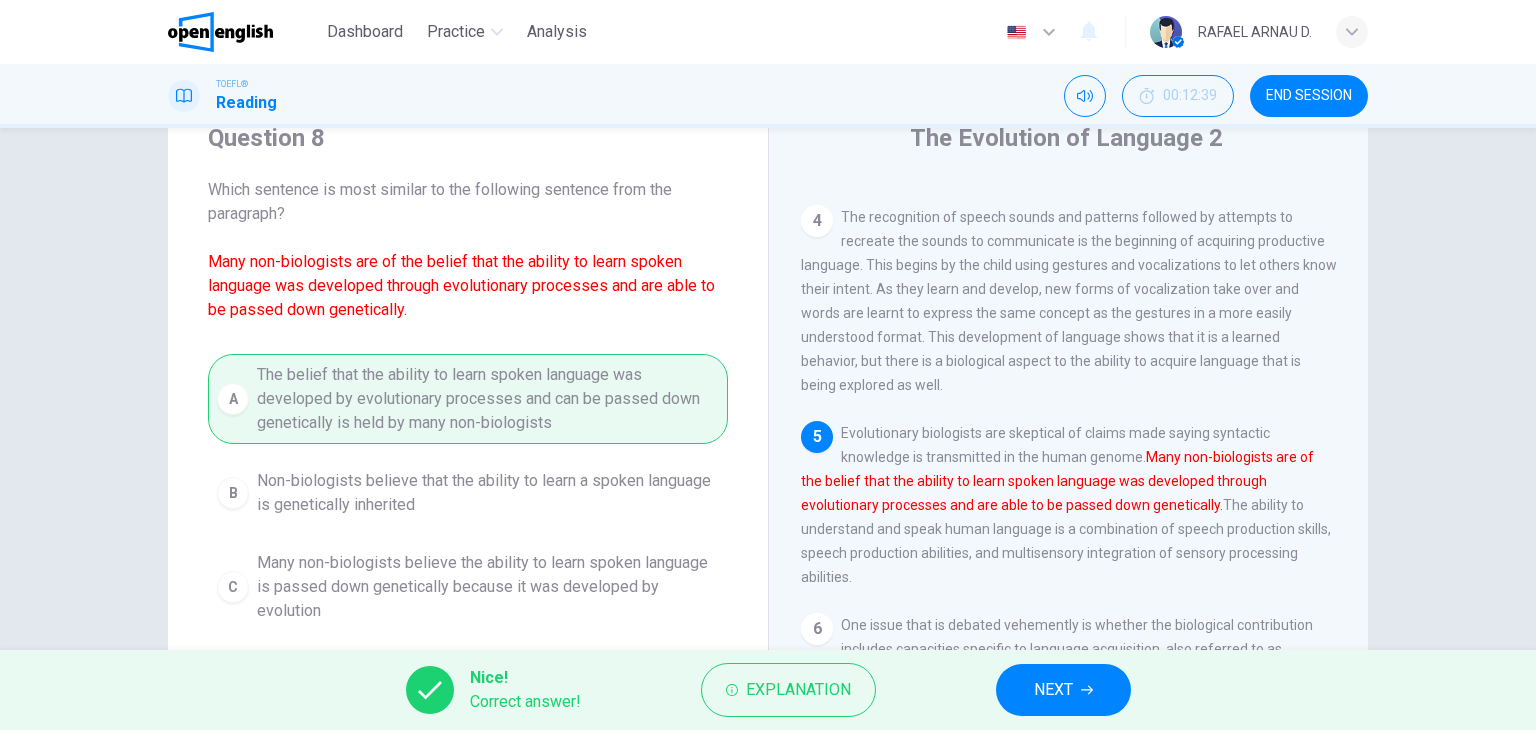 click on "NEXT" at bounding box center [1063, 690] 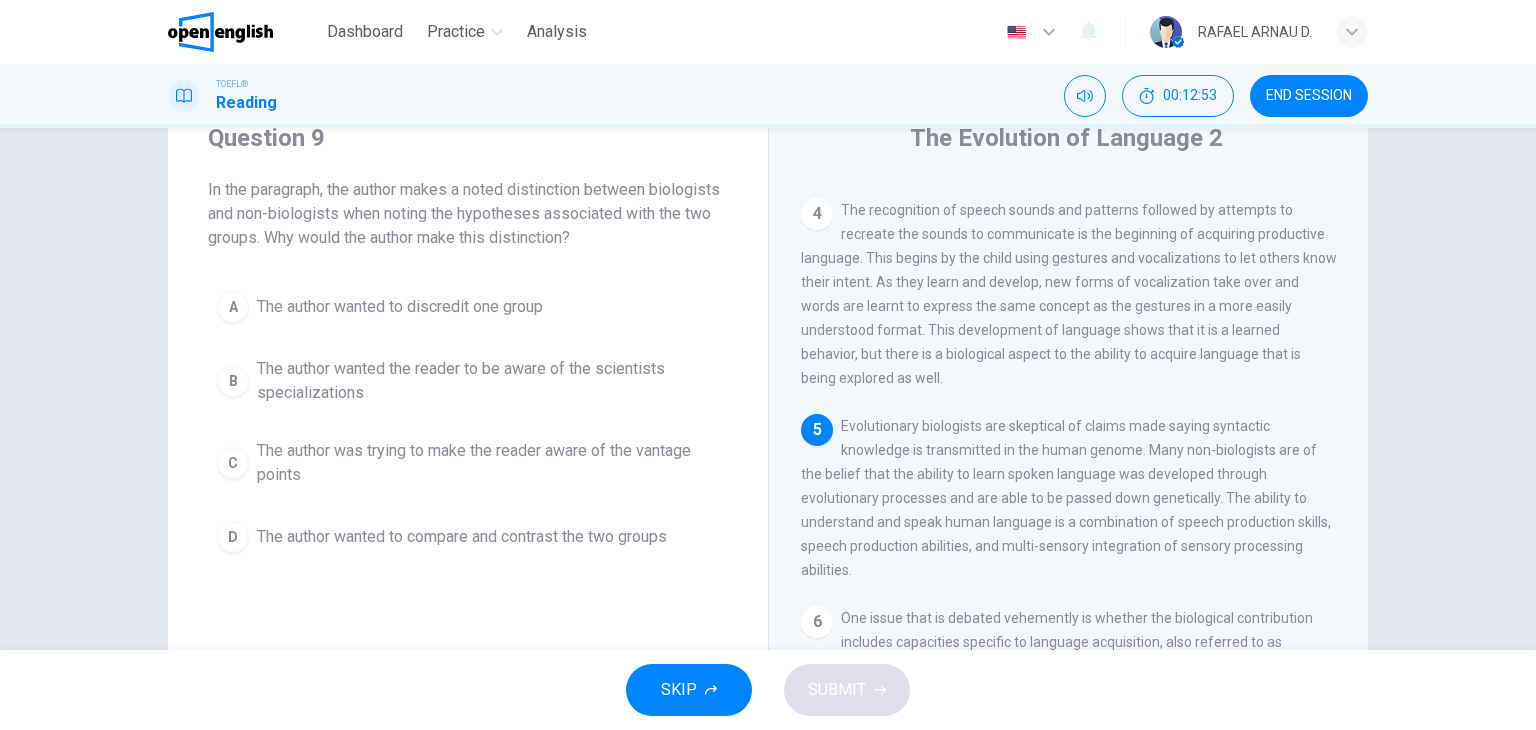 scroll, scrollTop: 579, scrollLeft: 0, axis: vertical 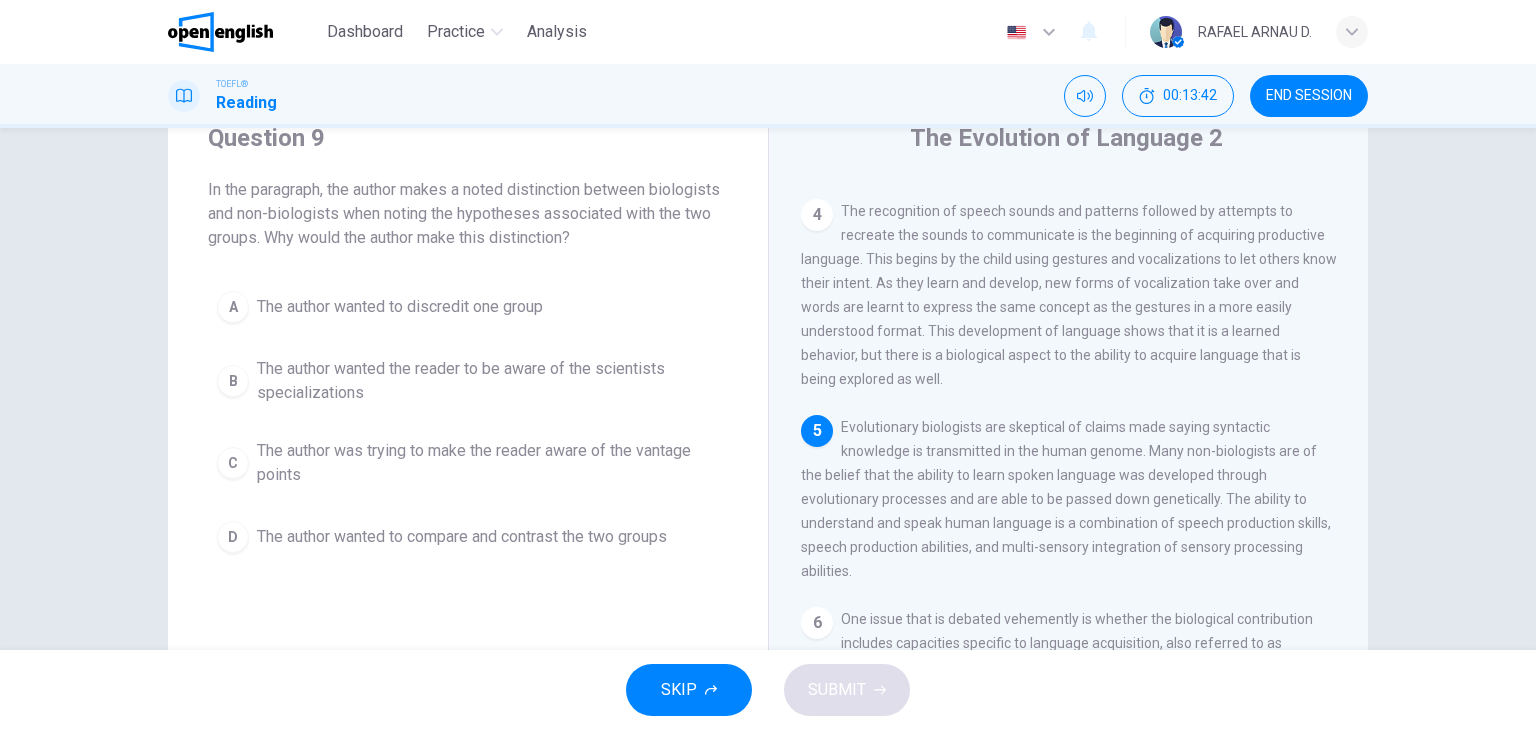 click on "The author wanted the reader to be aware of the scientists specializations" at bounding box center [400, 307] 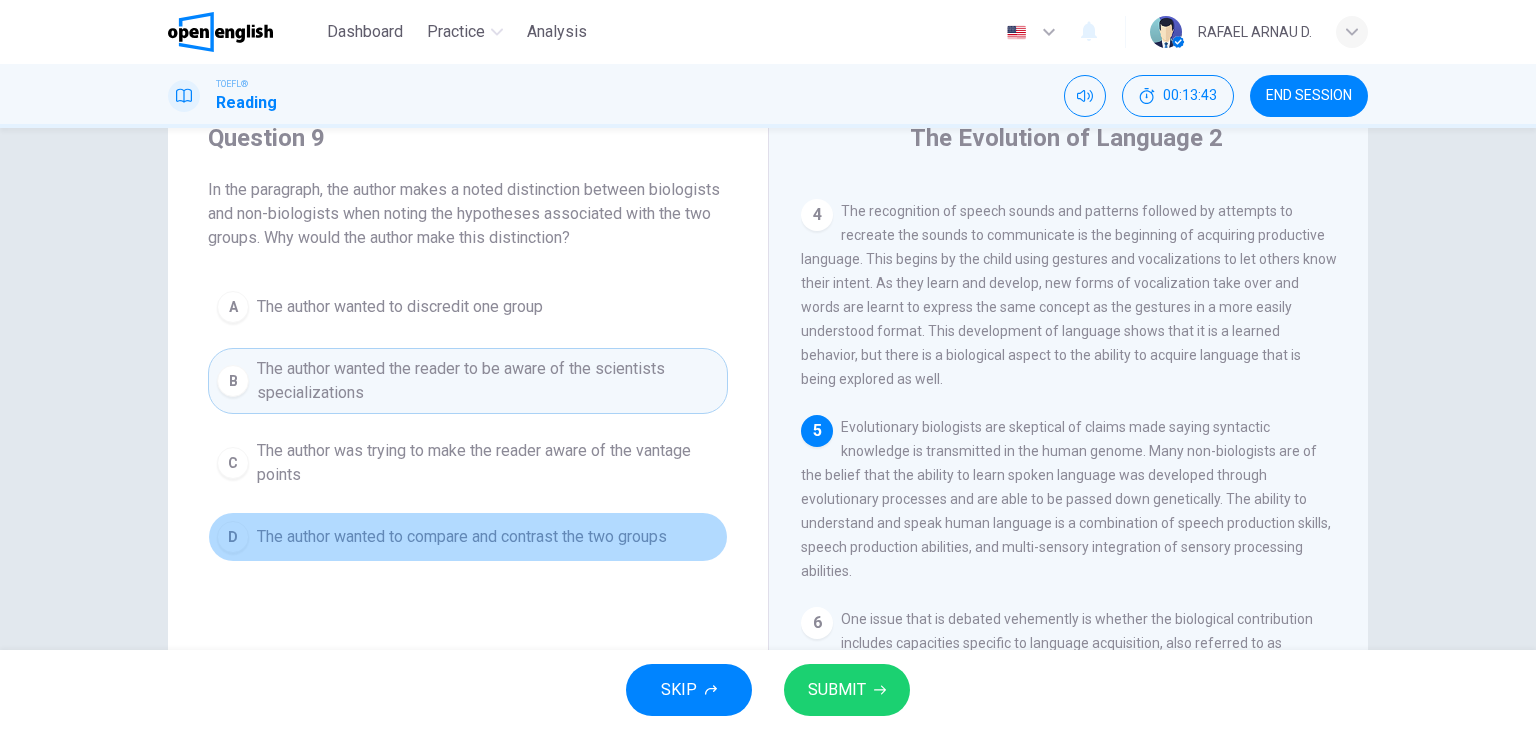 click on "The author wanted to compare and contrast the two groups" at bounding box center (400, 307) 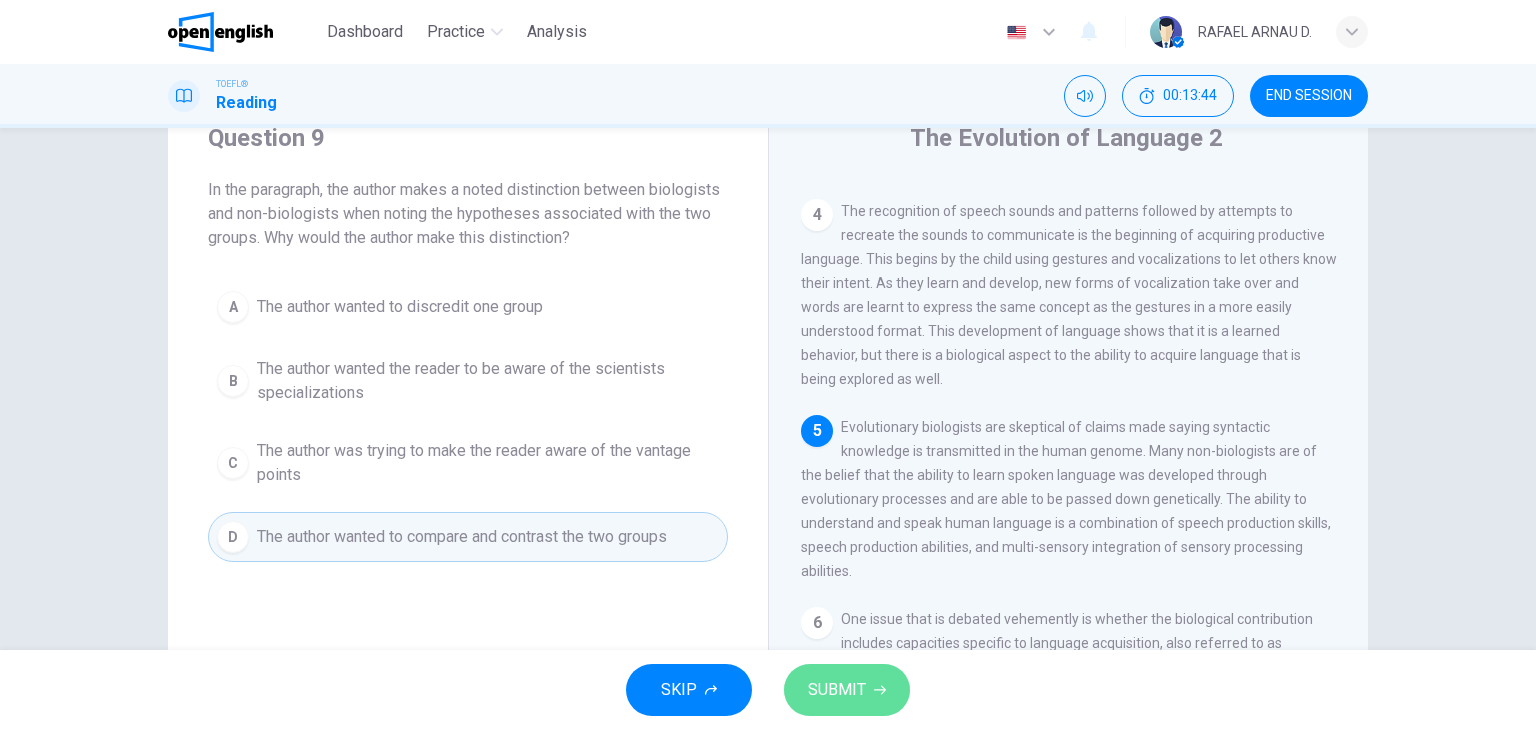 click on "SUBMIT" at bounding box center [837, 690] 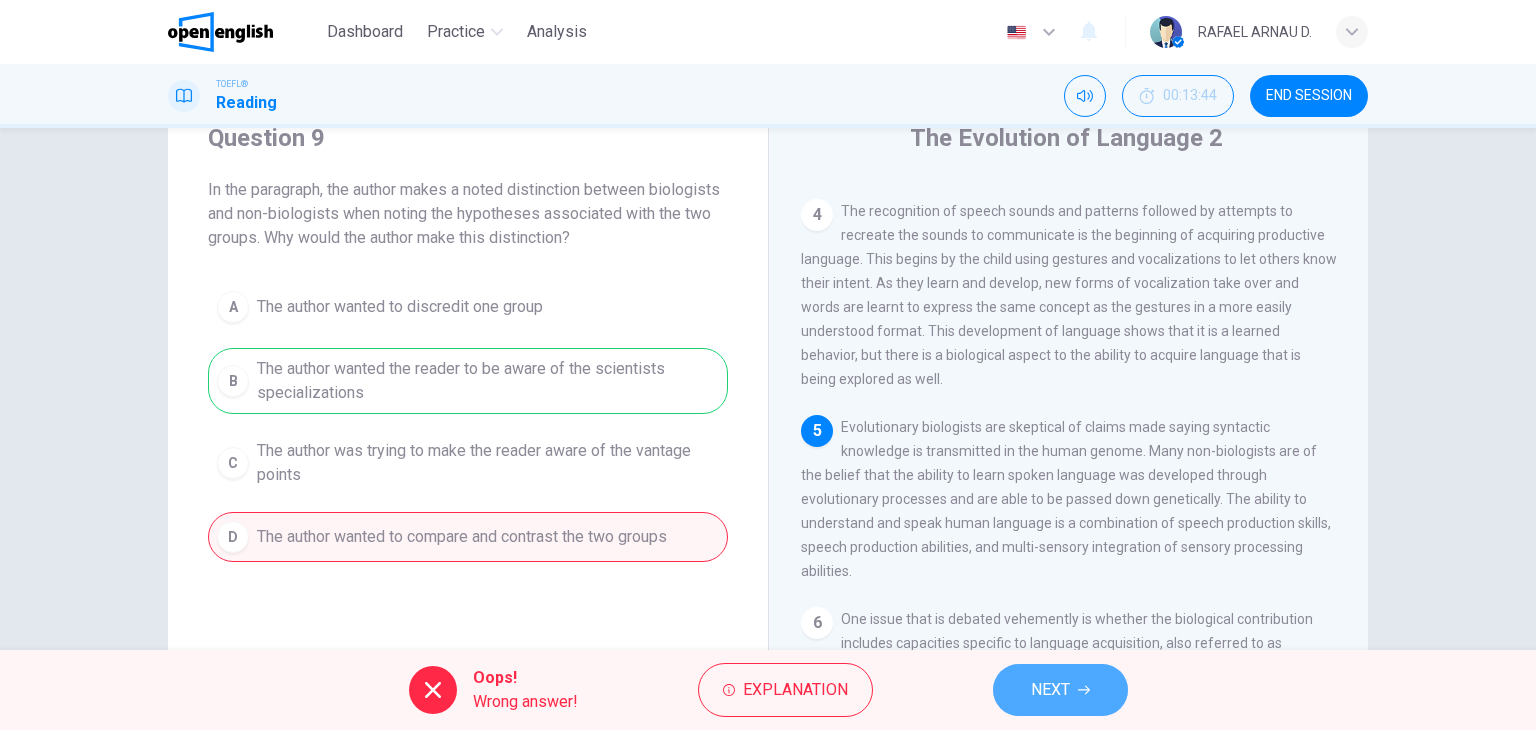 click at bounding box center [1084, 690] 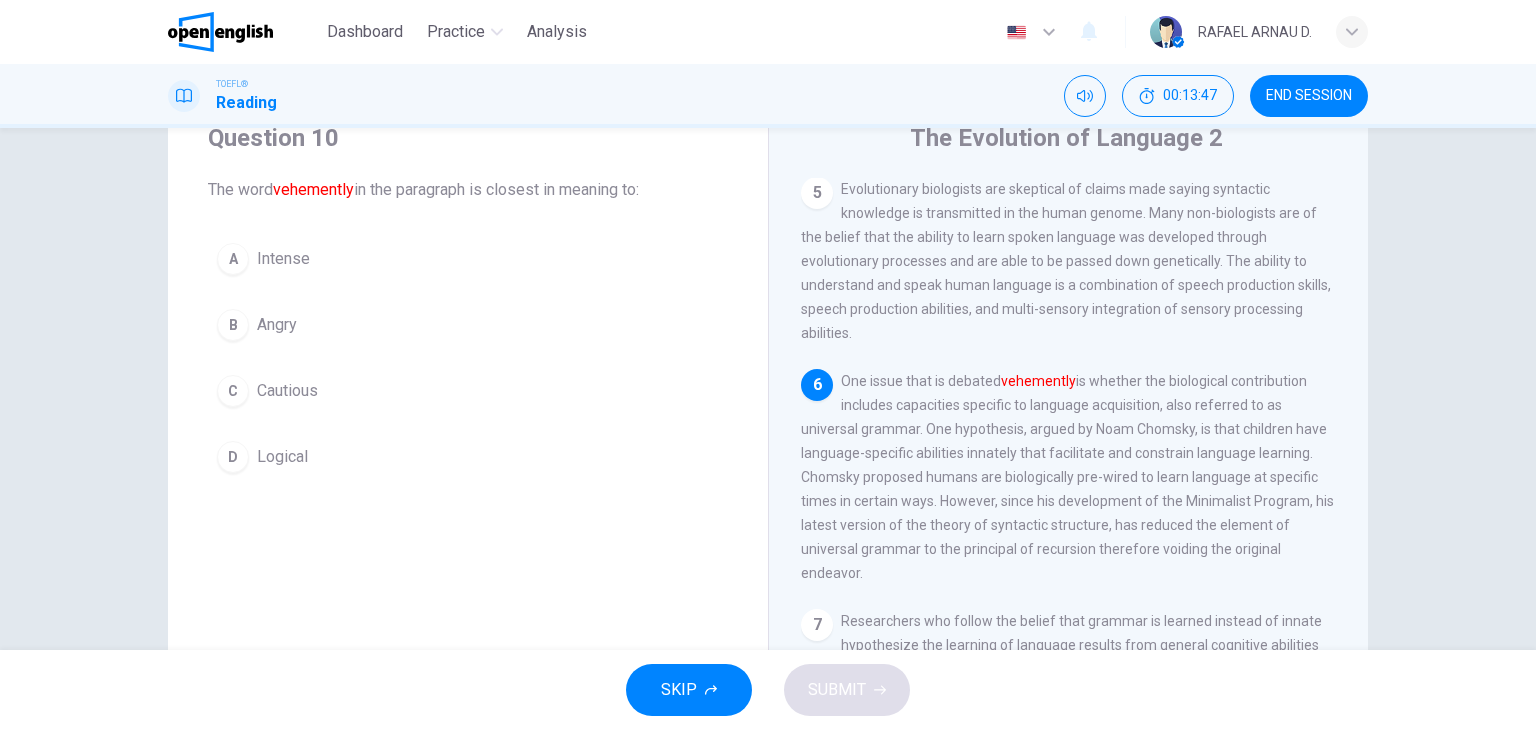 scroll, scrollTop: 822, scrollLeft: 0, axis: vertical 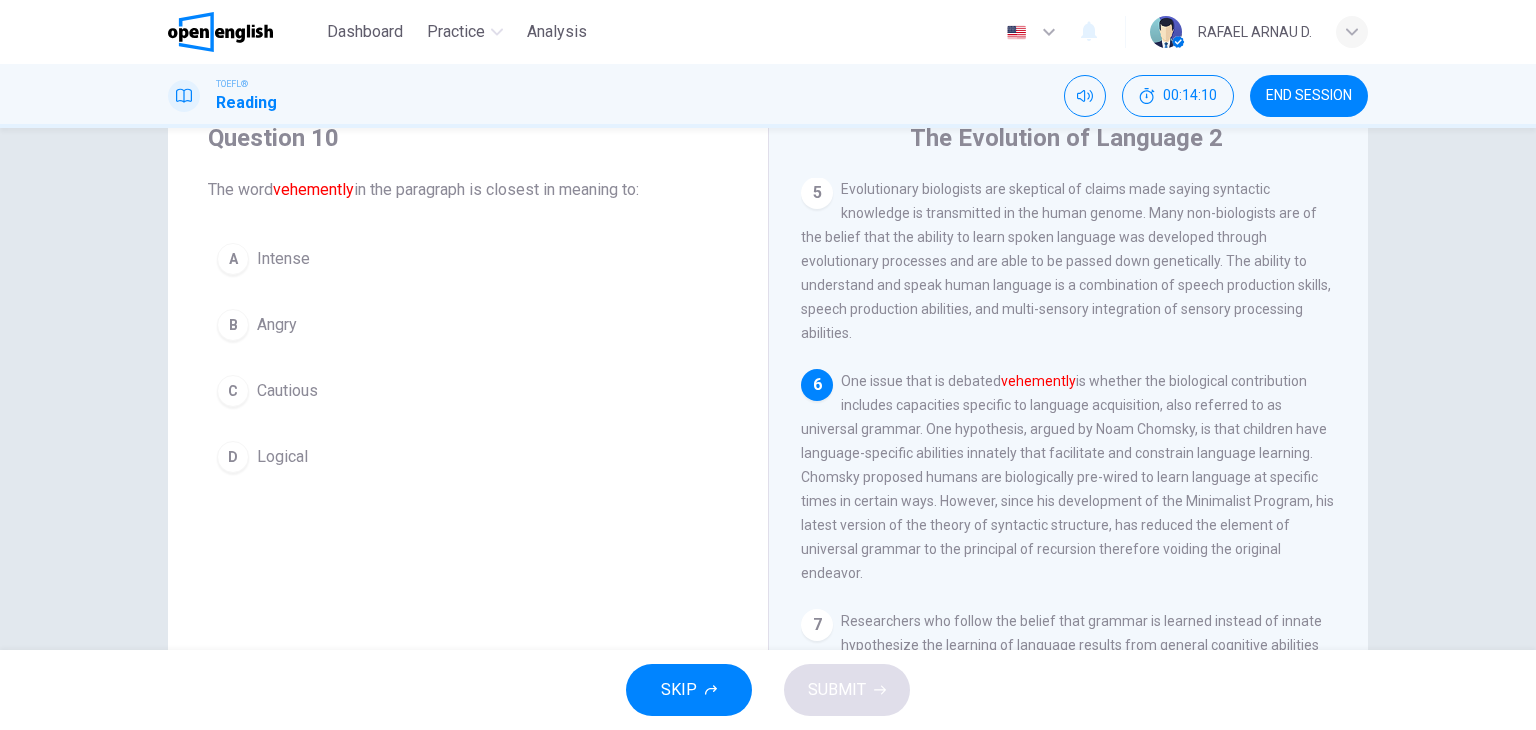 click on "Question 10 The word  vehemently  in the paragraph is closest in meaning to: A Intense B Angry C Cautious D Logical The Evolution of Language 2 1 Linguistic evolution, both biological and the evolution of language, as a changing system of communication, is a subject of debate. The biological plausibility of linguistic evolution has not had linguists on the center-stage of the debate. Recently, language itself has come to be studied as an evolutionary process meeting all of the criteria perfectly: fragments of language are replicators, subject to mutation, and subject to selection. 2 3 4 5 6 One issue that is debated  vehemently 7" at bounding box center (768, 437) 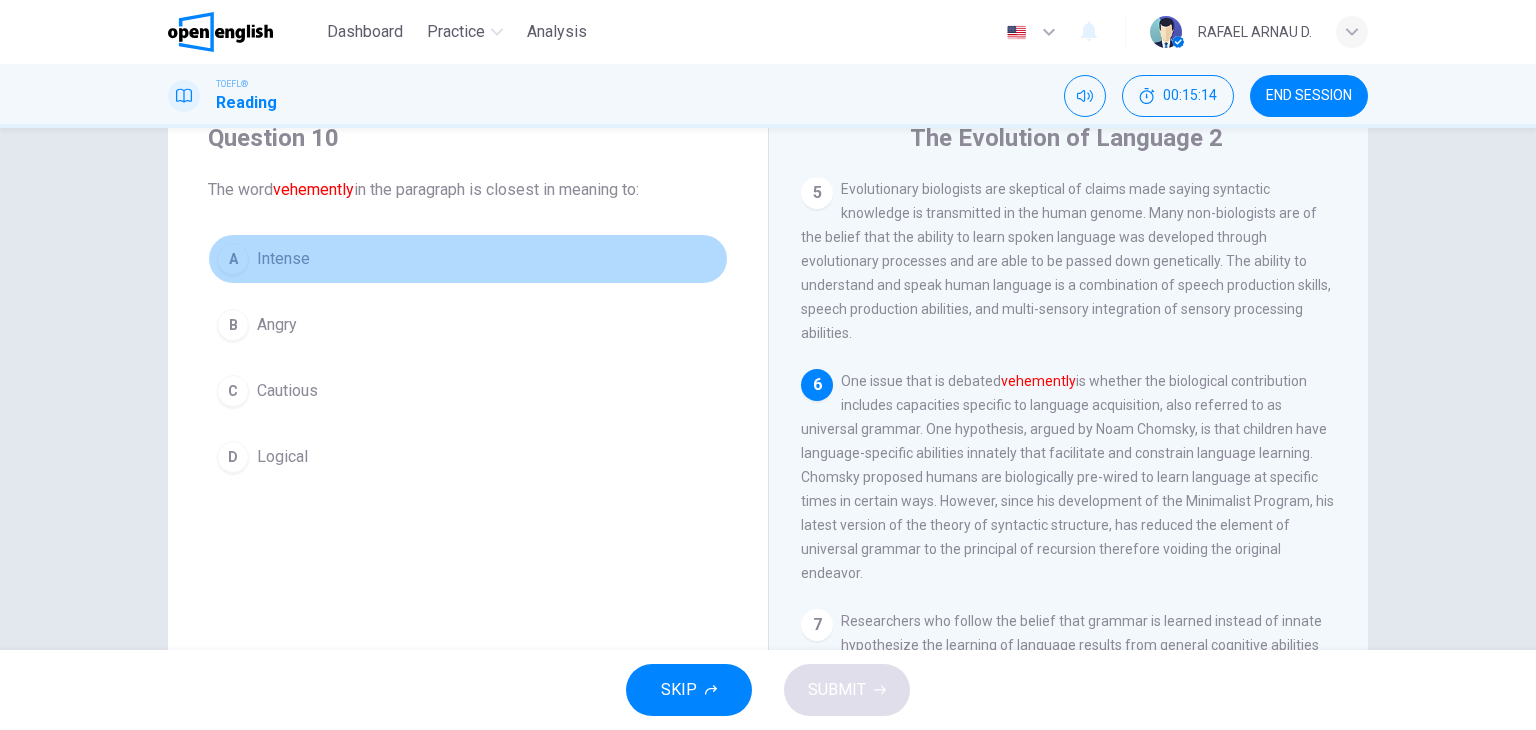 click on "Intense" at bounding box center [283, 259] 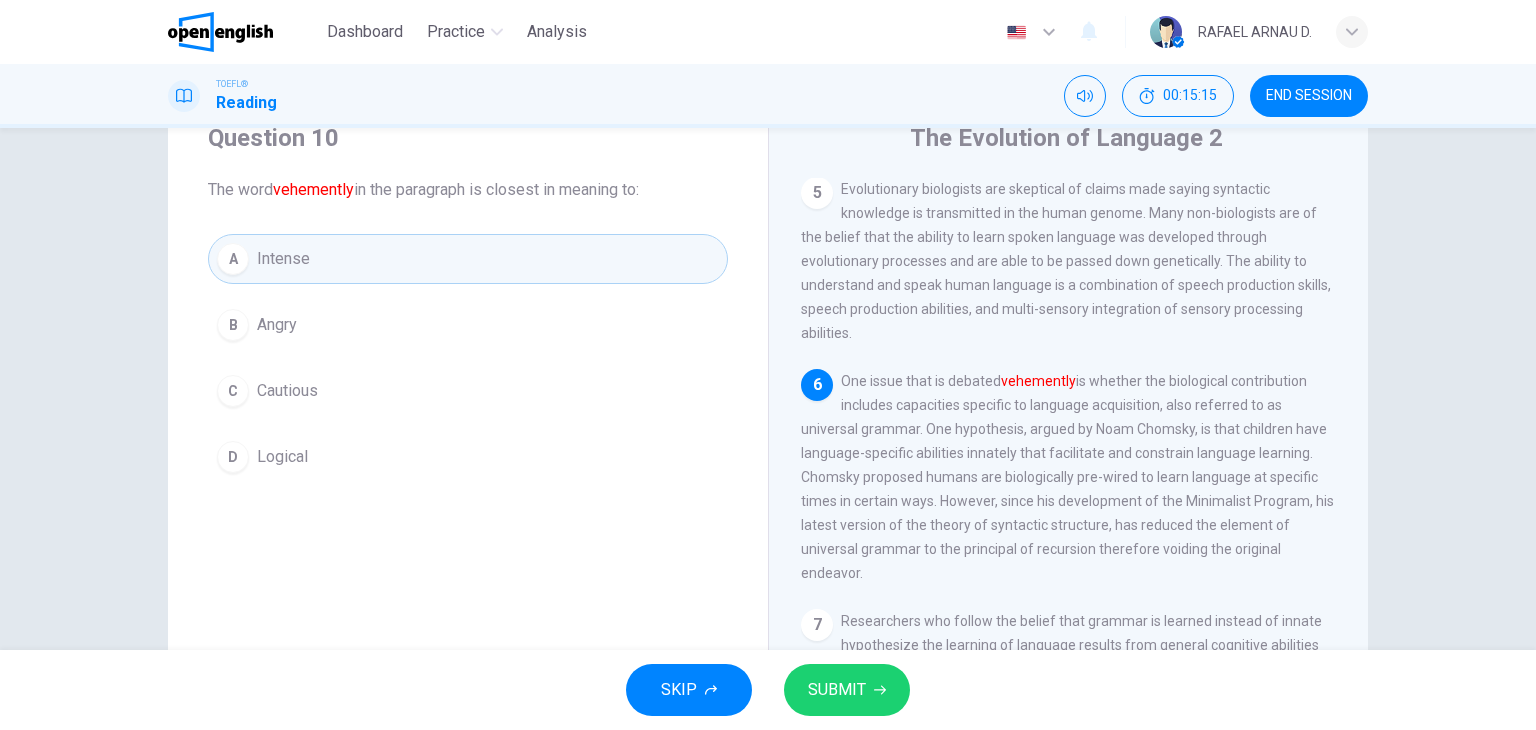 click on "SUBMIT" at bounding box center (837, 690) 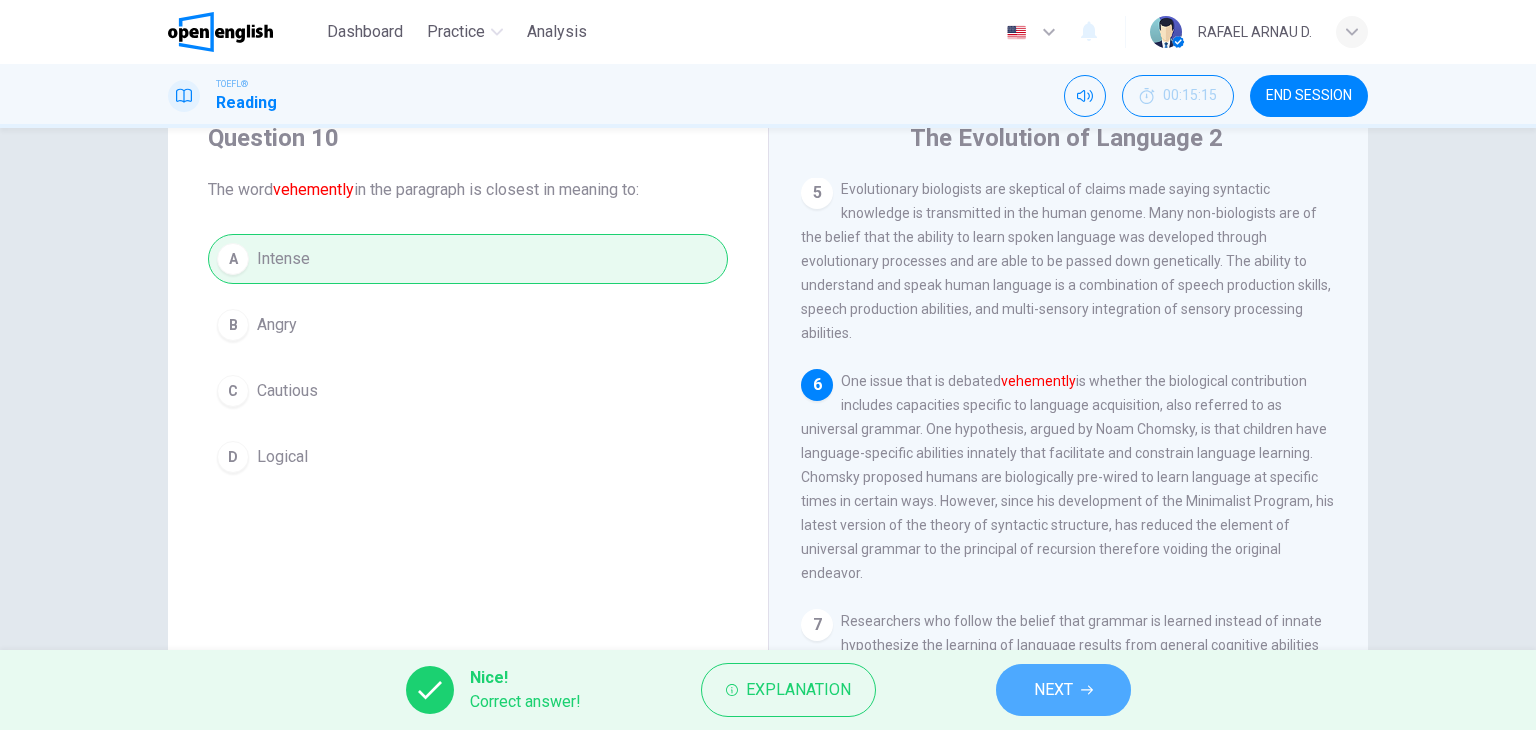 click on "NEXT" at bounding box center (1053, 690) 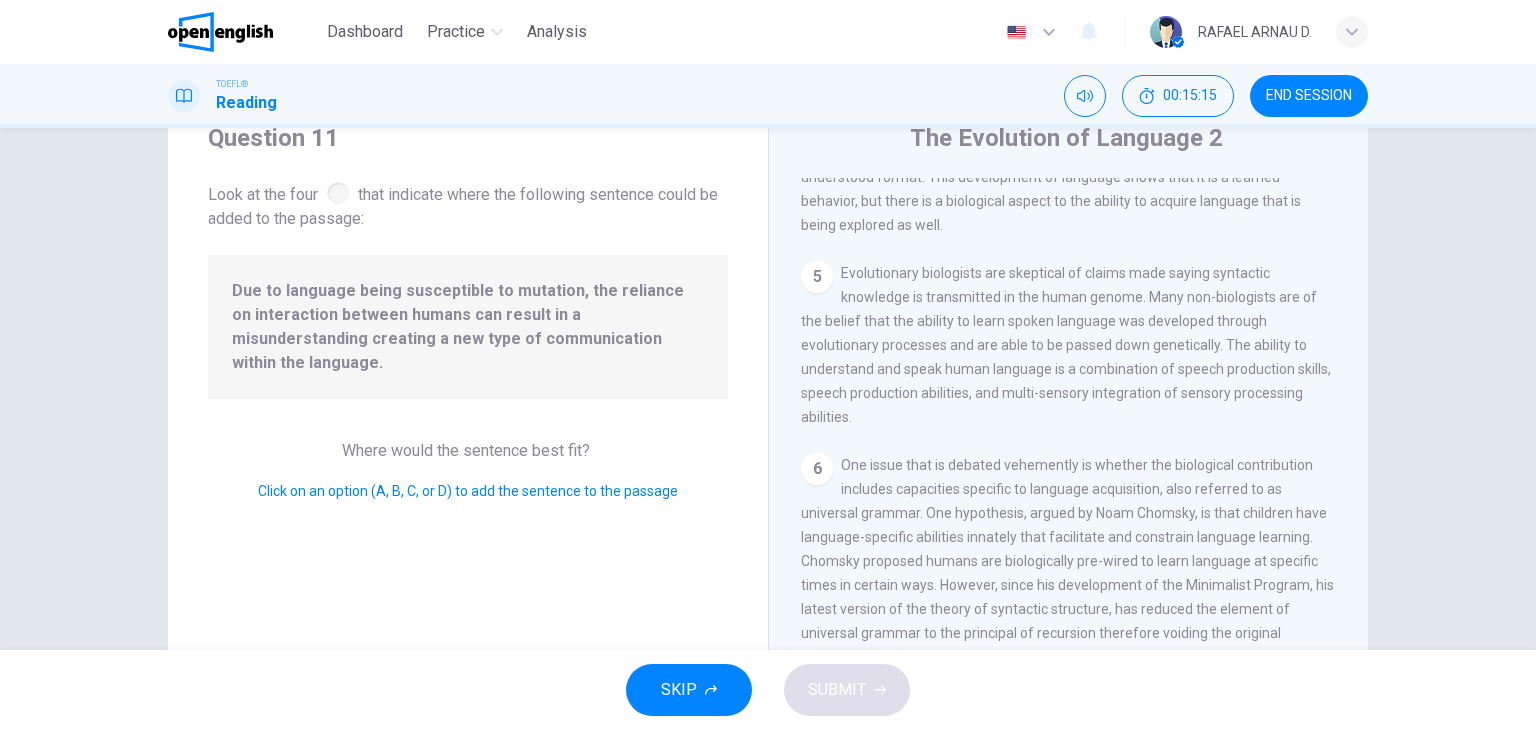 scroll, scrollTop: 958, scrollLeft: 0, axis: vertical 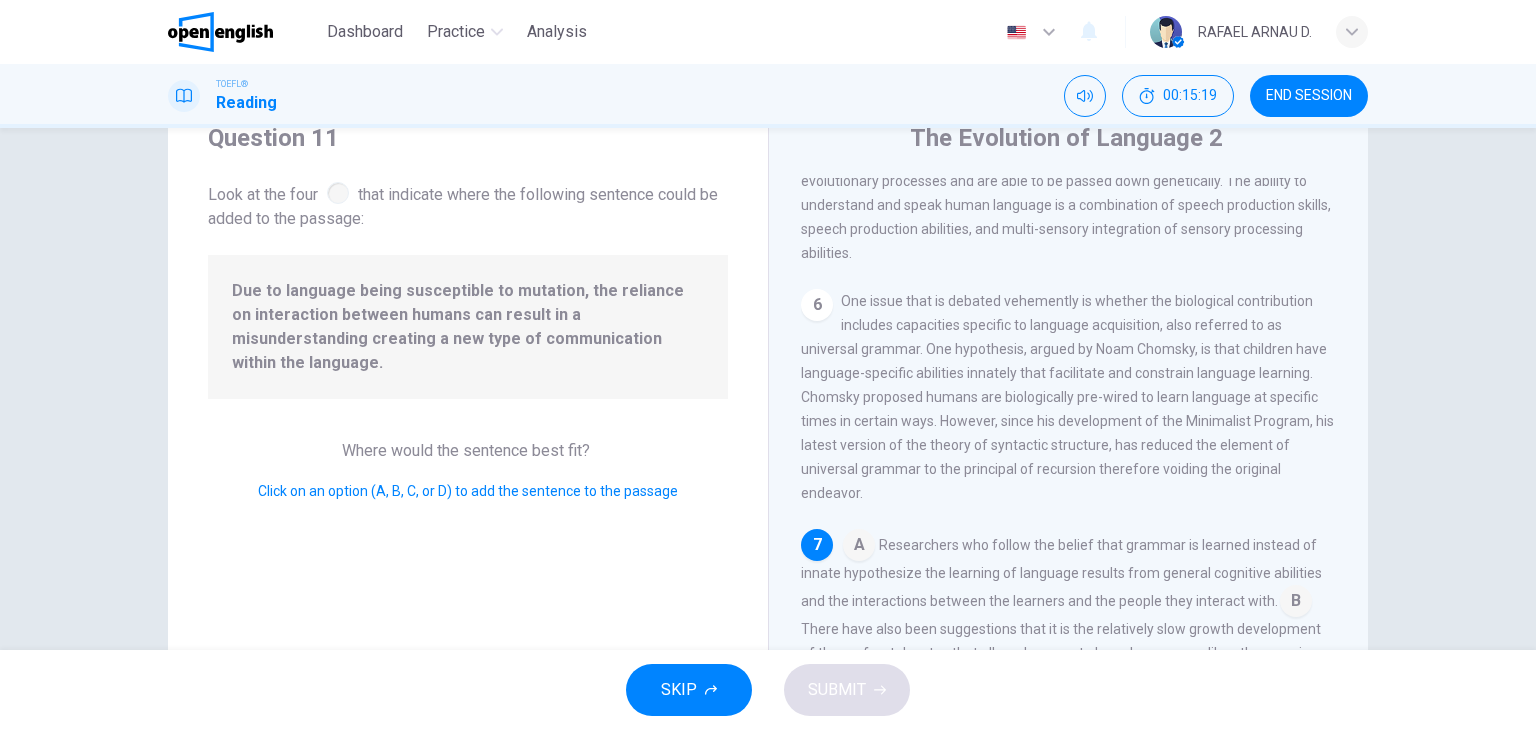 click on "Due to language being susceptible to mutation, the reliance on interaction between humans can result in a misunderstanding creating a new type of communication within the language." at bounding box center (468, 327) 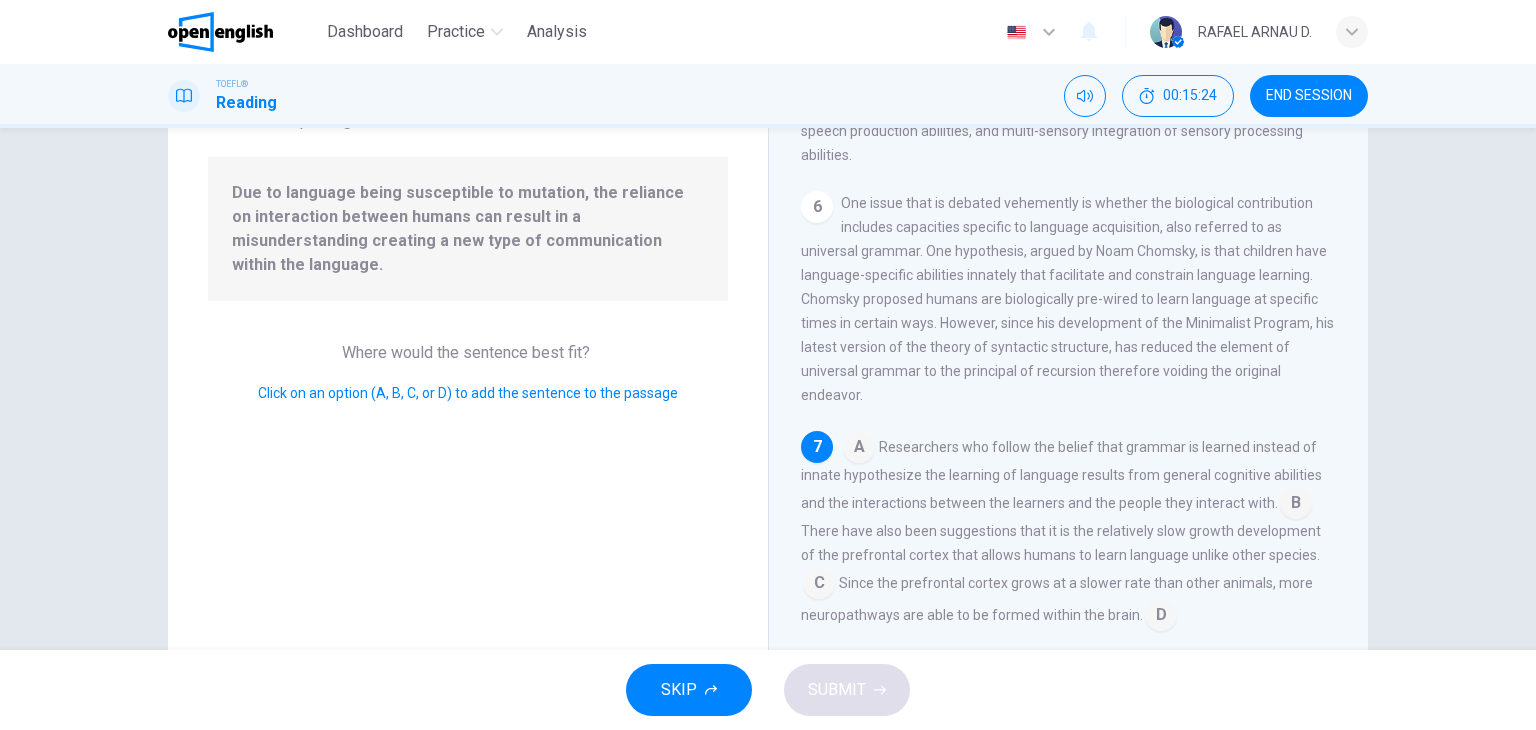 scroll, scrollTop: 177, scrollLeft: 0, axis: vertical 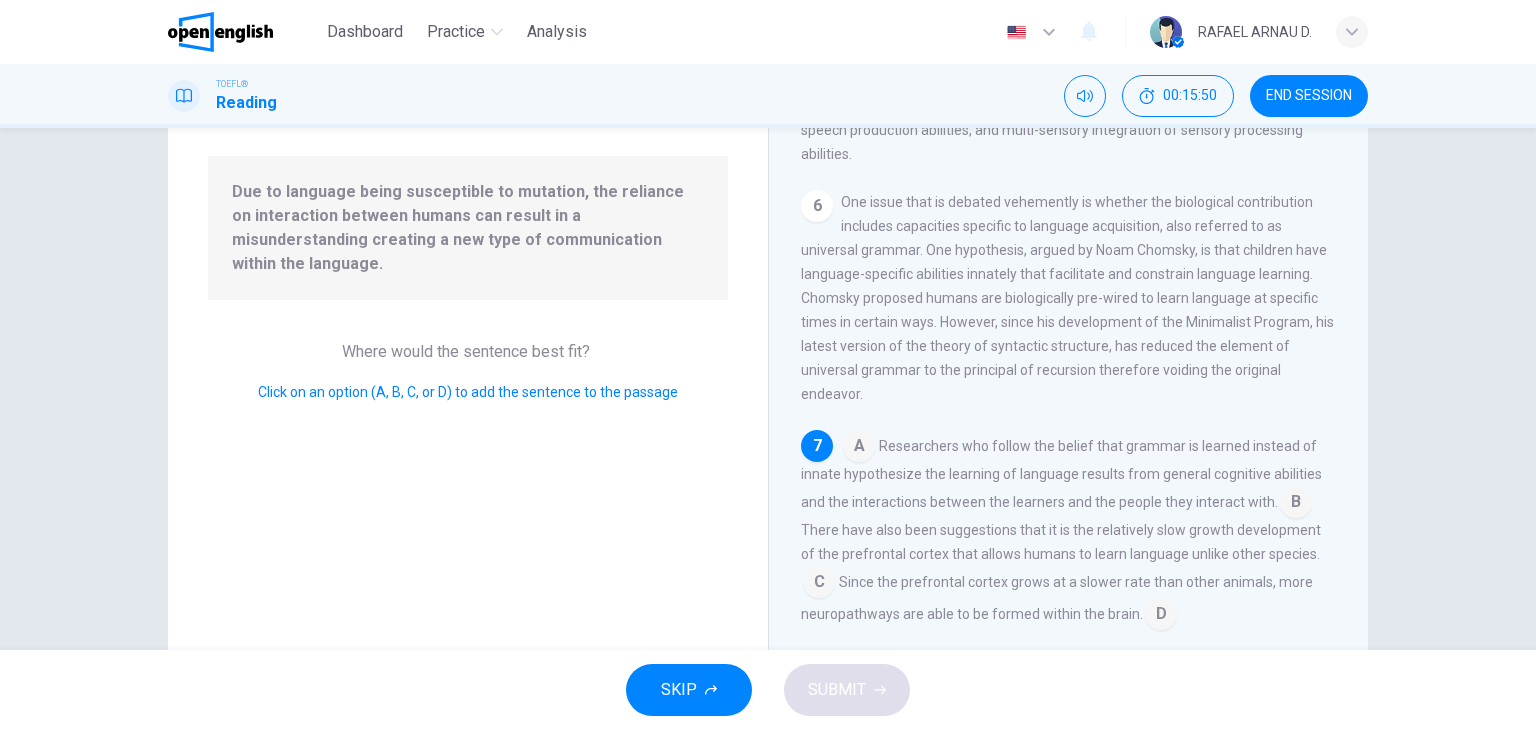 click on "There have also been suggestions that it is the relatively slow growth development of the prefrontal cortex that allows humans to learn language unlike other species." at bounding box center [1061, 542] 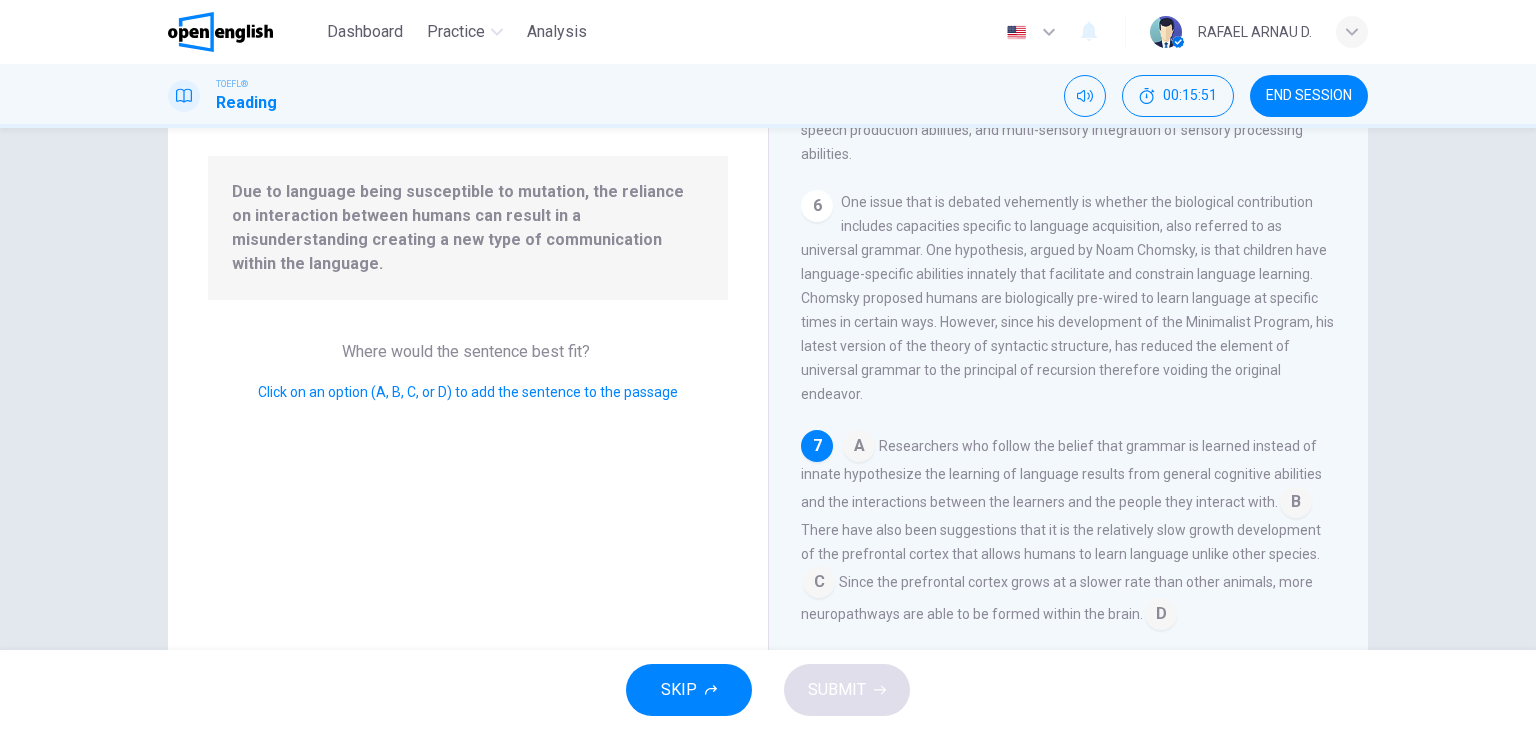 click at bounding box center (859, 448) 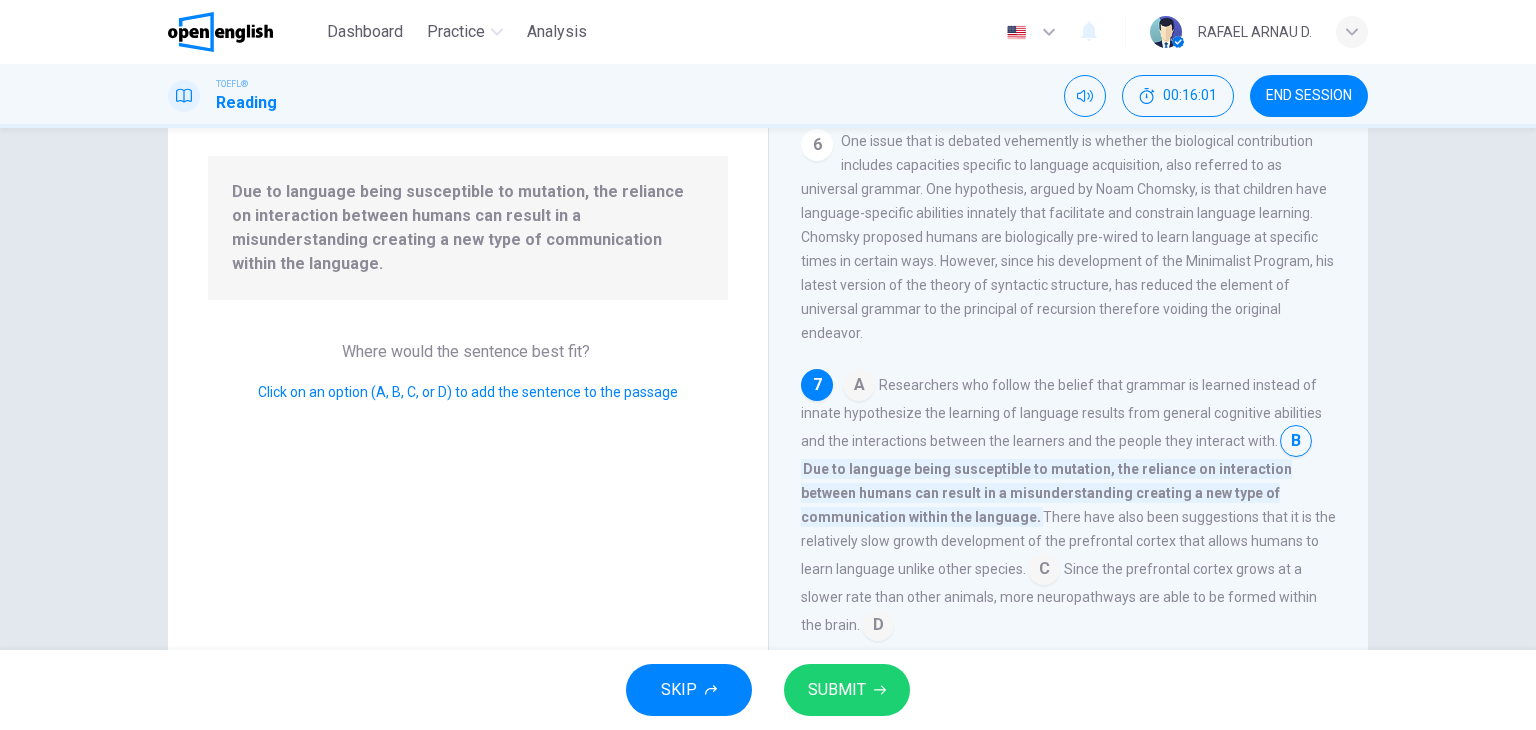 click on "Researchers who follow the belief that grammar is learned instead of innate hypothesize the learning of language results from general cognitive abilities and the interactions between the learners and the people they interact with." at bounding box center (1061, 413) 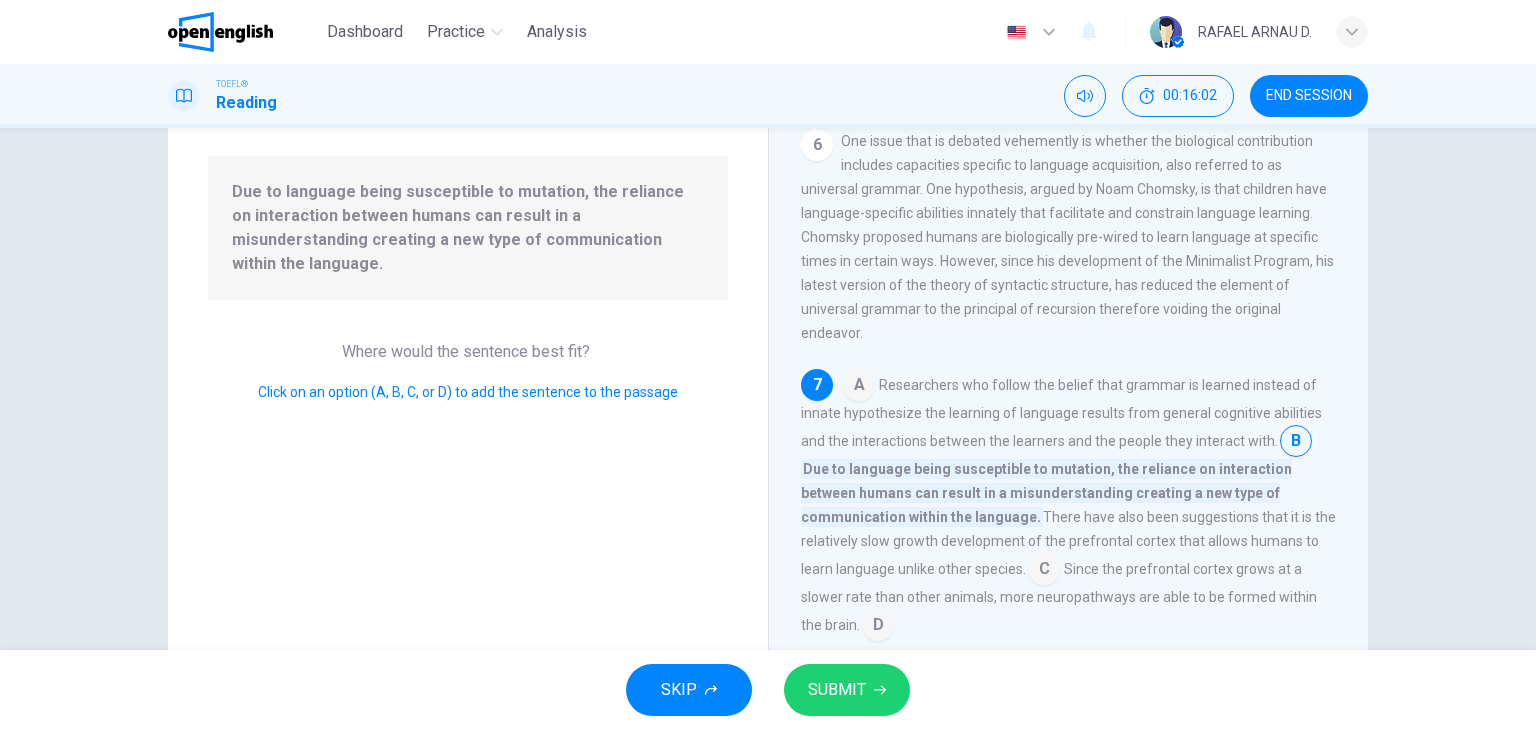 click on "A Researchers who follow the belief that grammar is learned instead of innate hypothesize the learning of language results from general cognitive abilities and the interactions between the learners and the people they interact with. B Due to language being susceptible to mutation, the reliance on interaction between humans can result in a misunderstanding creating a new type of communication within the language. There have also been suggestions that it is the relatively slow growth development of the prefrontal cortex that allows humans to learn language unlike other species. C Since the prefrontal cortex grows at a slower rate than other animals, more neuropathways are able to be formed within the brain. D" at bounding box center [1069, 505] 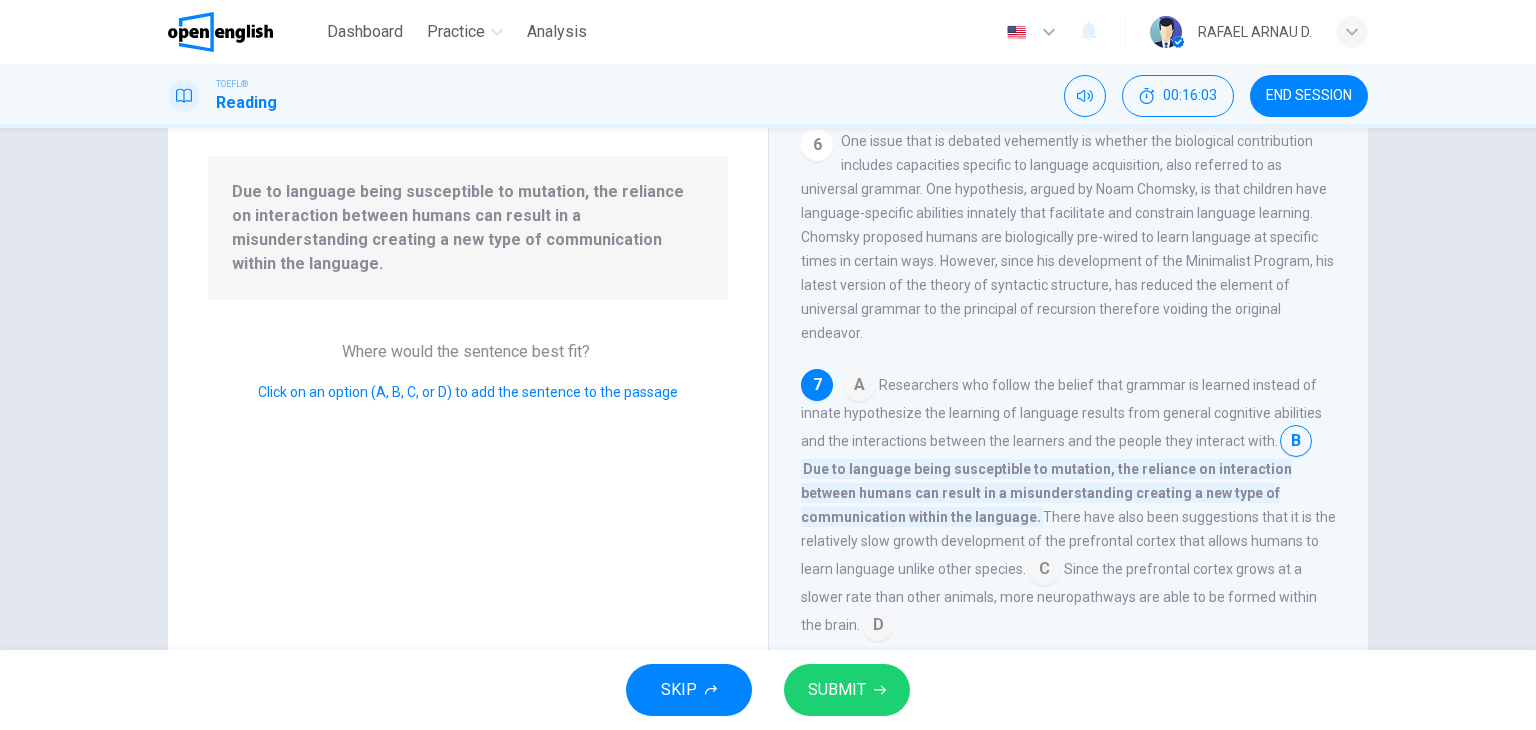 click at bounding box center (859, 387) 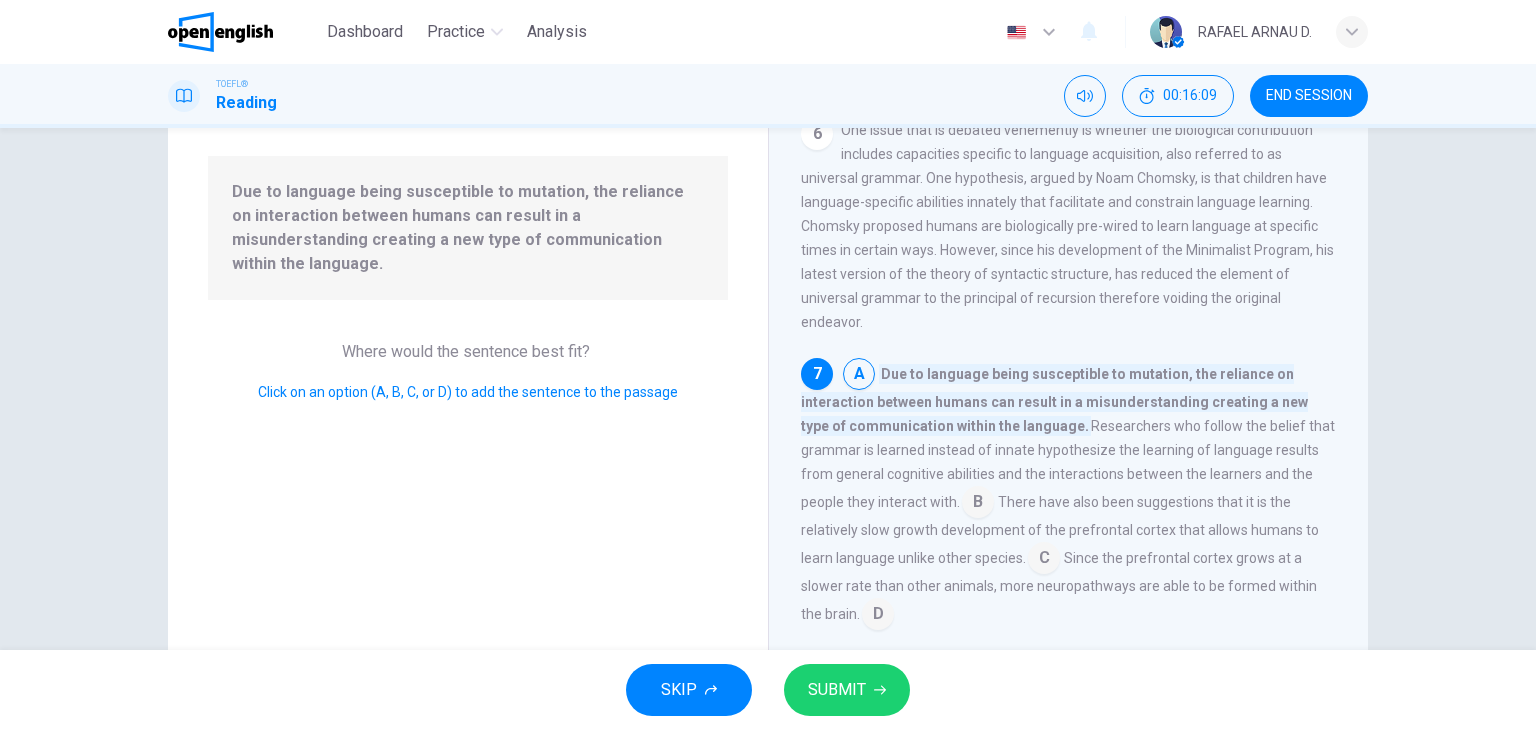 scroll, scrollTop: 1010, scrollLeft: 0, axis: vertical 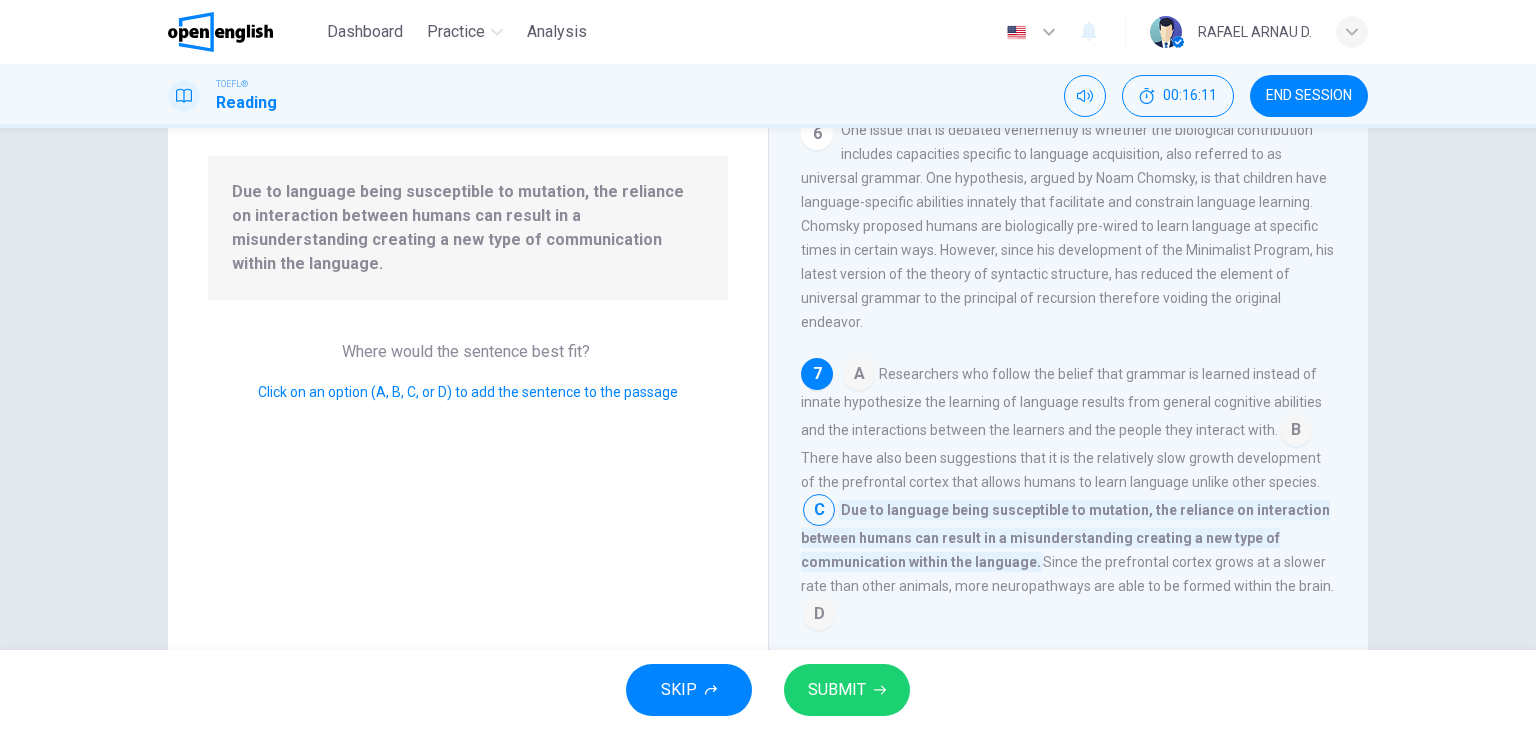 click at bounding box center [859, 376] 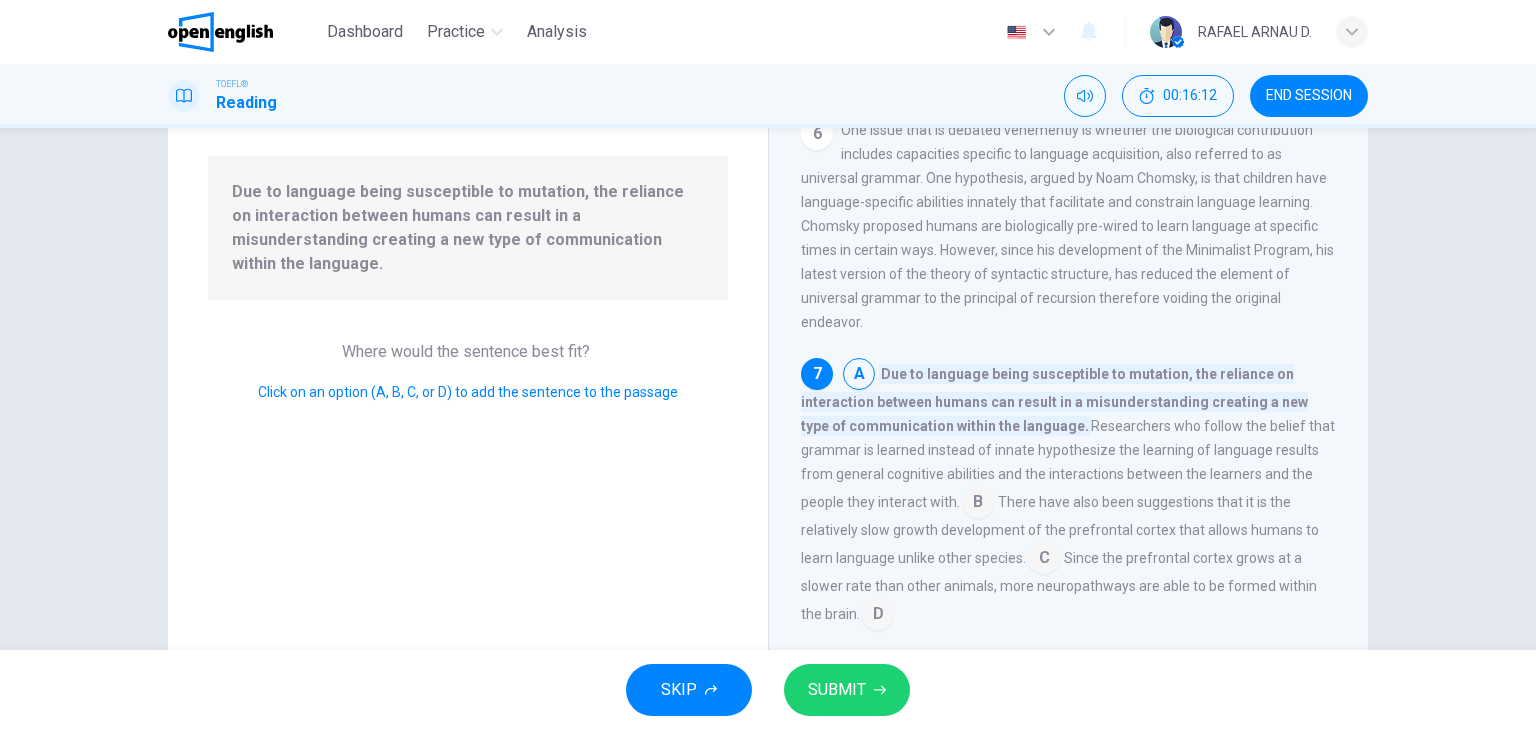 scroll, scrollTop: 1030, scrollLeft: 0, axis: vertical 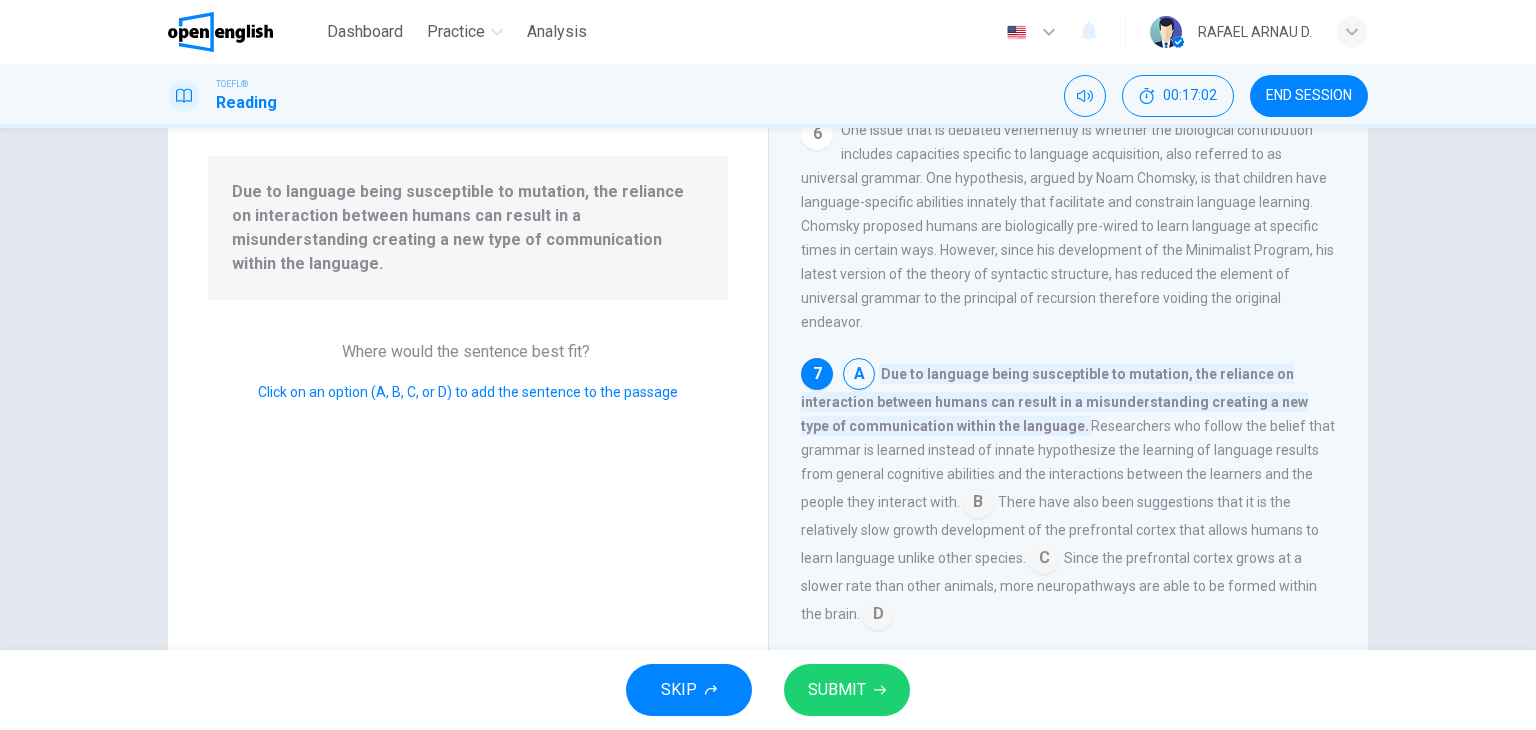 click on "Question 7 Look at the four     that indicate where the following sentence could be added to the passage: Due to language being susceptible to mutation, the reliance on interaction between humans can result in a misunderstanding creating a new type of communication within the language. Where would the sentence best fit?   Click on an option (A, B, C, or D) to add the sentence to the passage" at bounding box center [468, 338] 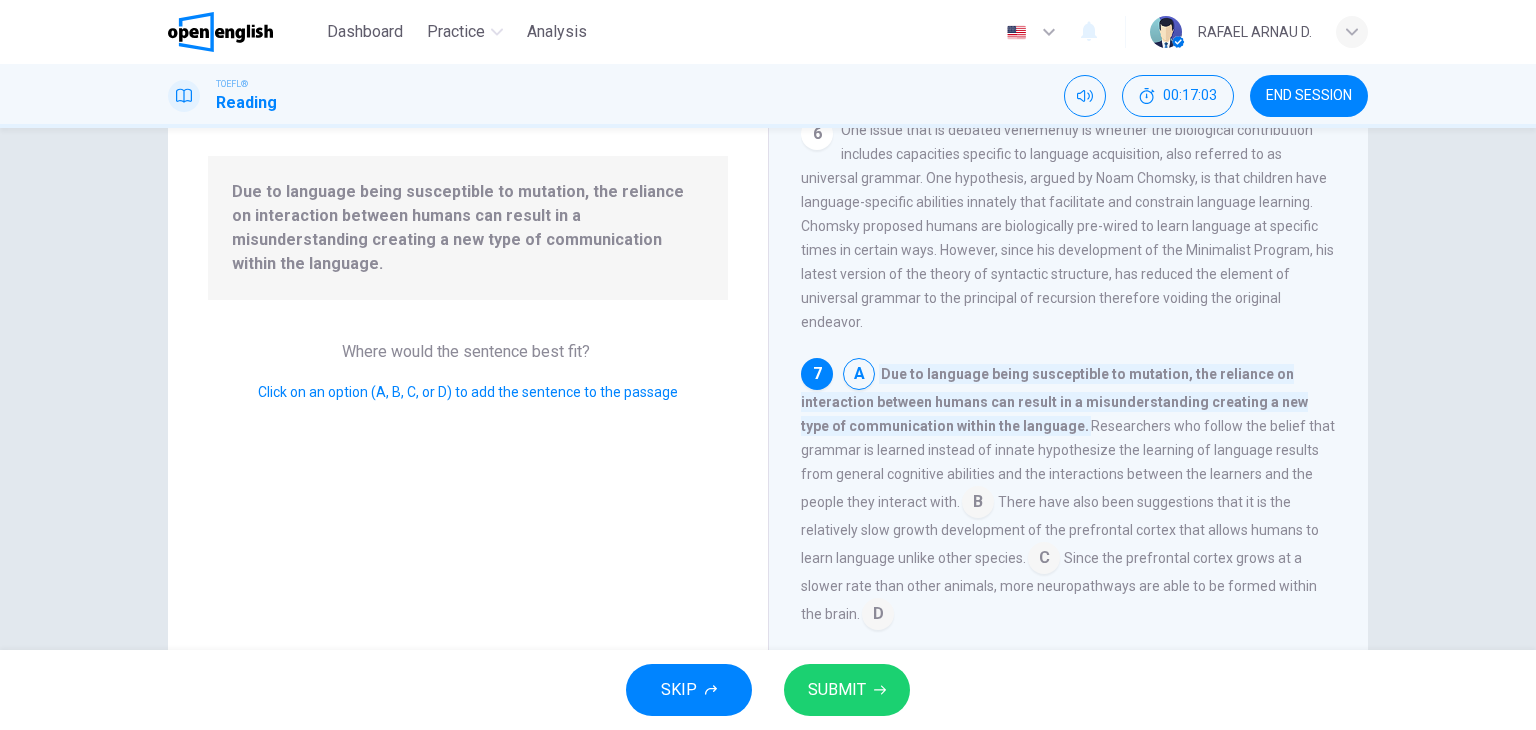 click on "Due to language being susceptible to mutation, the reliance on interaction between humans can result in a misunderstanding creating a new type of communication within the language." at bounding box center [1054, 400] 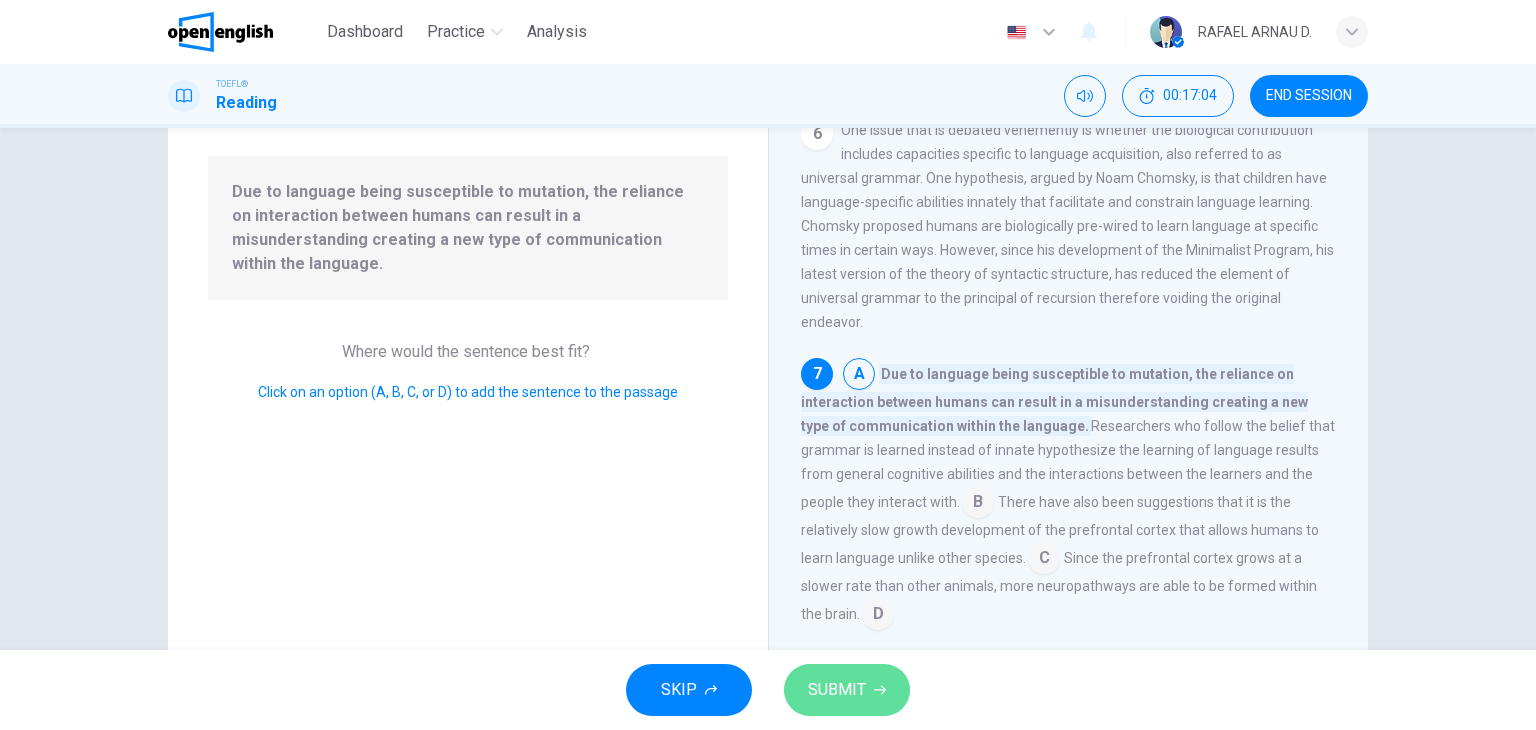 click on "SUBMIT" at bounding box center [847, 690] 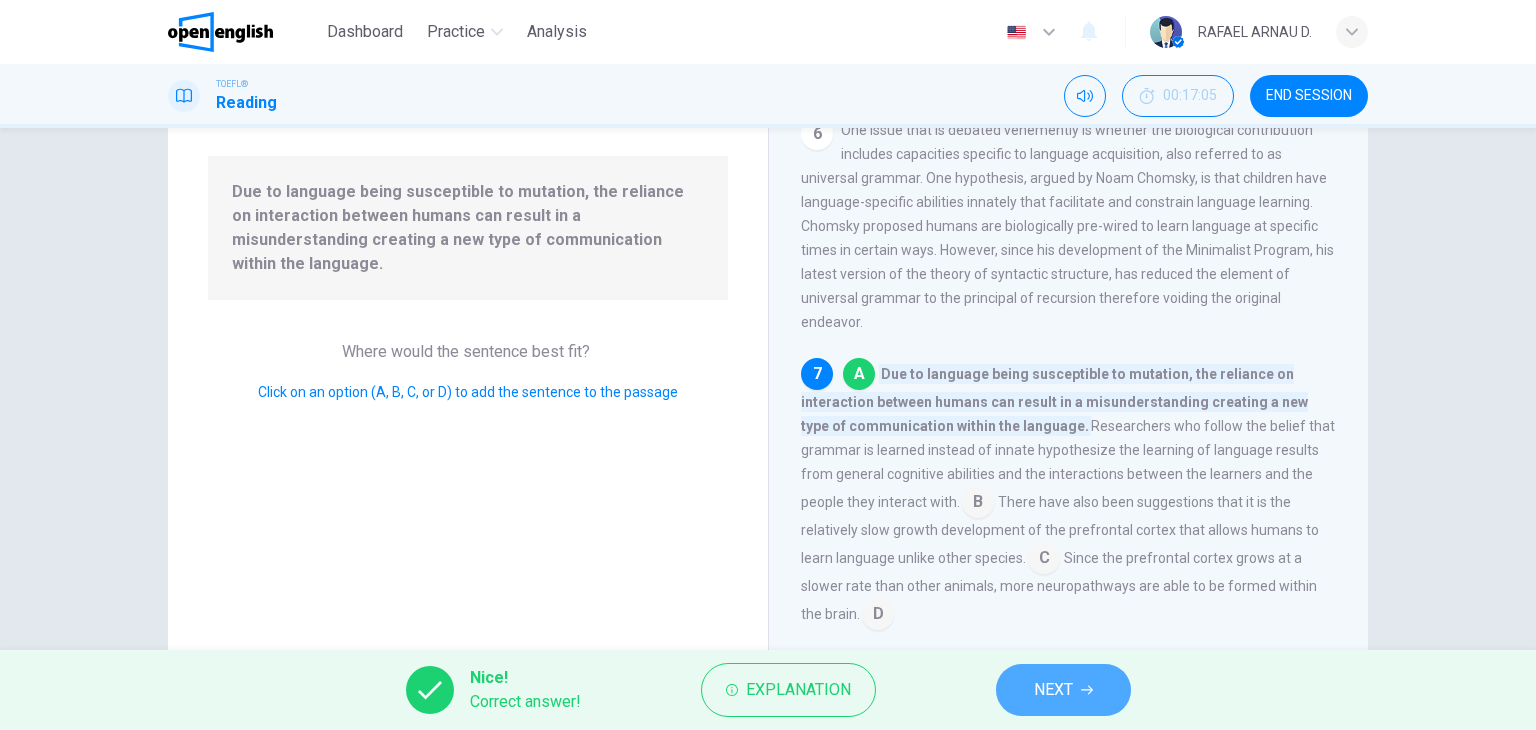 click on "NEXT" at bounding box center (1063, 690) 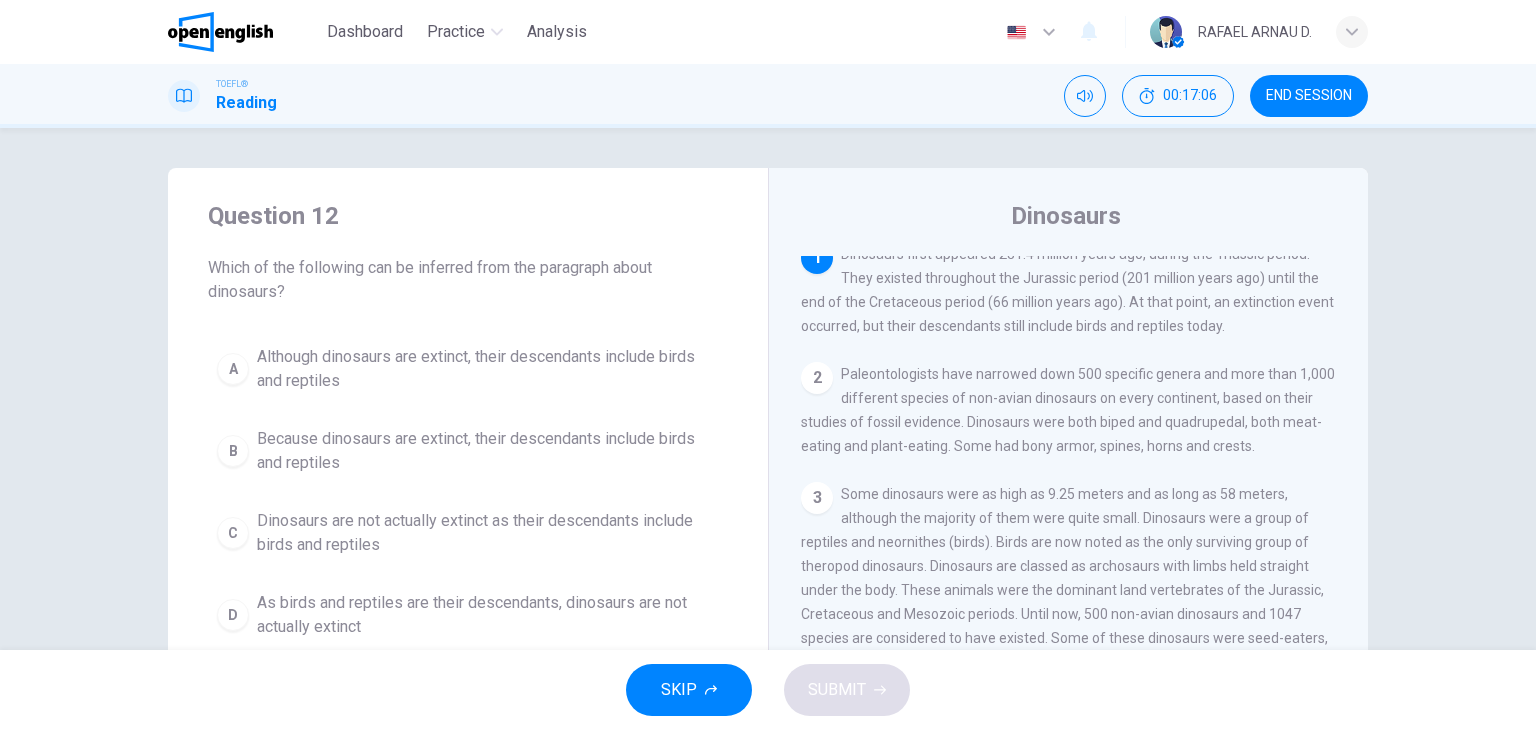 scroll, scrollTop: 0, scrollLeft: 0, axis: both 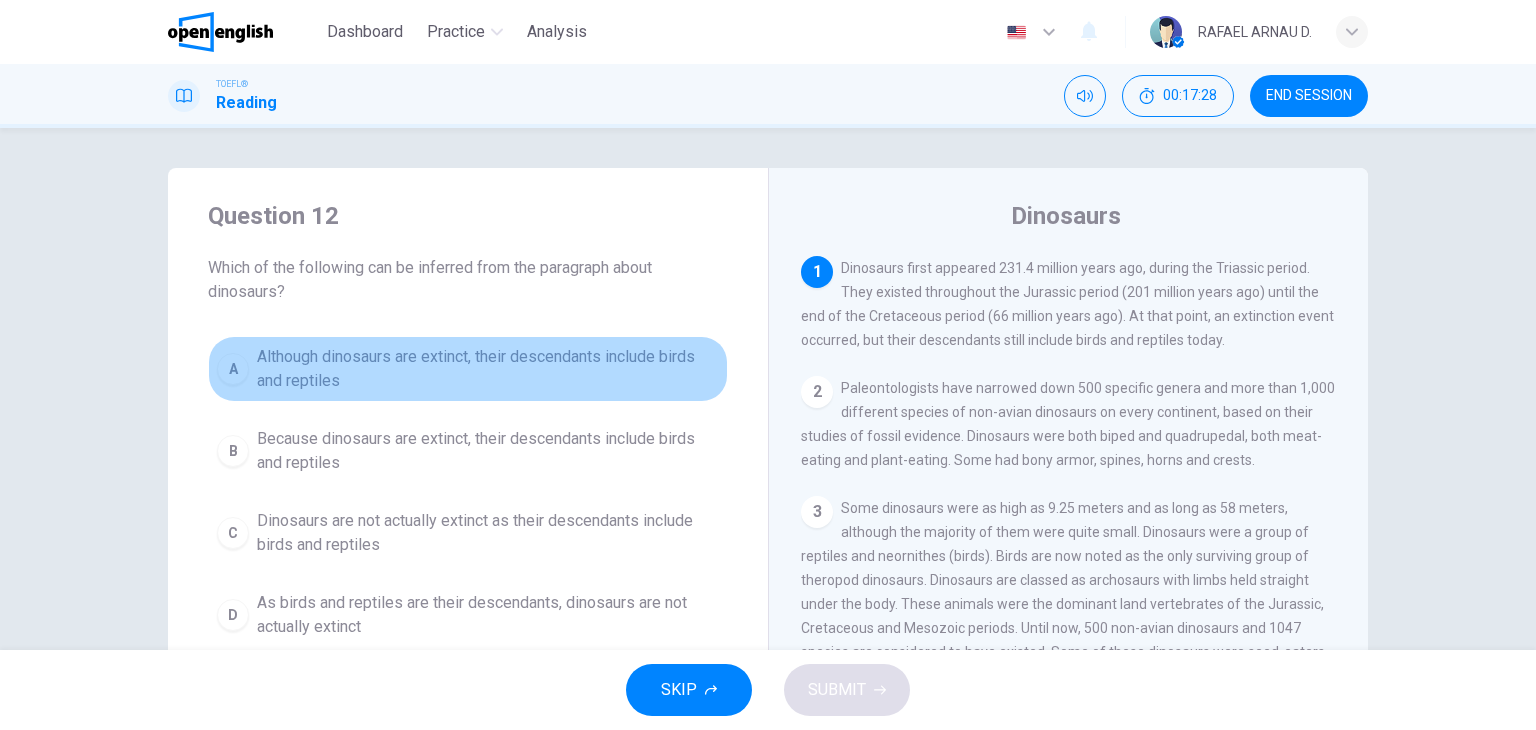 click on "Although dinosaurs are extinct, their descendants include birds and reptiles" at bounding box center (488, 369) 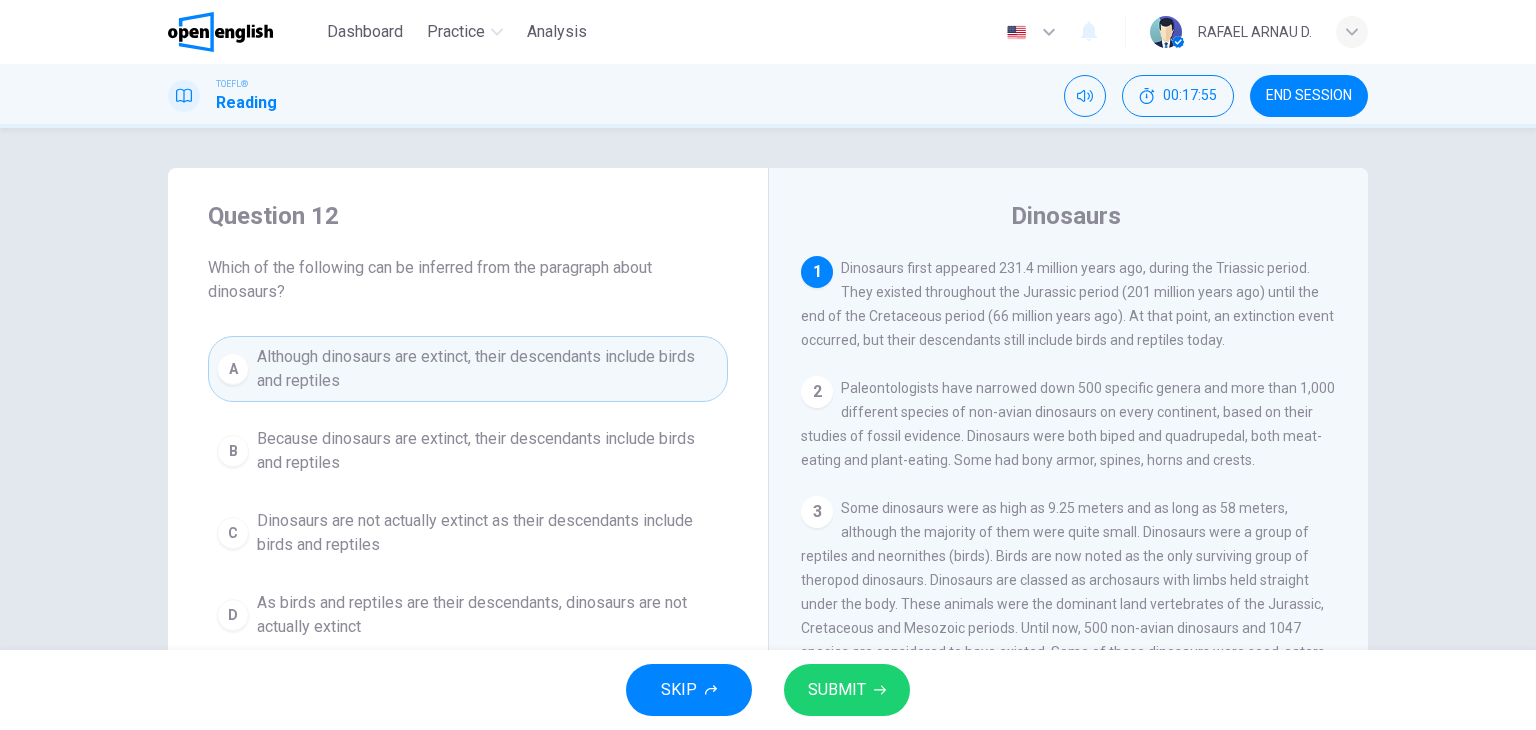 click on "Which of the following can be inferred from the paragraph about dinosaurs?" at bounding box center [468, 280] 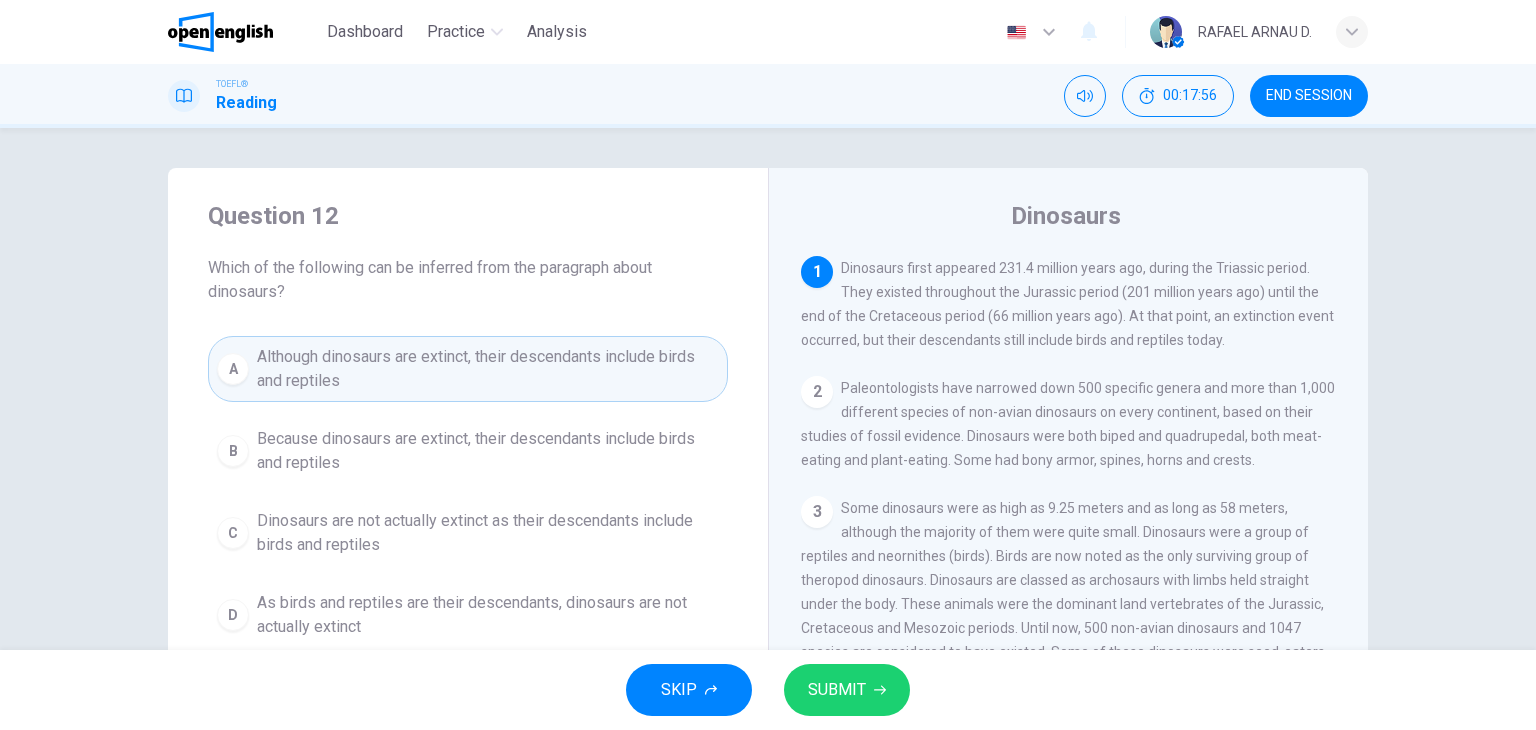 drag, startPoint x: 215, startPoint y: 263, endPoint x: 362, endPoint y: 368, distance: 180.64883 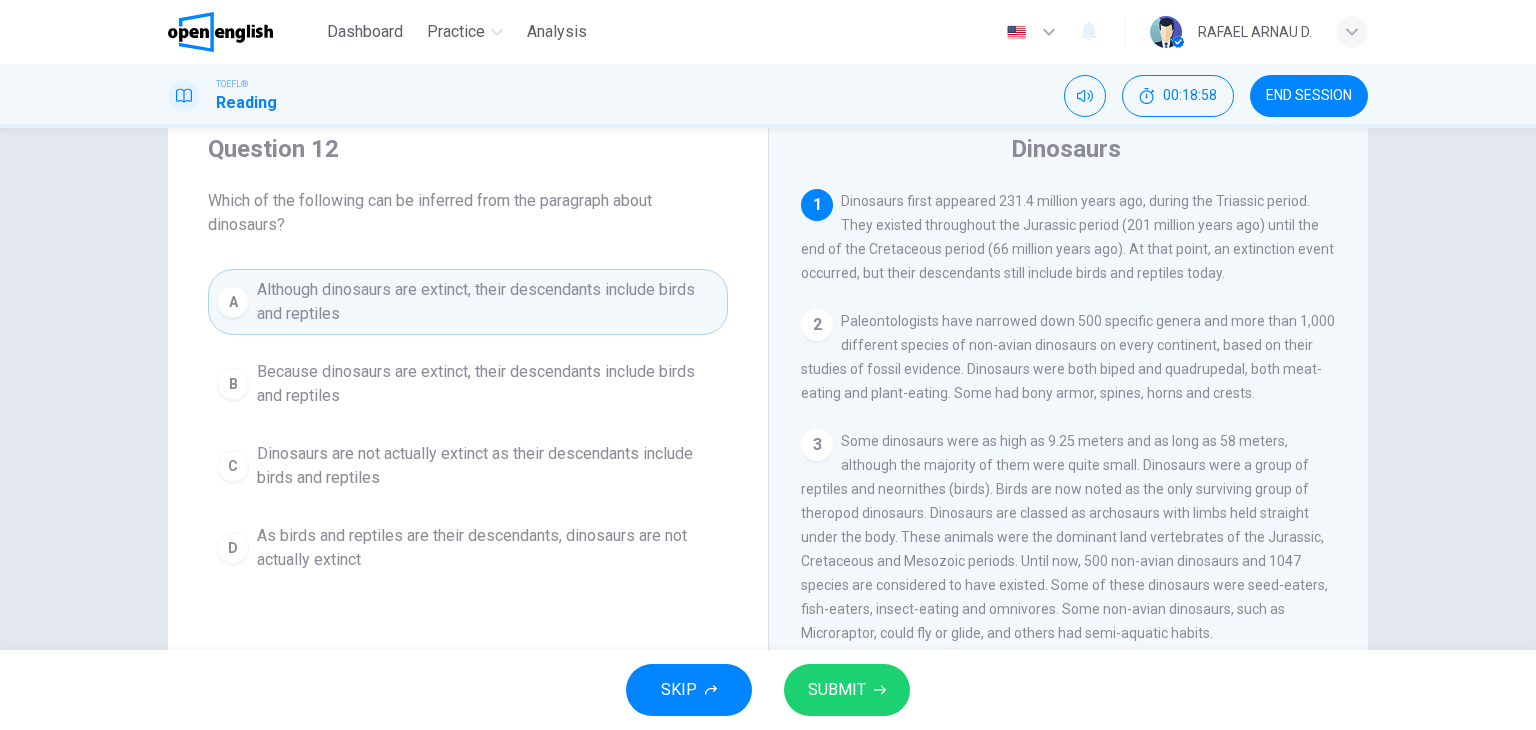 scroll, scrollTop: 66, scrollLeft: 0, axis: vertical 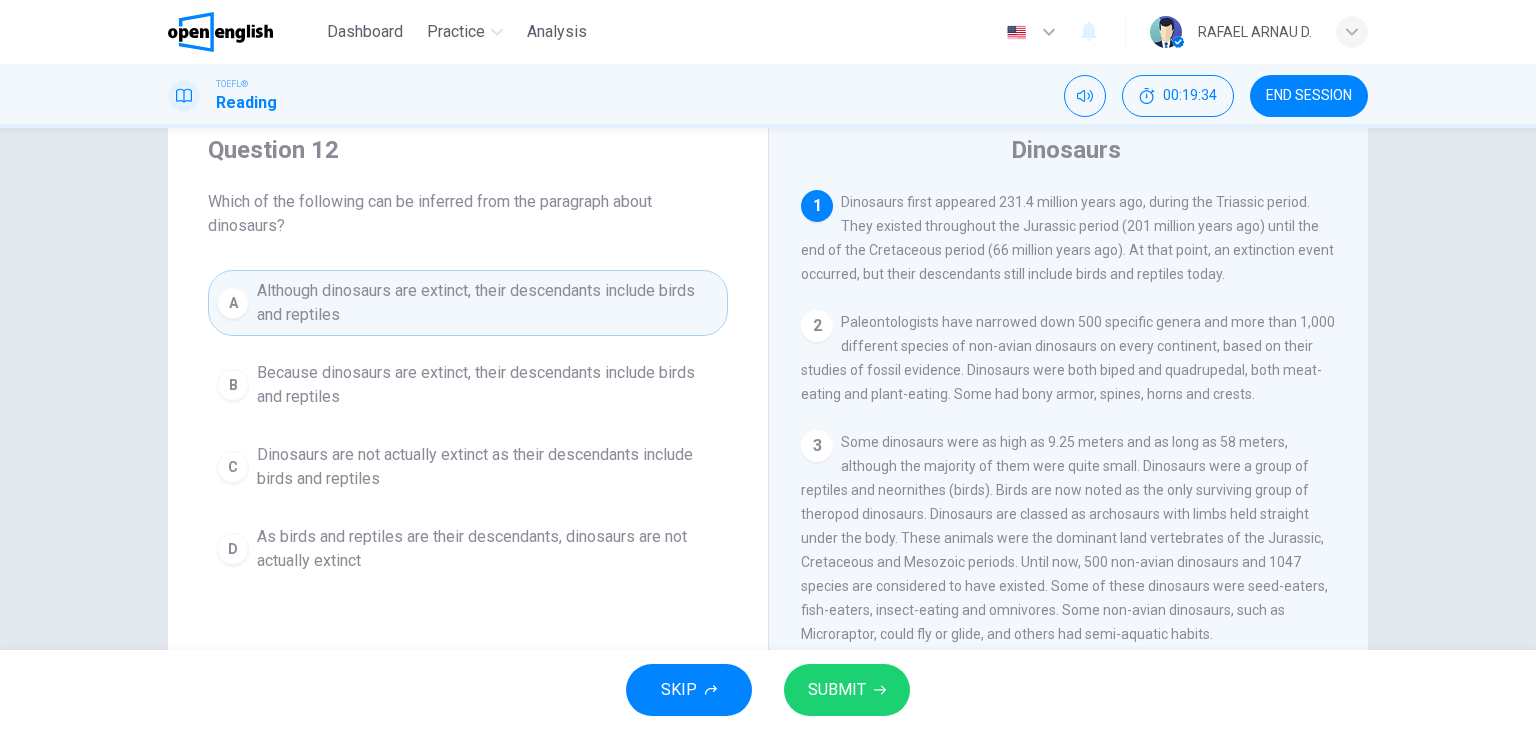 click on "Because dinosaurs are extinct, their descendants include birds and reptiles" at bounding box center [488, 385] 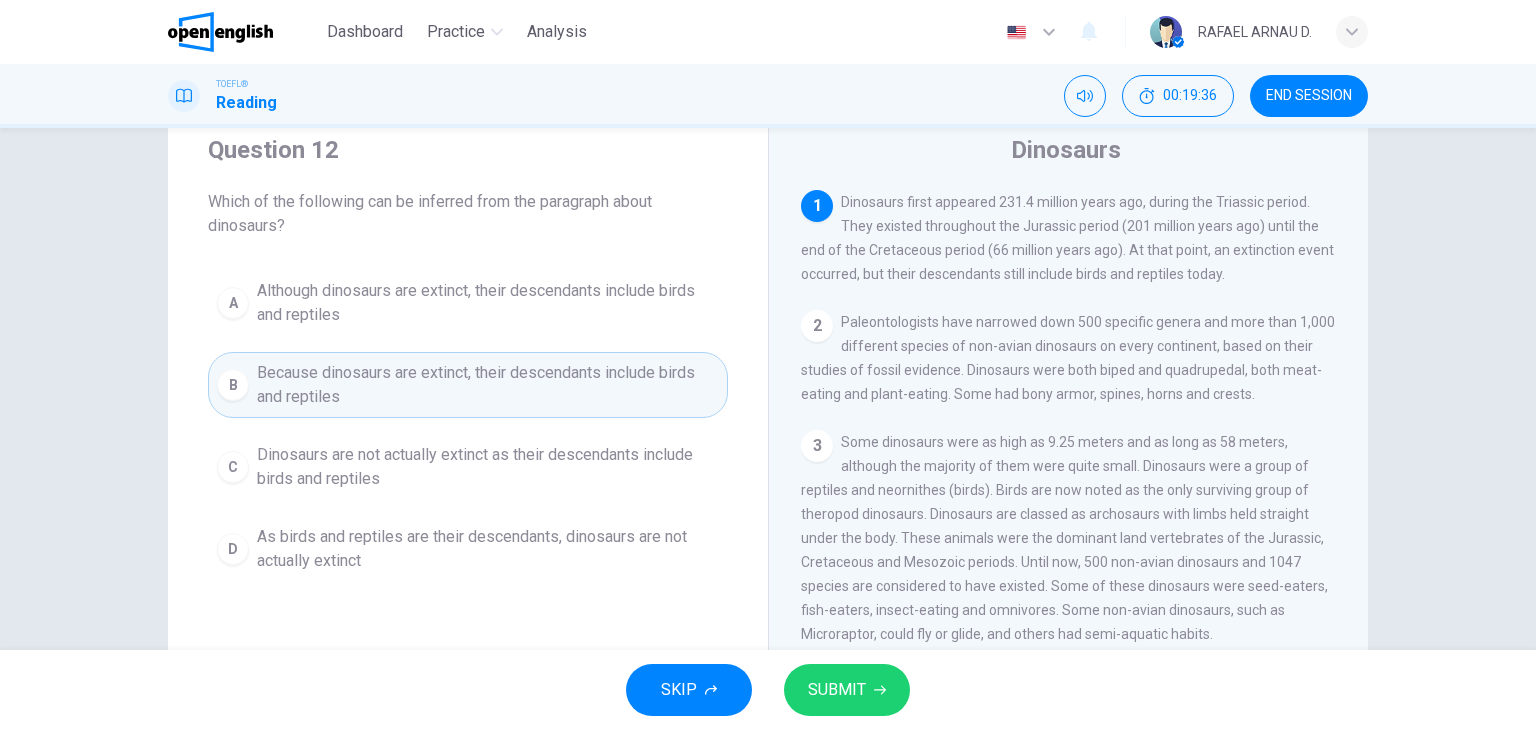 click on "Dinosaurs are not actually extinct as their descendants include birds and reptiles" at bounding box center [488, 303] 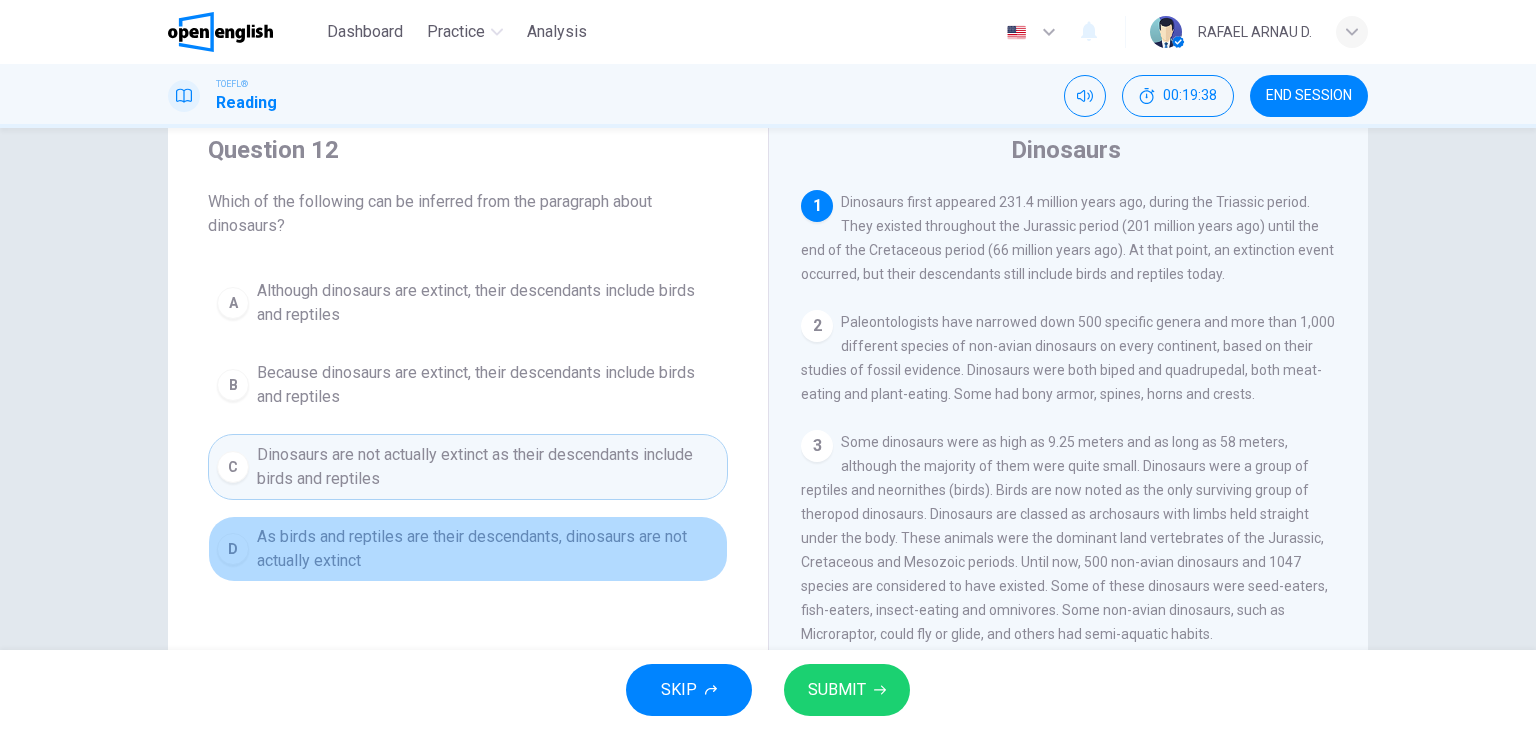 click on "As birds and reptiles are their descendants, dinosaurs are not actually extinct" at bounding box center (488, 303) 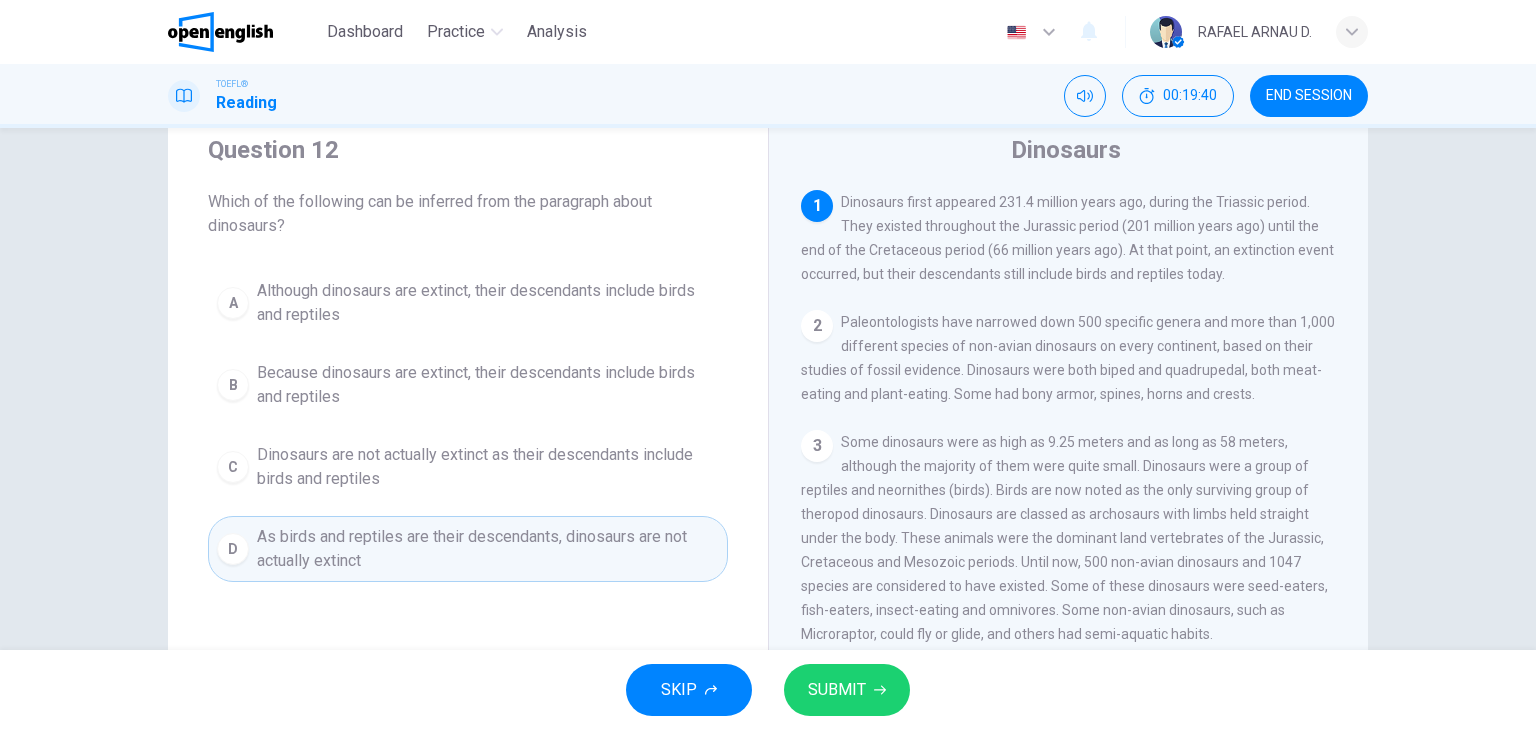 click on "As birds and reptiles are their descendants, dinosaurs are not actually extinct" at bounding box center (488, 549) 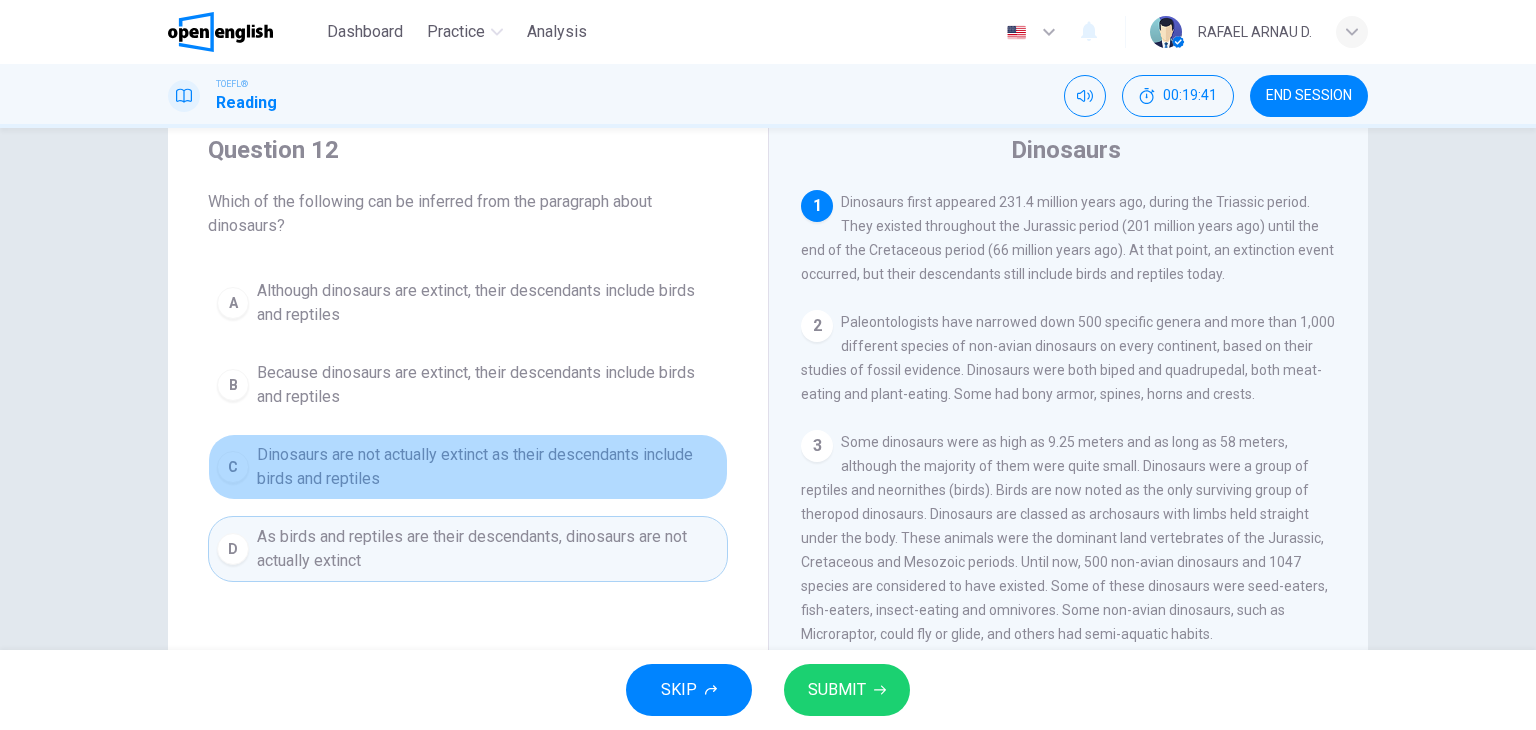 click on "Dinosaurs are not actually extinct as their descendants include birds and reptiles" at bounding box center (488, 303) 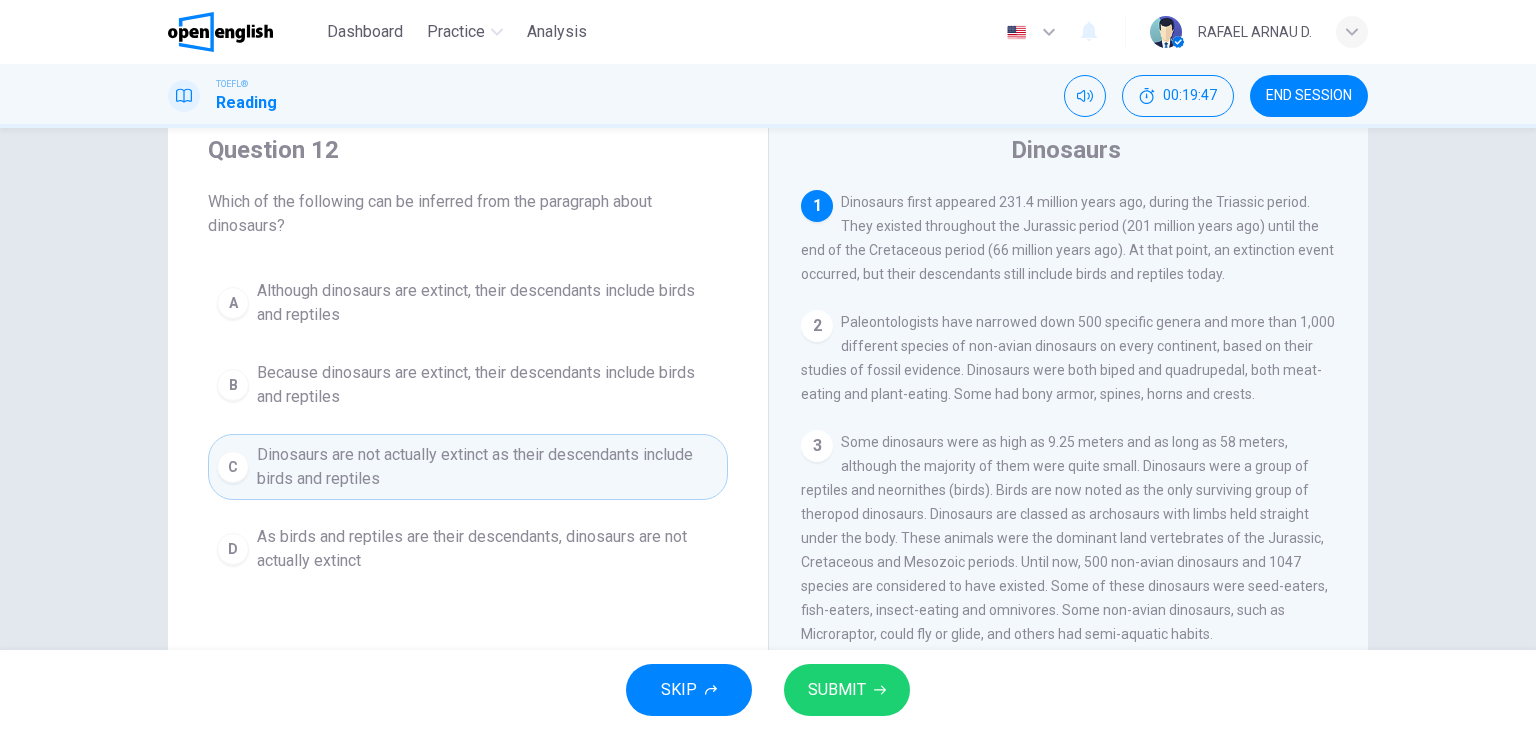 click on "Because dinosaurs are extinct, their descendants include birds and reptiles" at bounding box center (488, 303) 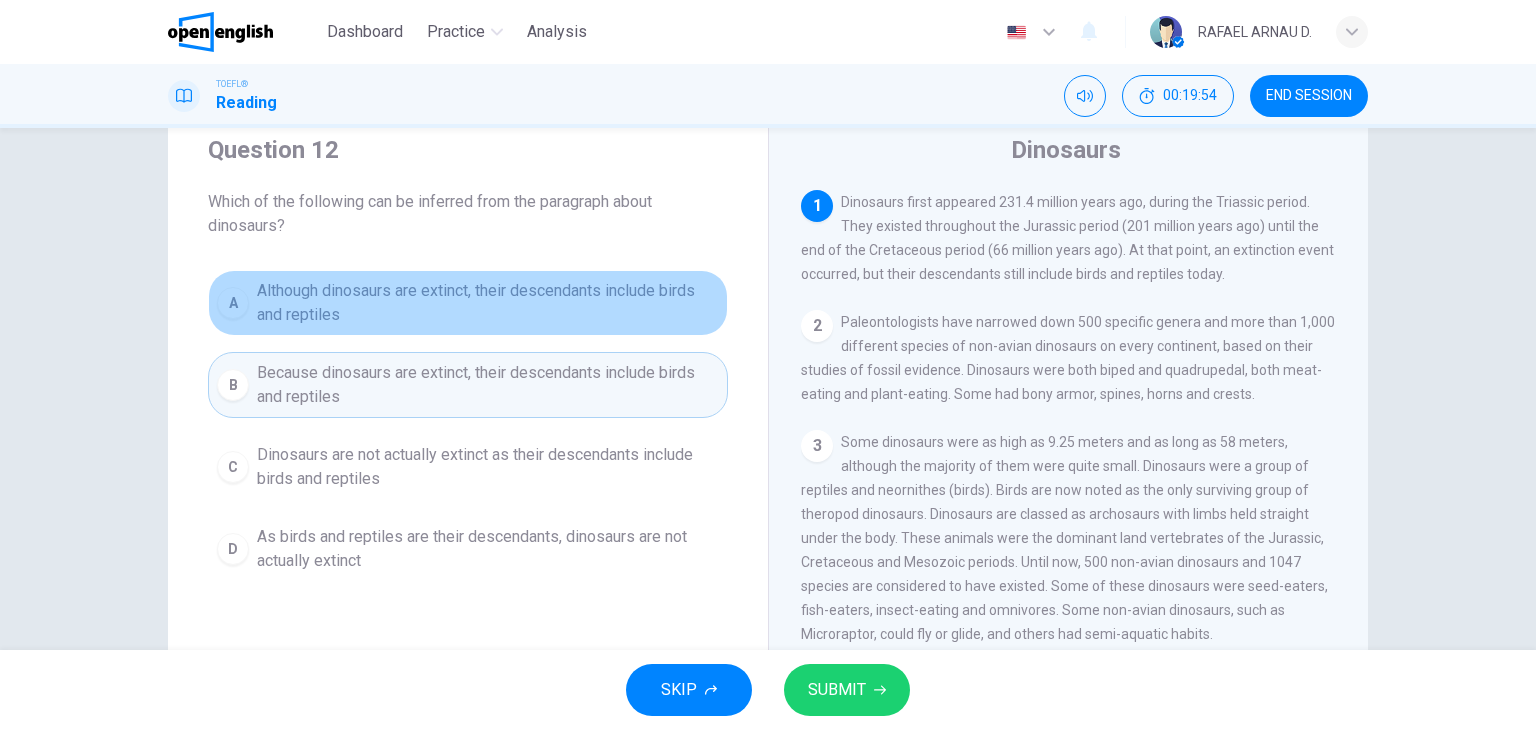 click on "Although dinosaurs are extinct, their descendants include birds and reptiles" at bounding box center [488, 303] 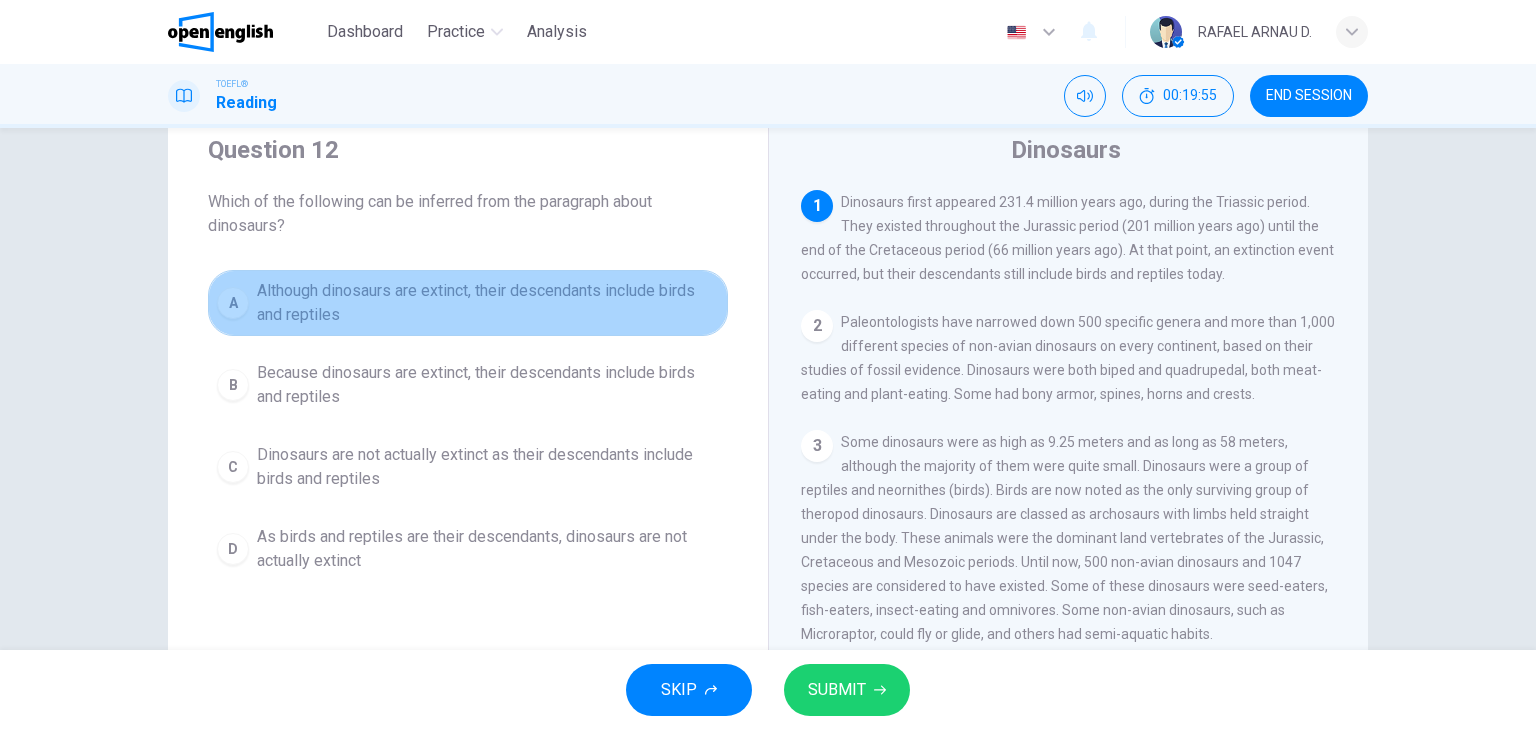click on "Although dinosaurs are extinct, their descendants include birds and reptiles" at bounding box center (488, 303) 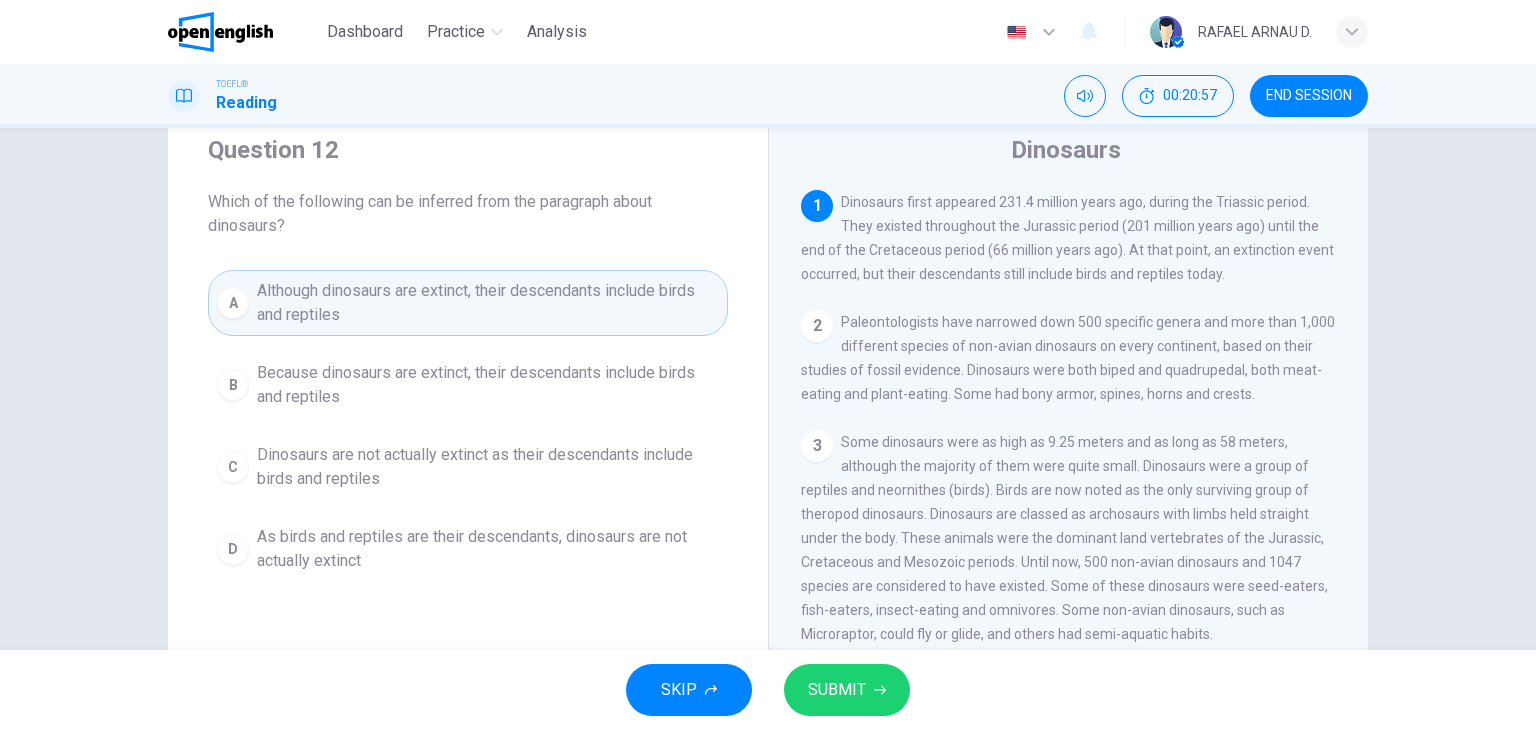 click on "A Although dinosaurs are extinct, their descendants include birds and reptiles B Because dinosaurs are extinct, their descendants include birds and reptiles C Dinosaurs are not actually extinct as their descendants include birds and reptiles D As birds and reptiles are their descendants, dinosaurs are not actually extinct" at bounding box center [468, 426] 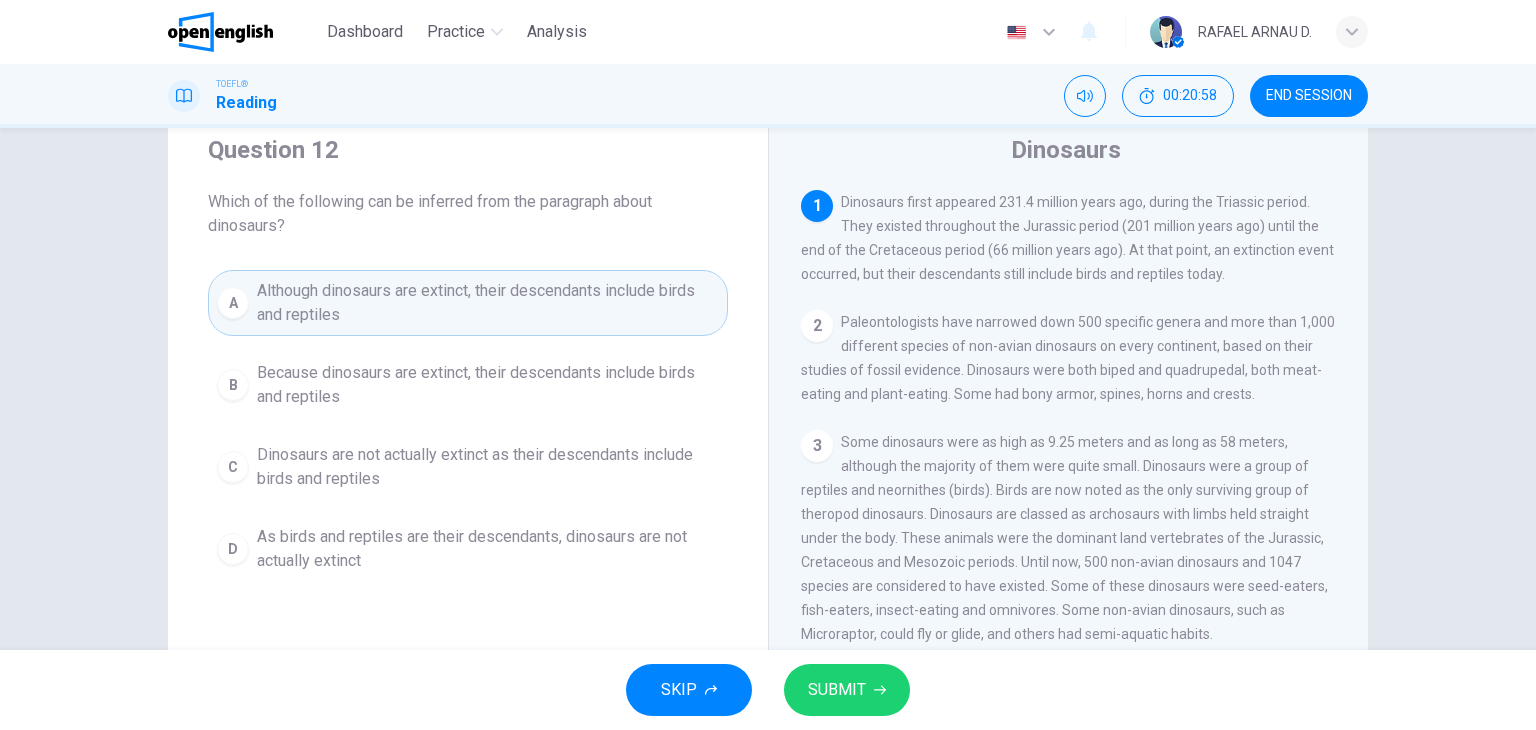click on "Although dinosaurs are extinct, their descendants include birds and reptiles" at bounding box center [488, 303] 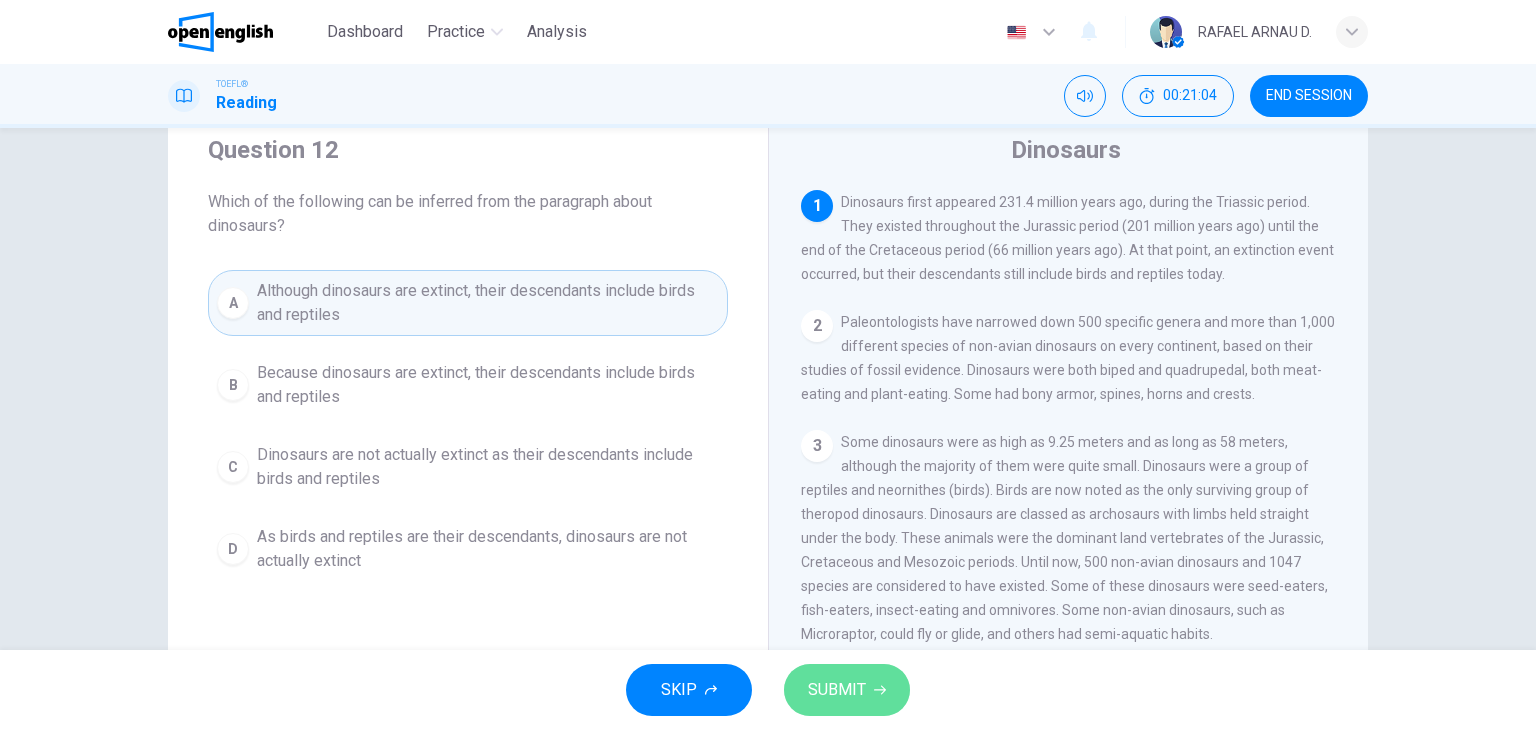 click on "SUBMIT" at bounding box center [837, 690] 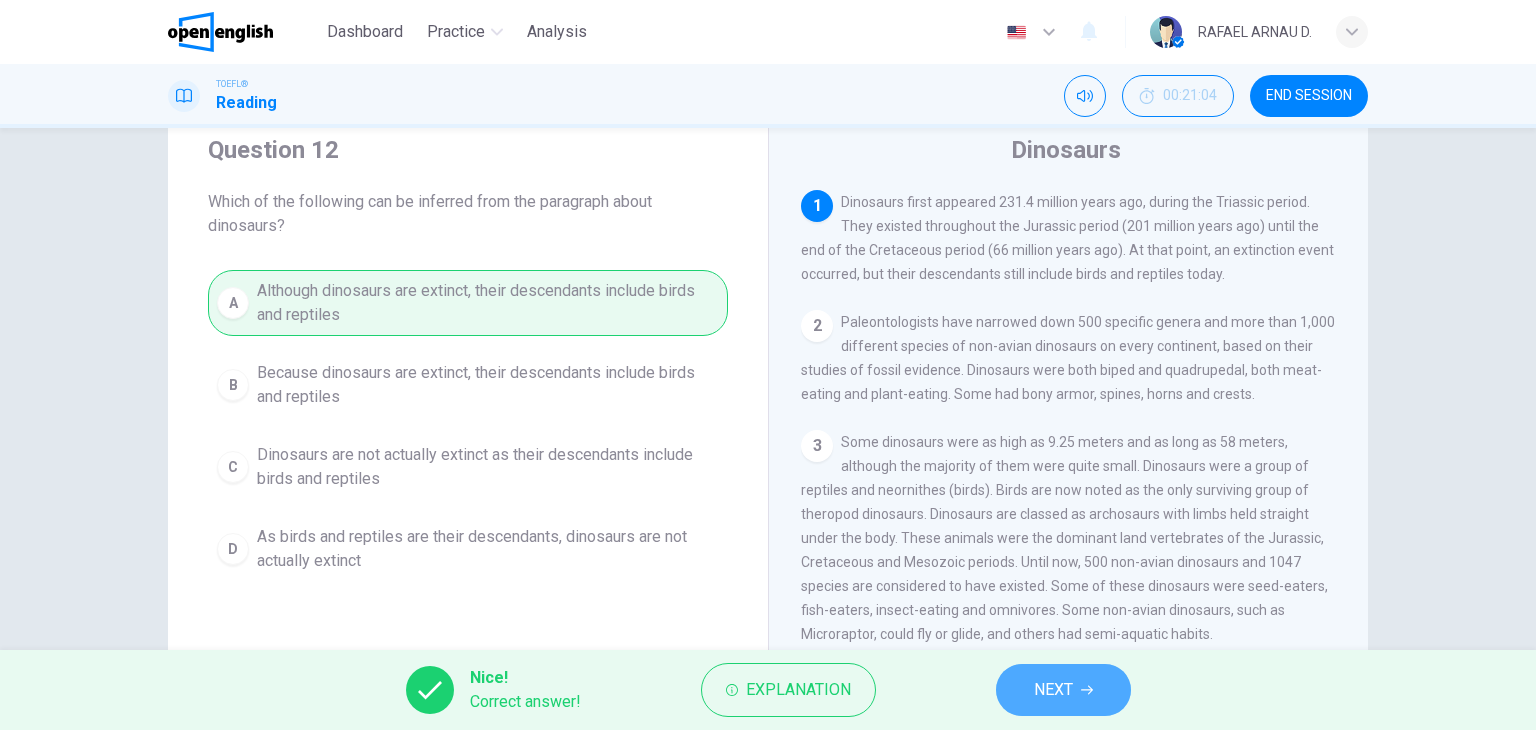 click on "NEXT" at bounding box center (1063, 690) 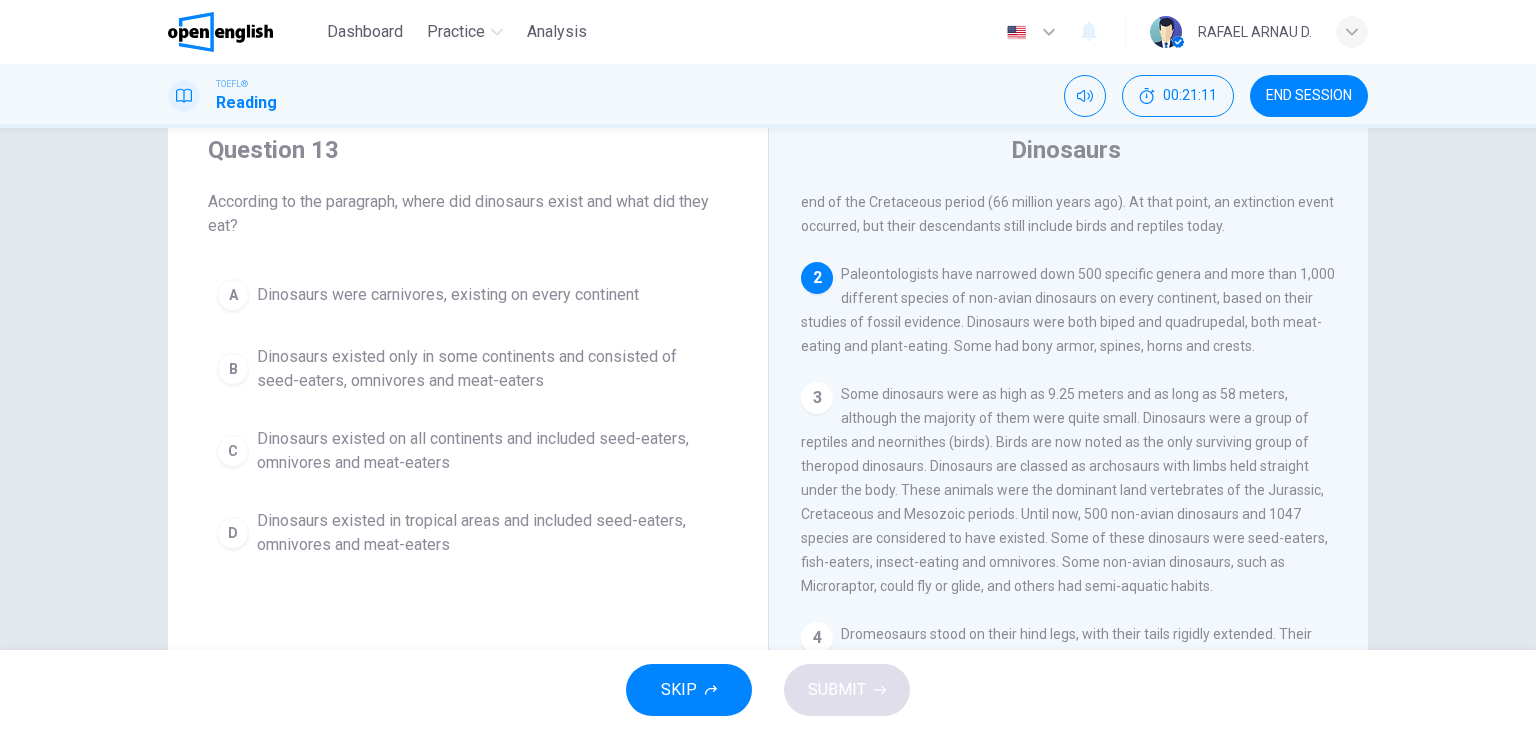 scroll, scrollTop: 49, scrollLeft: 0, axis: vertical 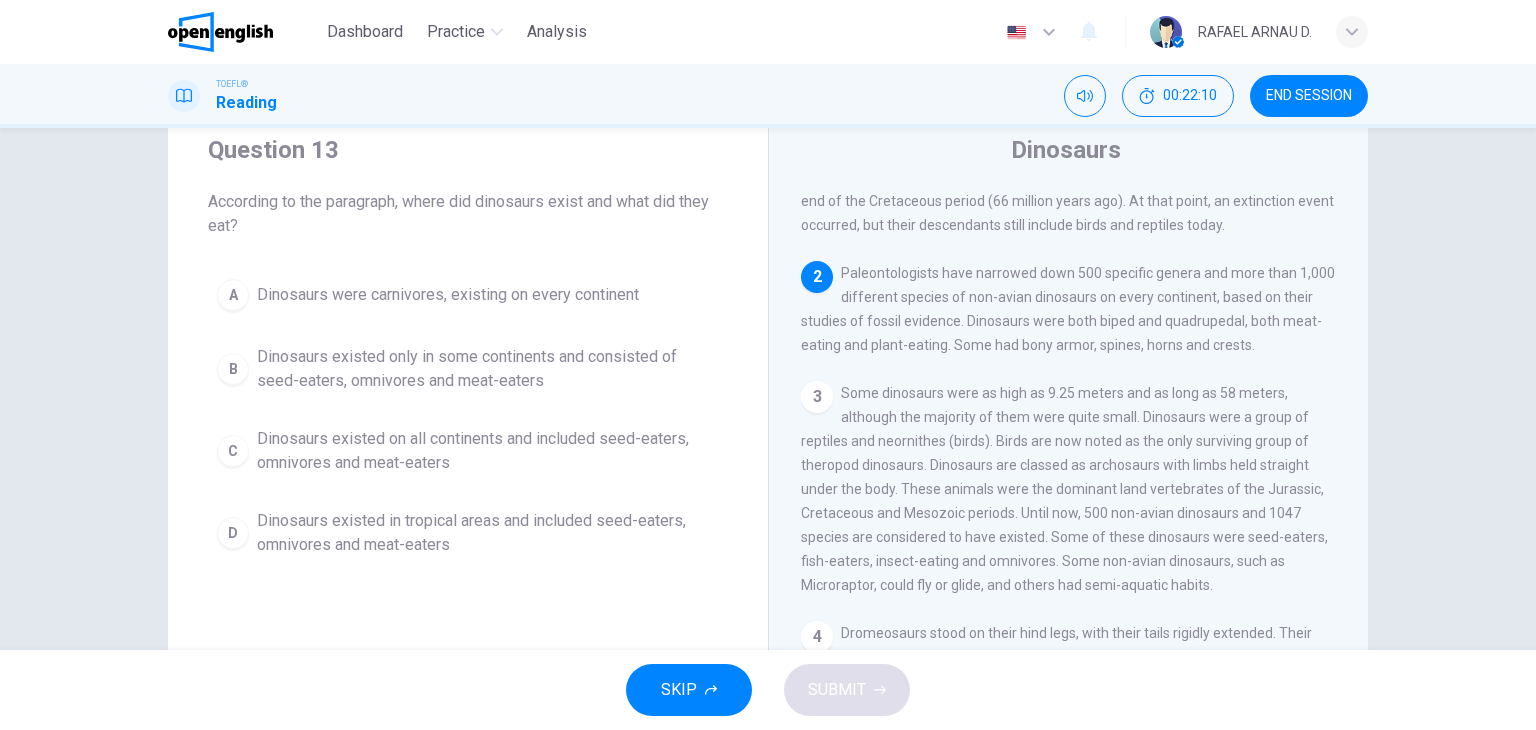 click on "Dinosaurs existed on all continents and included seed-eaters, omnivores and meat-eaters" at bounding box center (448, 295) 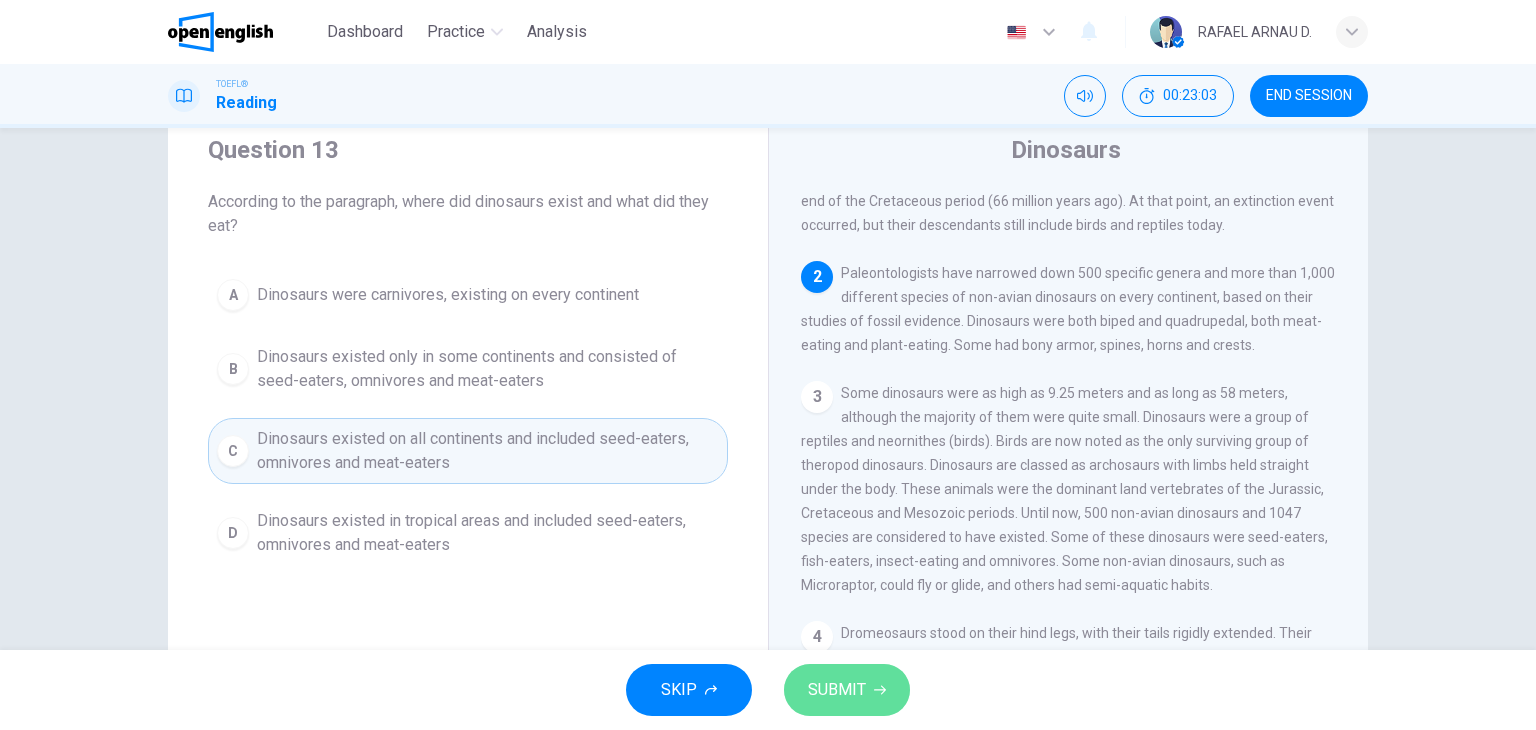 click on "SUBMIT" at bounding box center (837, 690) 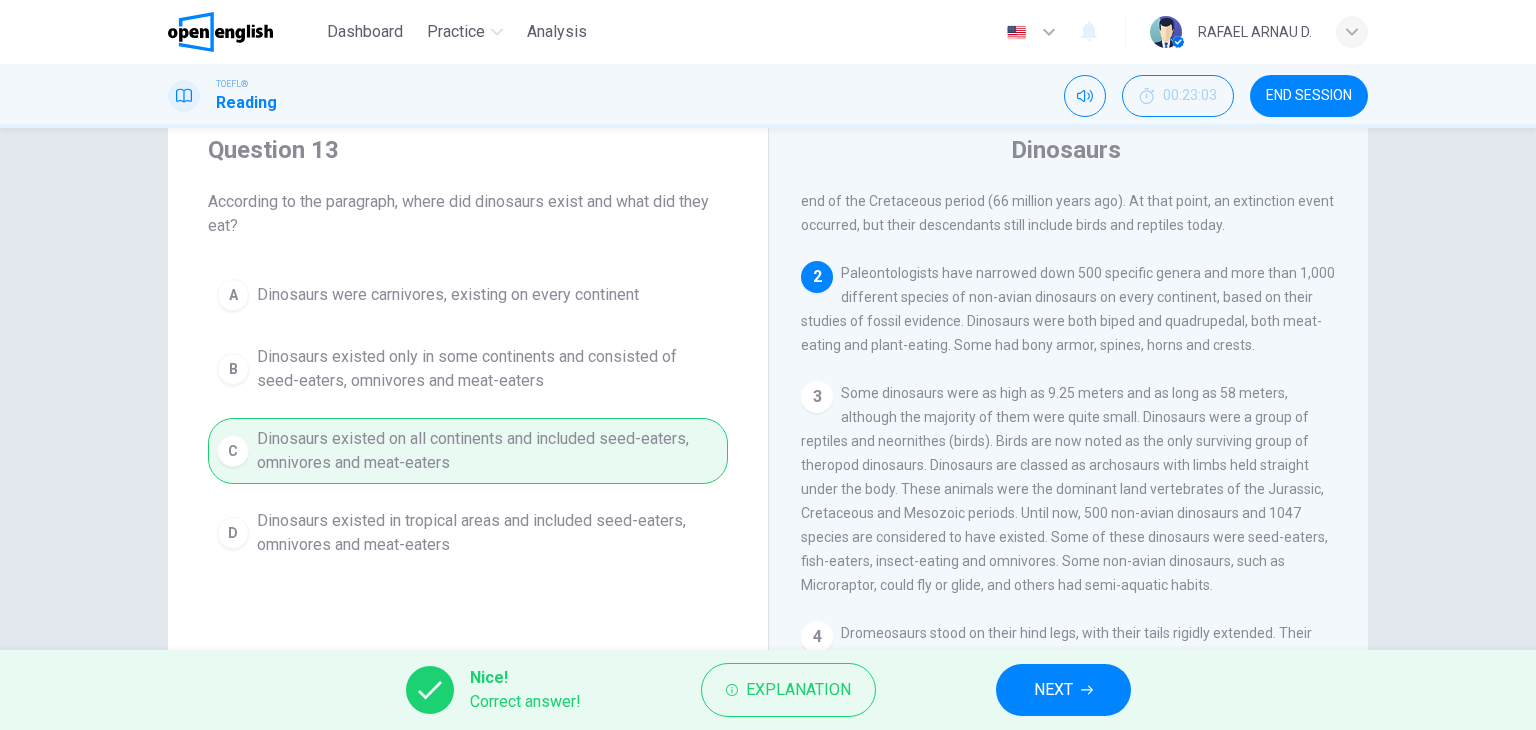 click on "NEXT" at bounding box center [1053, 690] 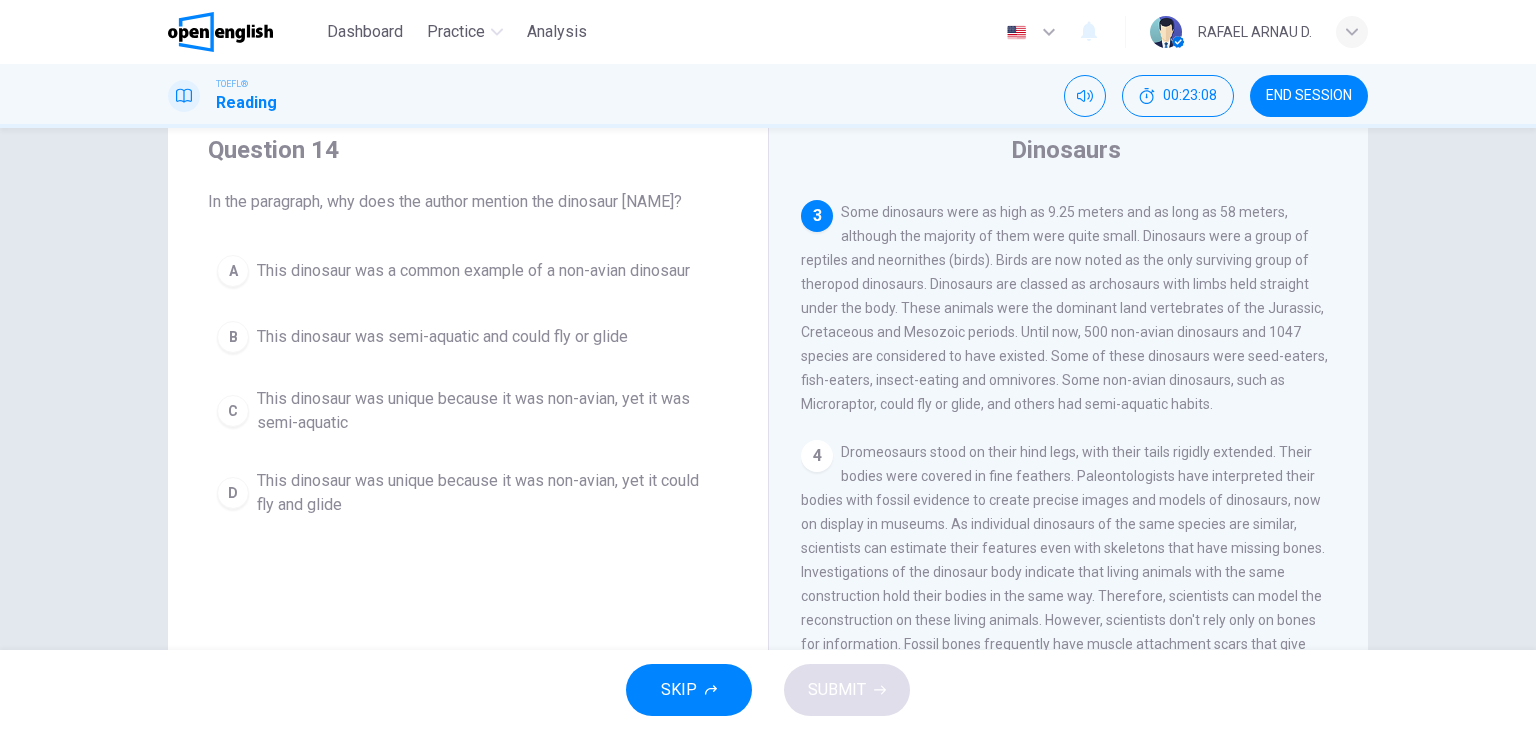 scroll, scrollTop: 227, scrollLeft: 0, axis: vertical 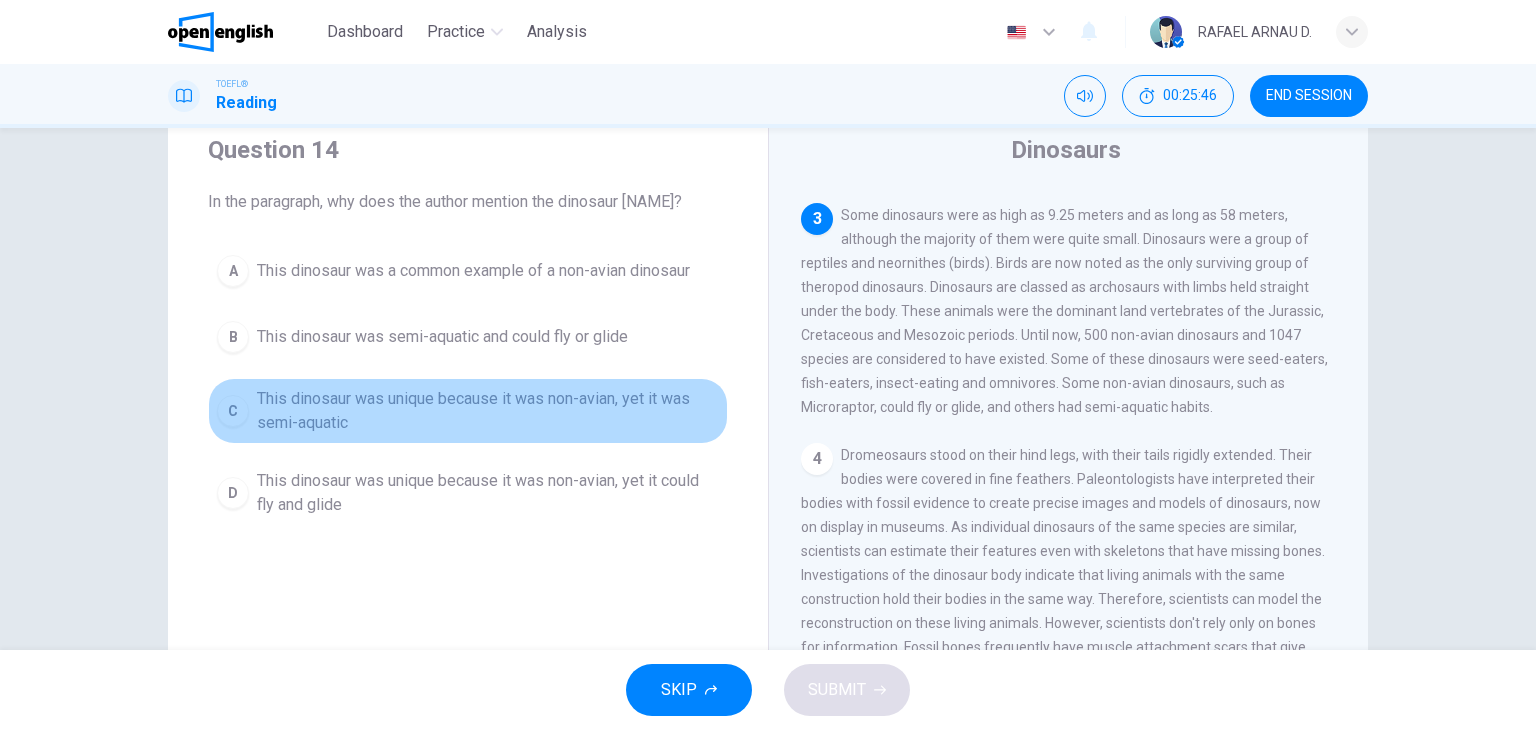 click on "This dinosaur was unique because it was non-avian, yet it was semi-aquatic" at bounding box center (473, 271) 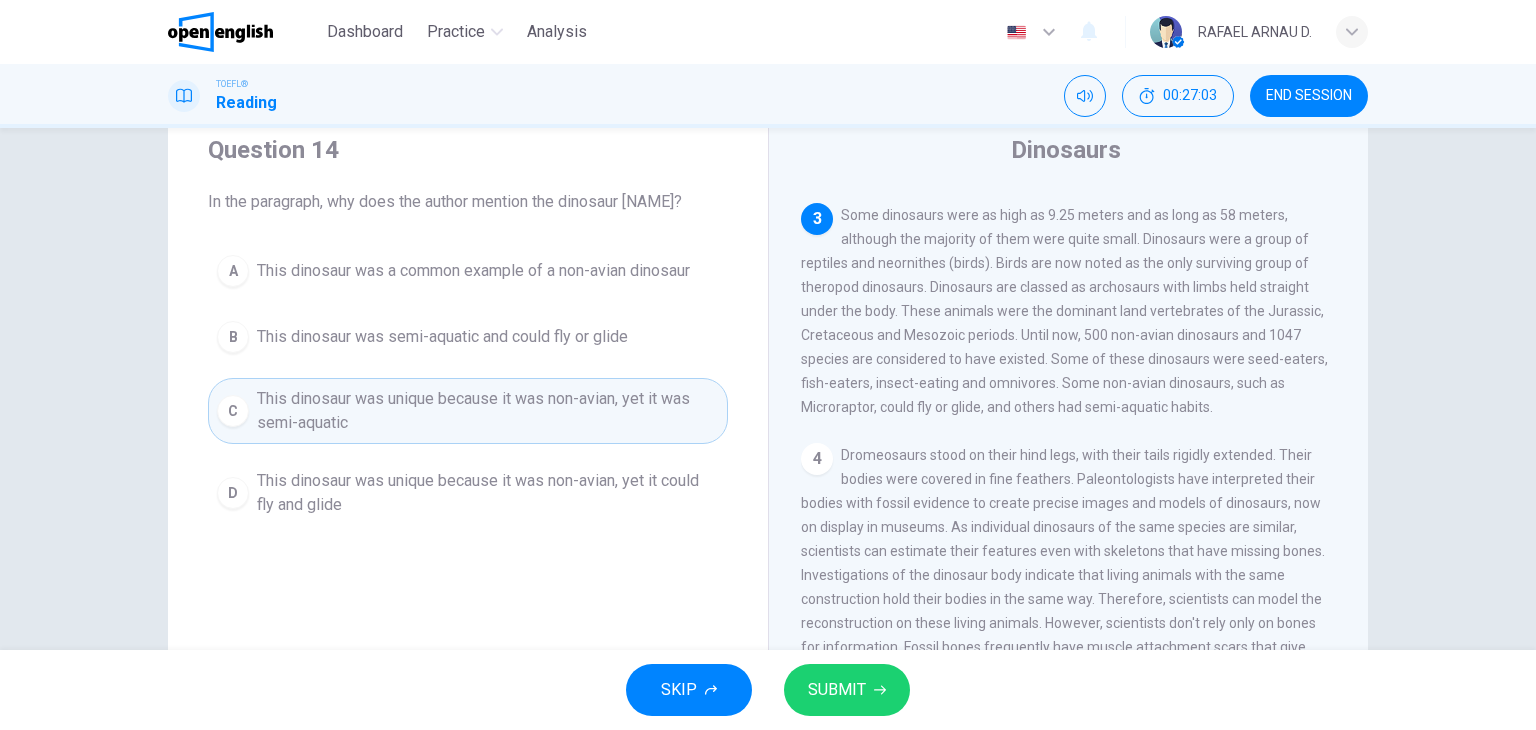 click on "This dinosaur was semi-aquatic and could fly or glide" at bounding box center (473, 271) 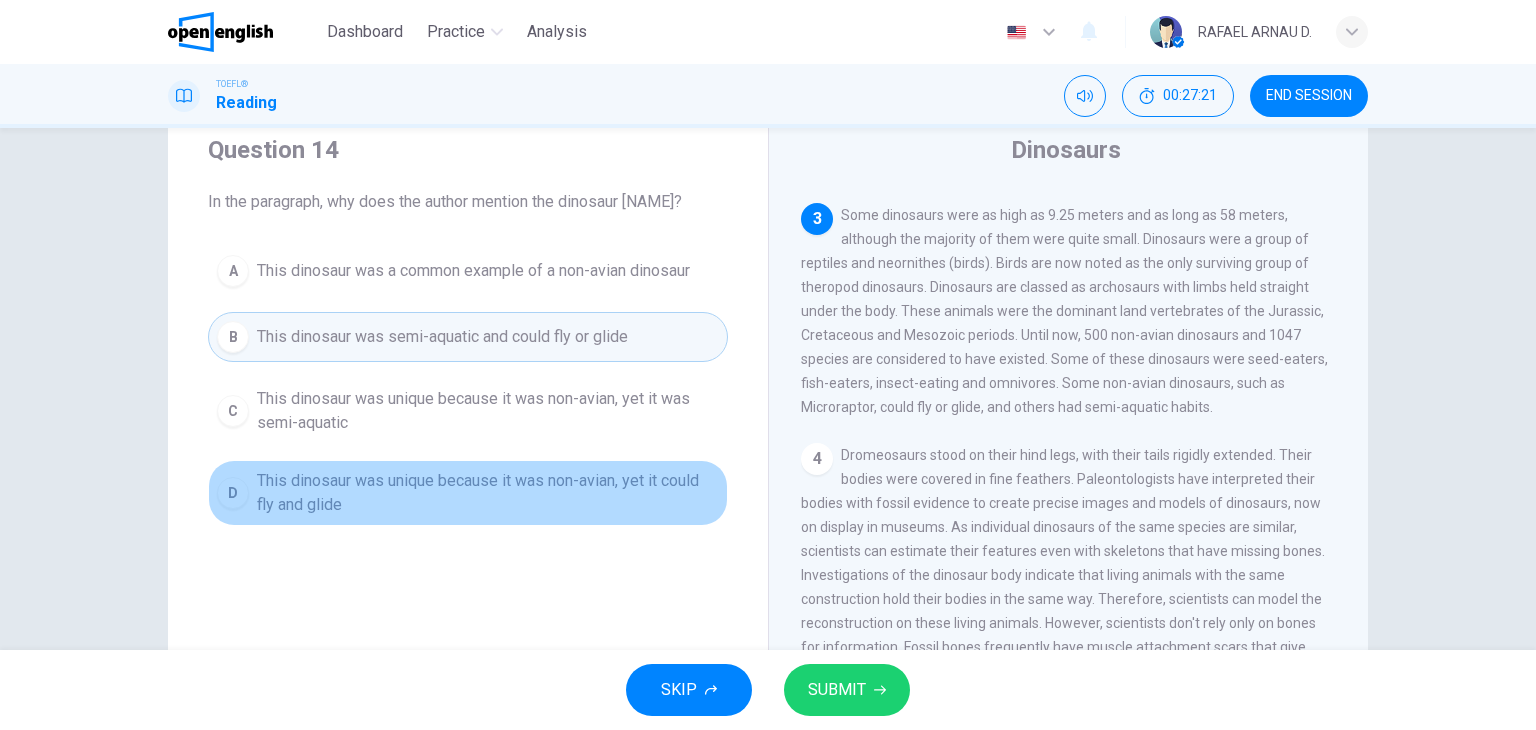click on "This dinosaur was unique because it was non-avian, yet it could fly and glide" at bounding box center (473, 271) 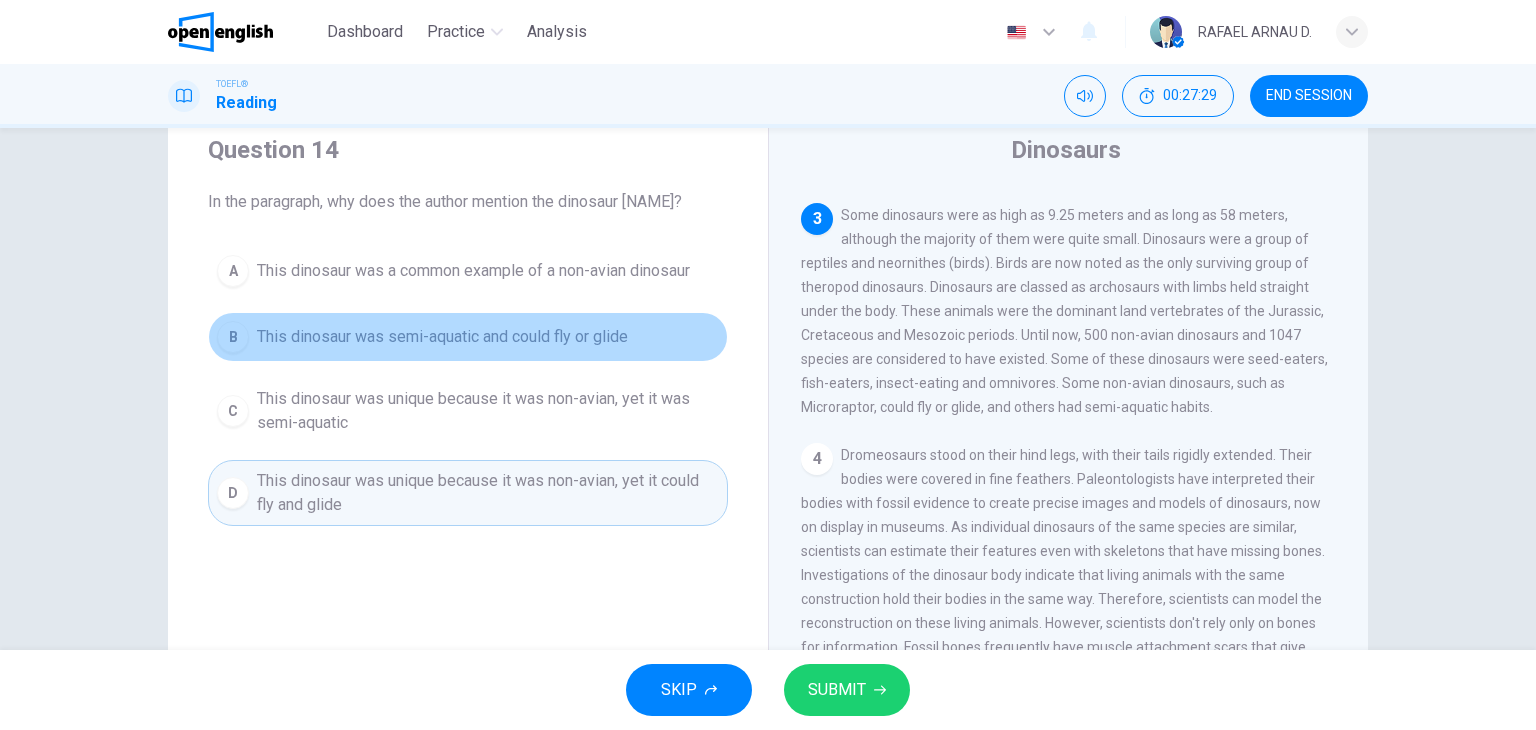 click on "B This dinosaur was semi-aquatic and could fly or glide" at bounding box center [468, 337] 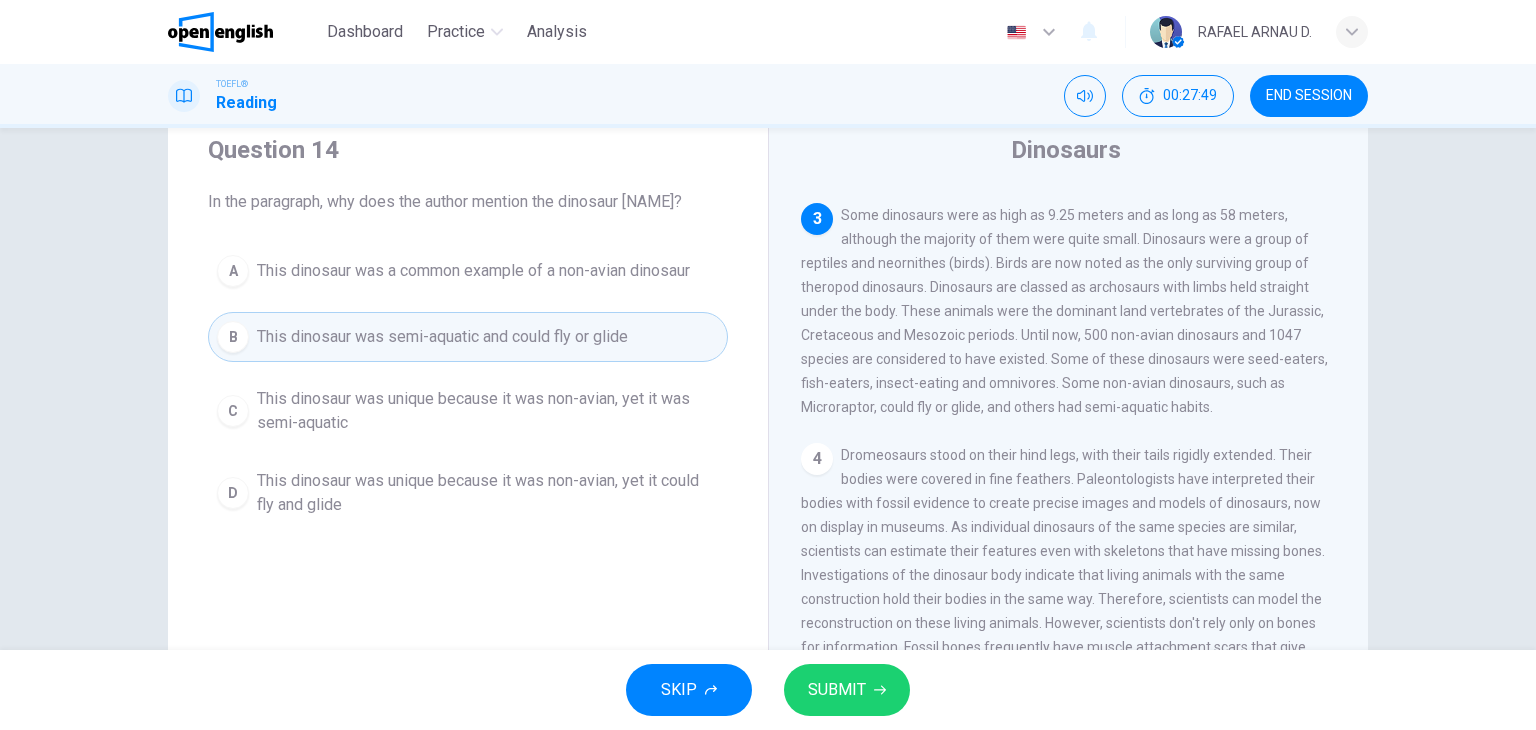 click on "SUBMIT" at bounding box center (837, 690) 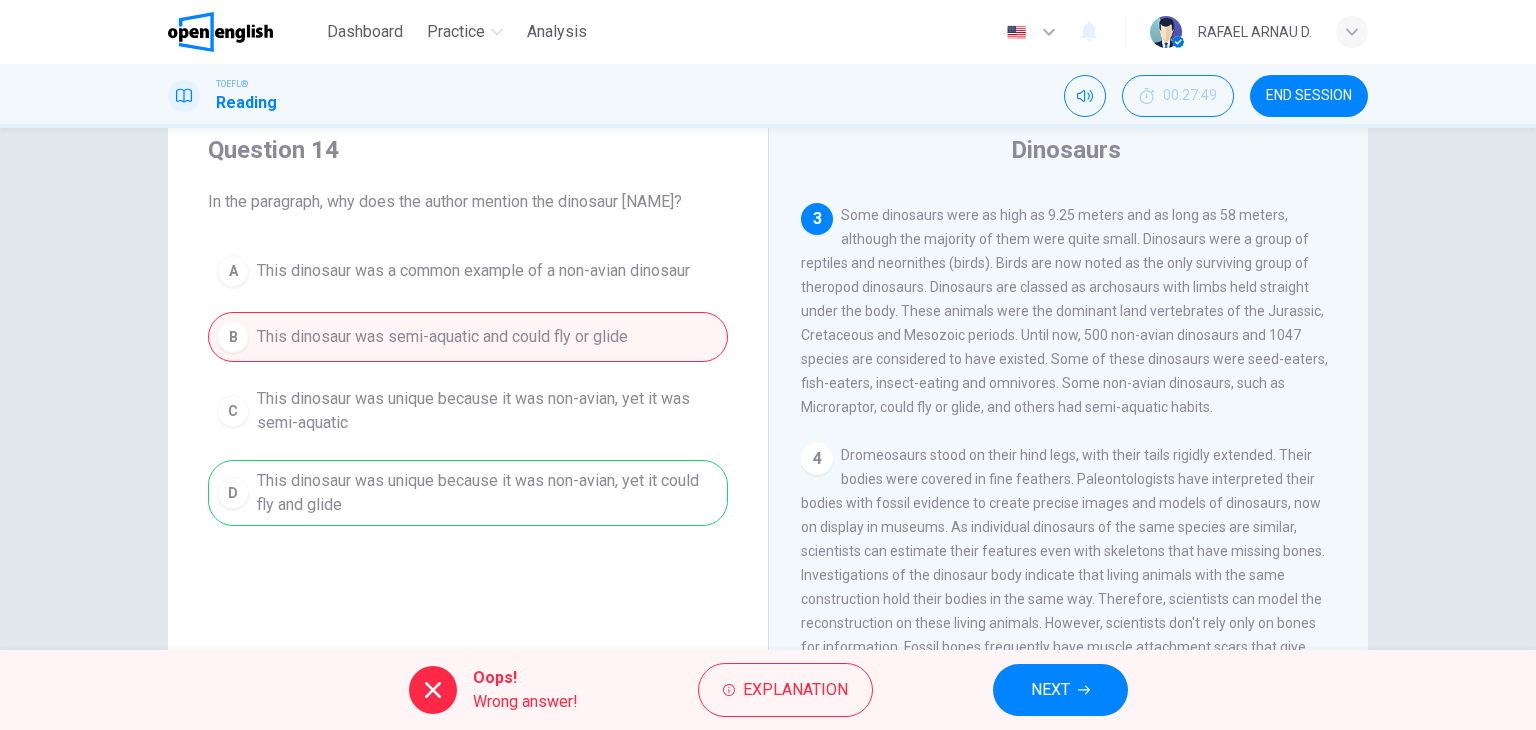 click on "NEXT" at bounding box center (1060, 690) 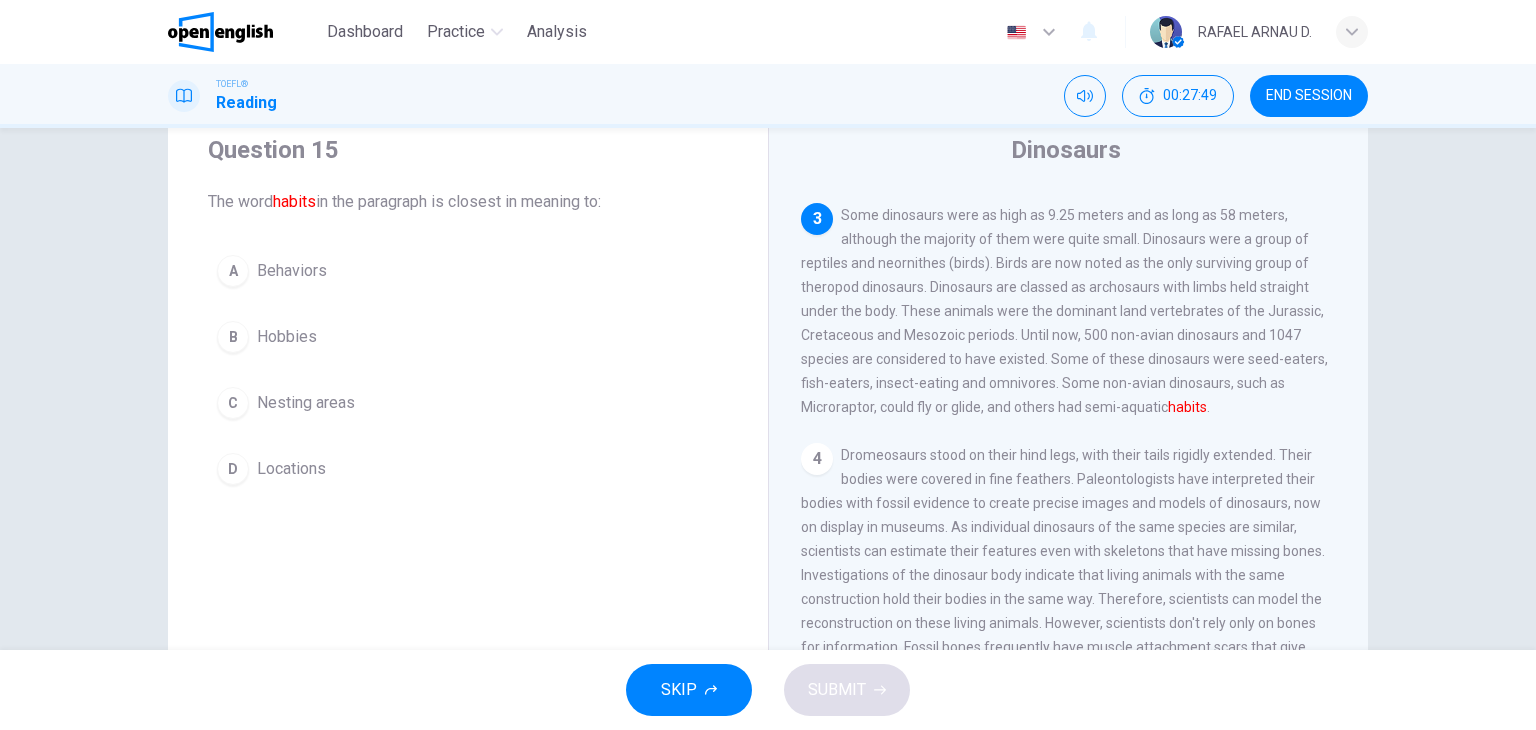 scroll, scrollTop: 246, scrollLeft: 0, axis: vertical 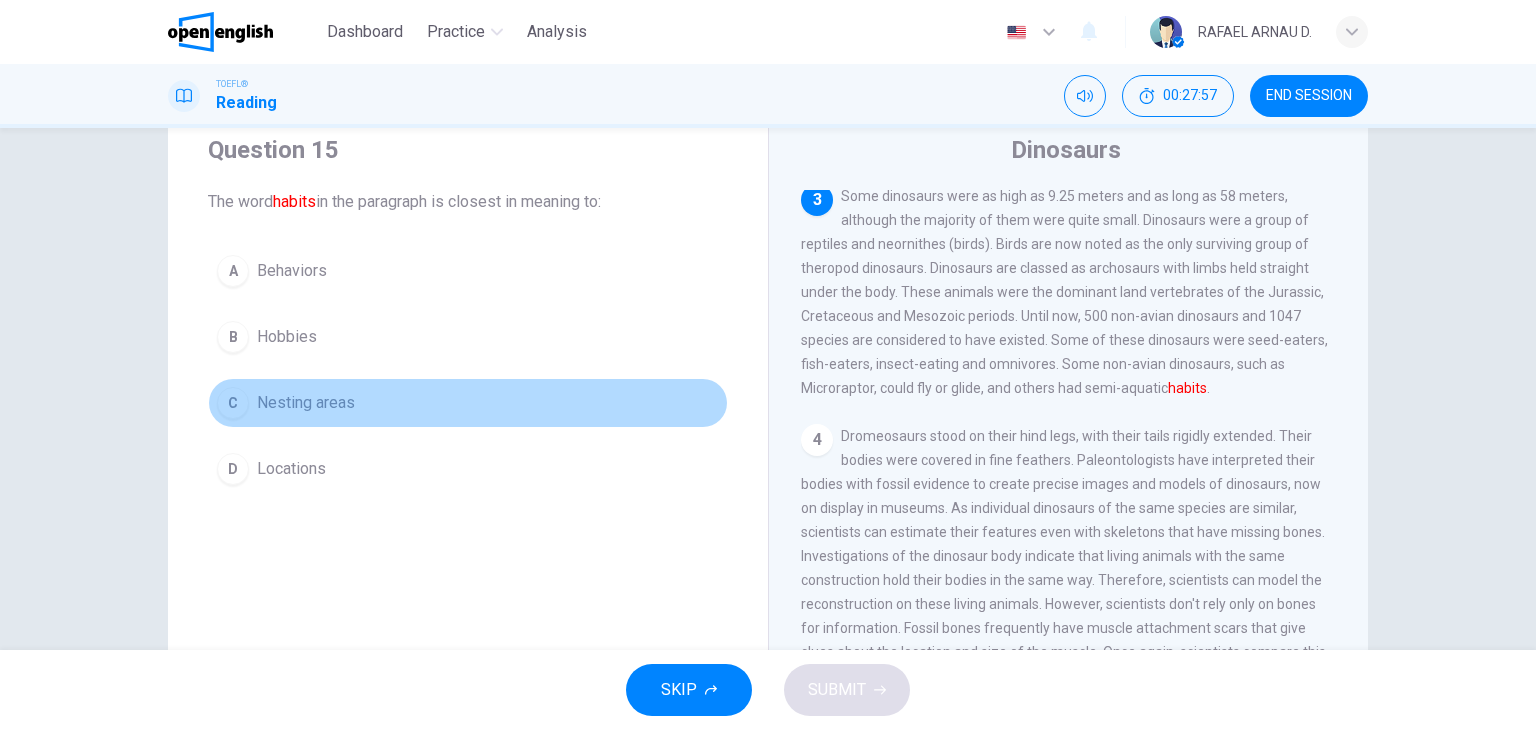 click on "C Nesting areas" at bounding box center (468, 403) 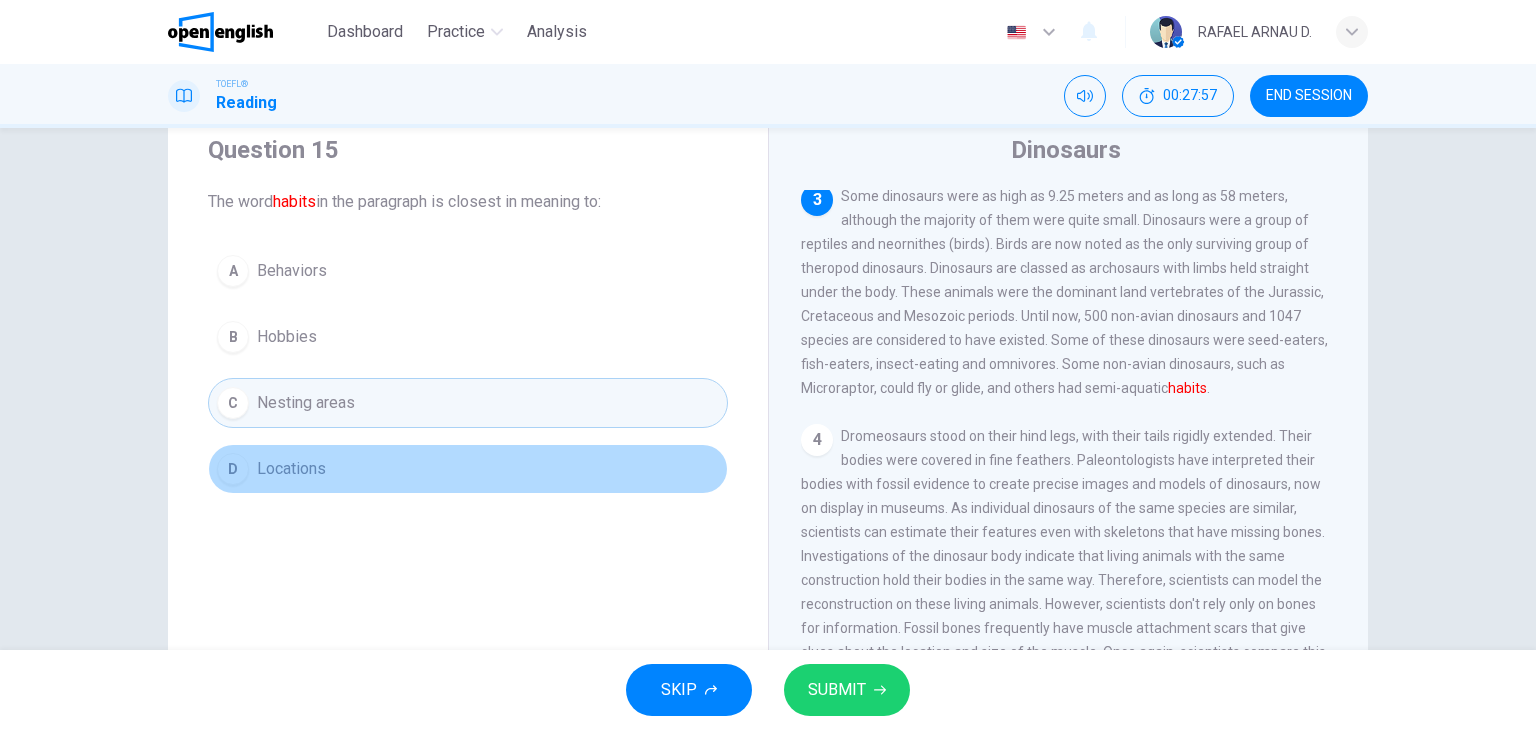 click on "D Locations" at bounding box center [468, 469] 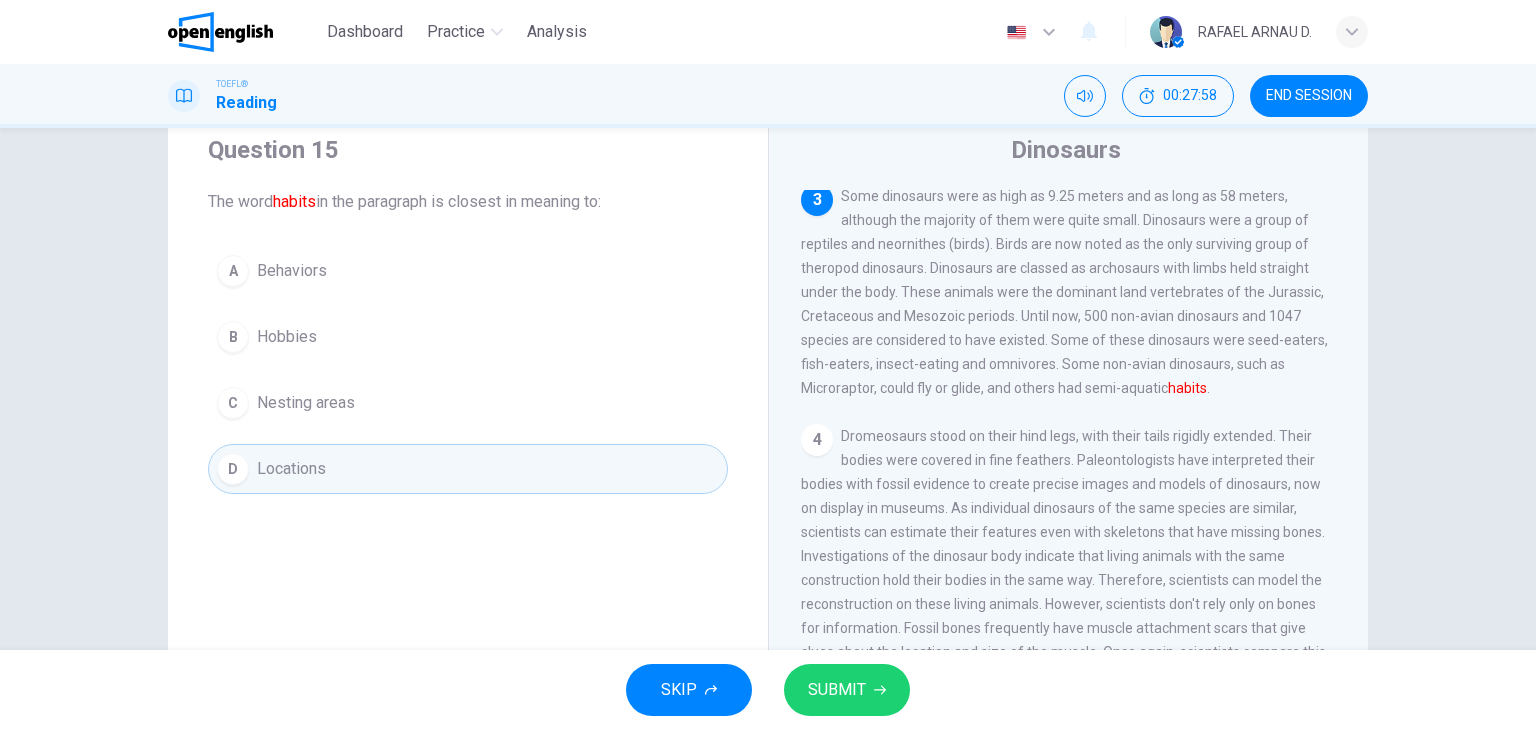 click on "A Behaviors B Hobbies C Nesting areas D Locations" at bounding box center [468, 370] 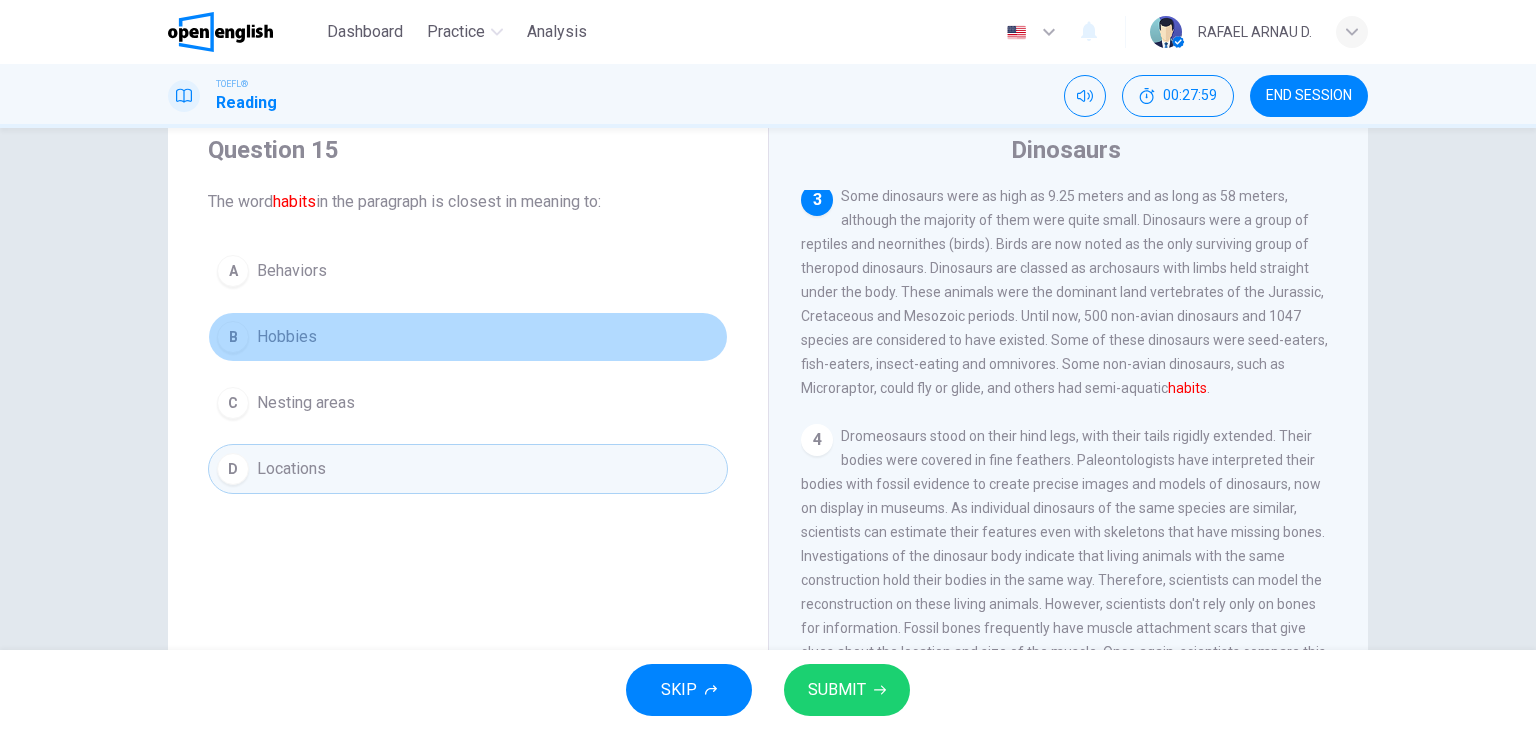 click on "B Hobbies" at bounding box center [468, 337] 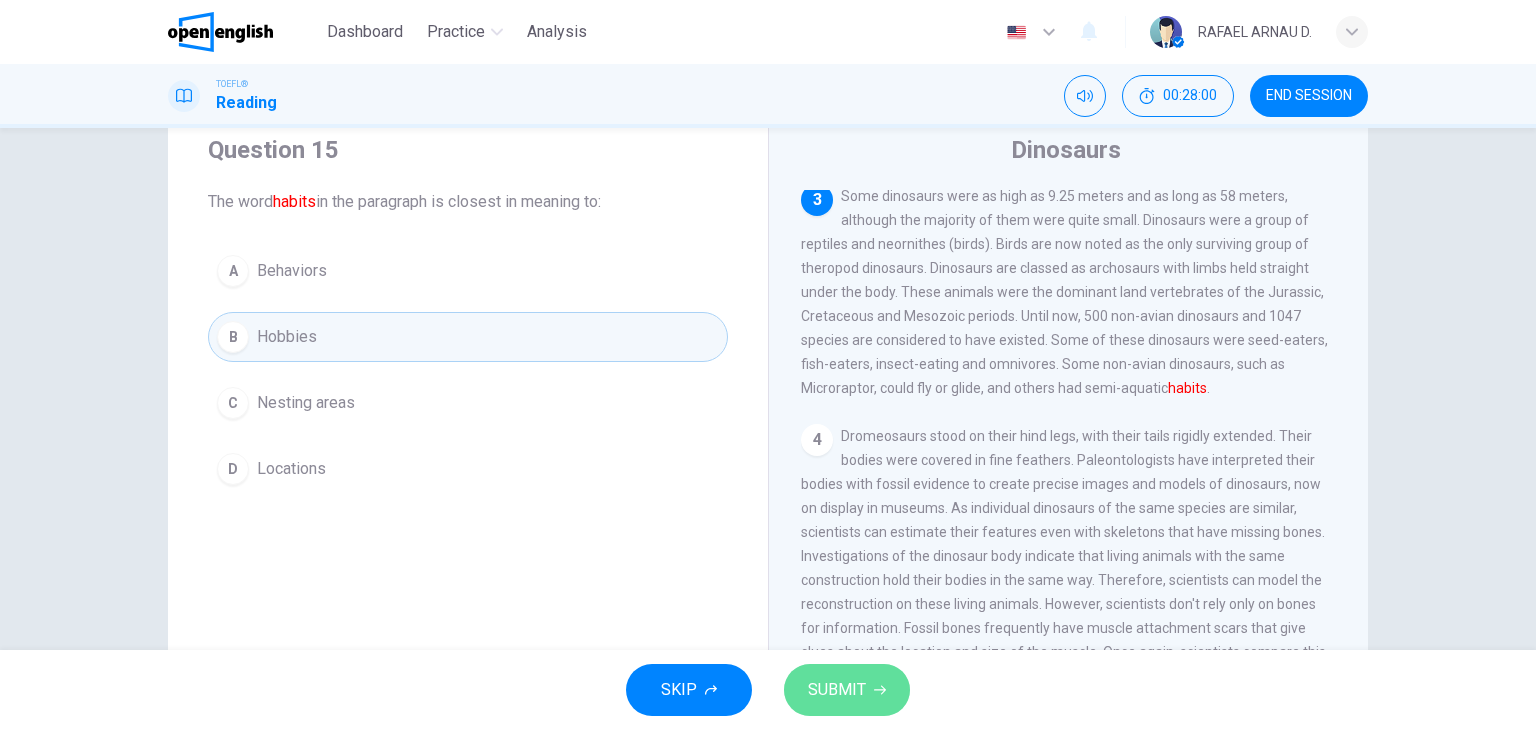 click on "SUBMIT" at bounding box center [837, 690] 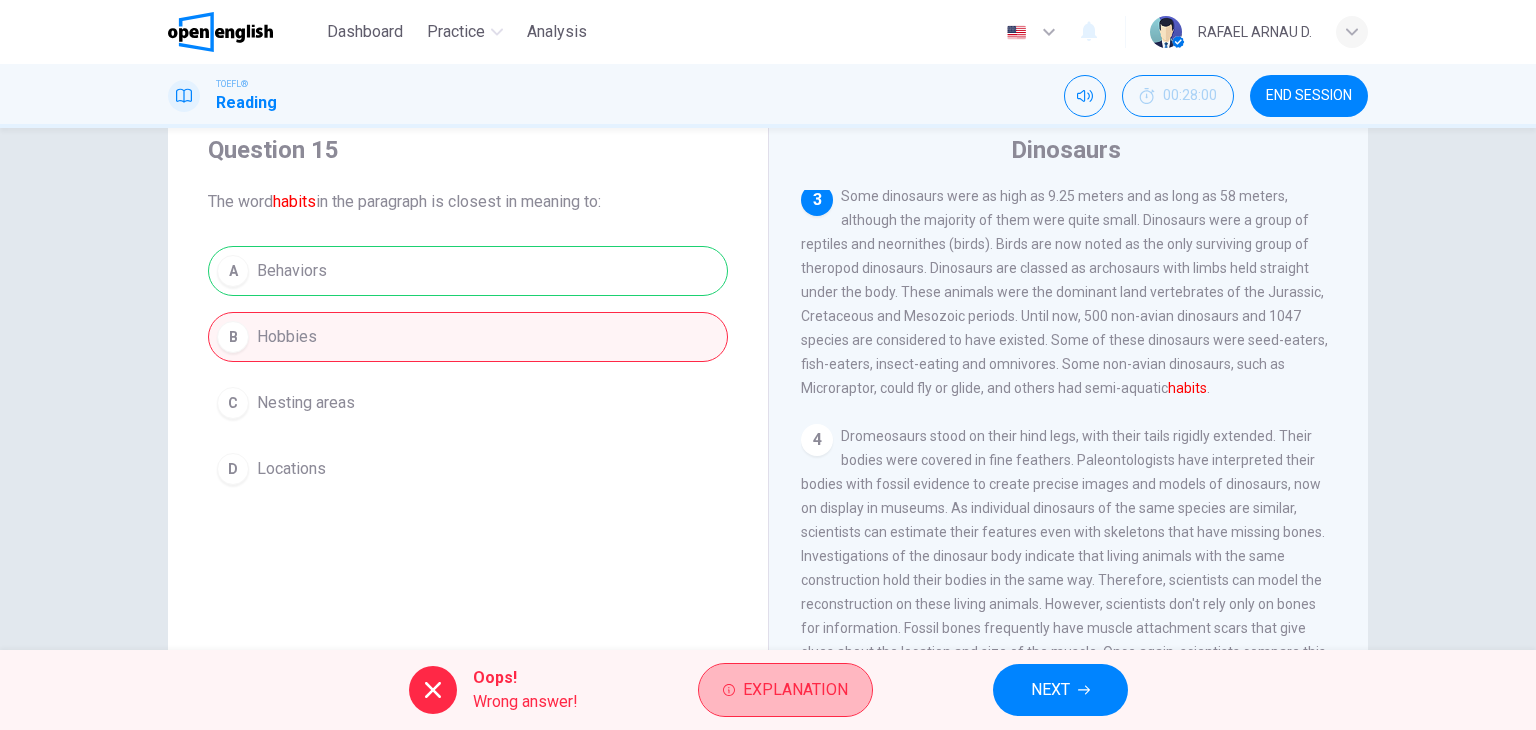 click on "Explanation" at bounding box center (795, 690) 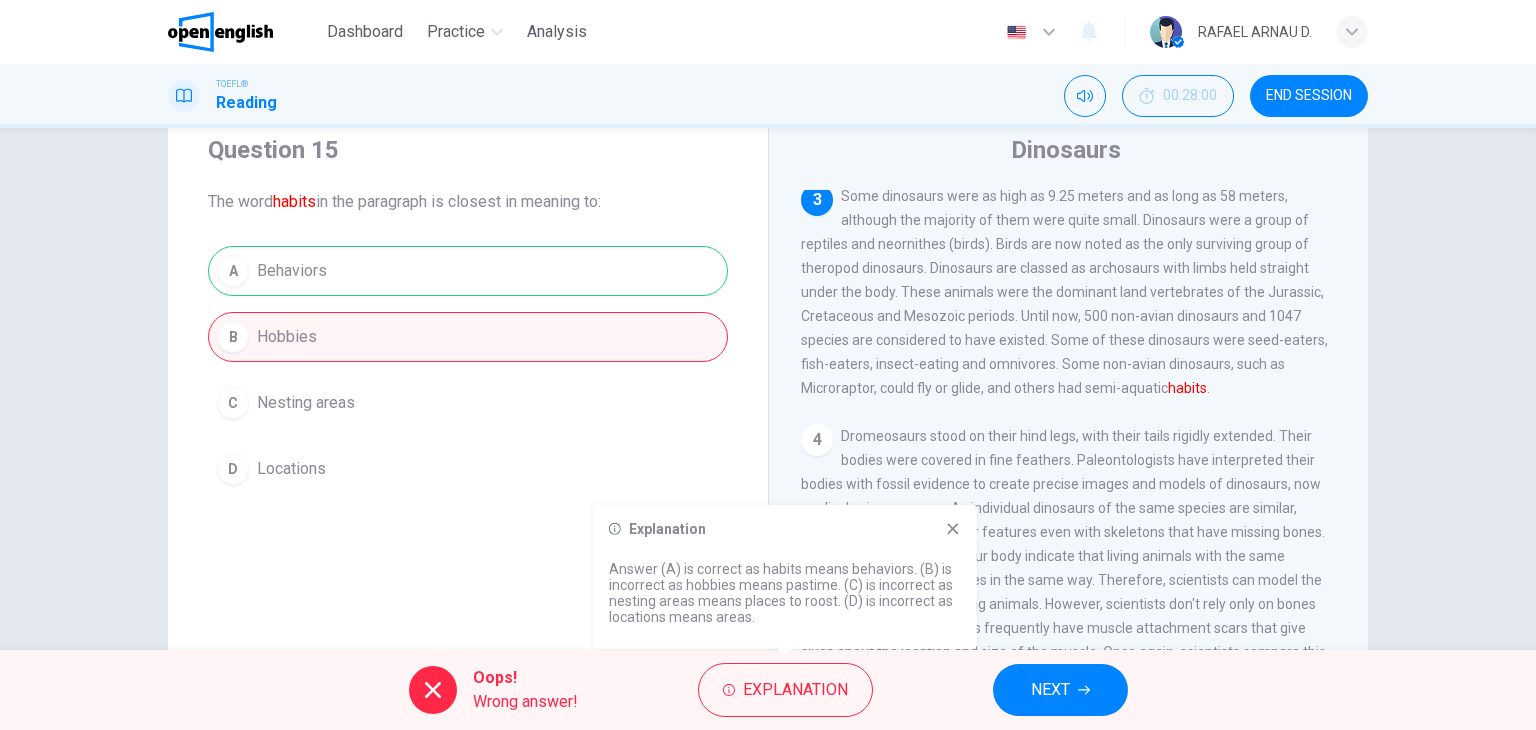 click on "Explanation" at bounding box center [667, 529] 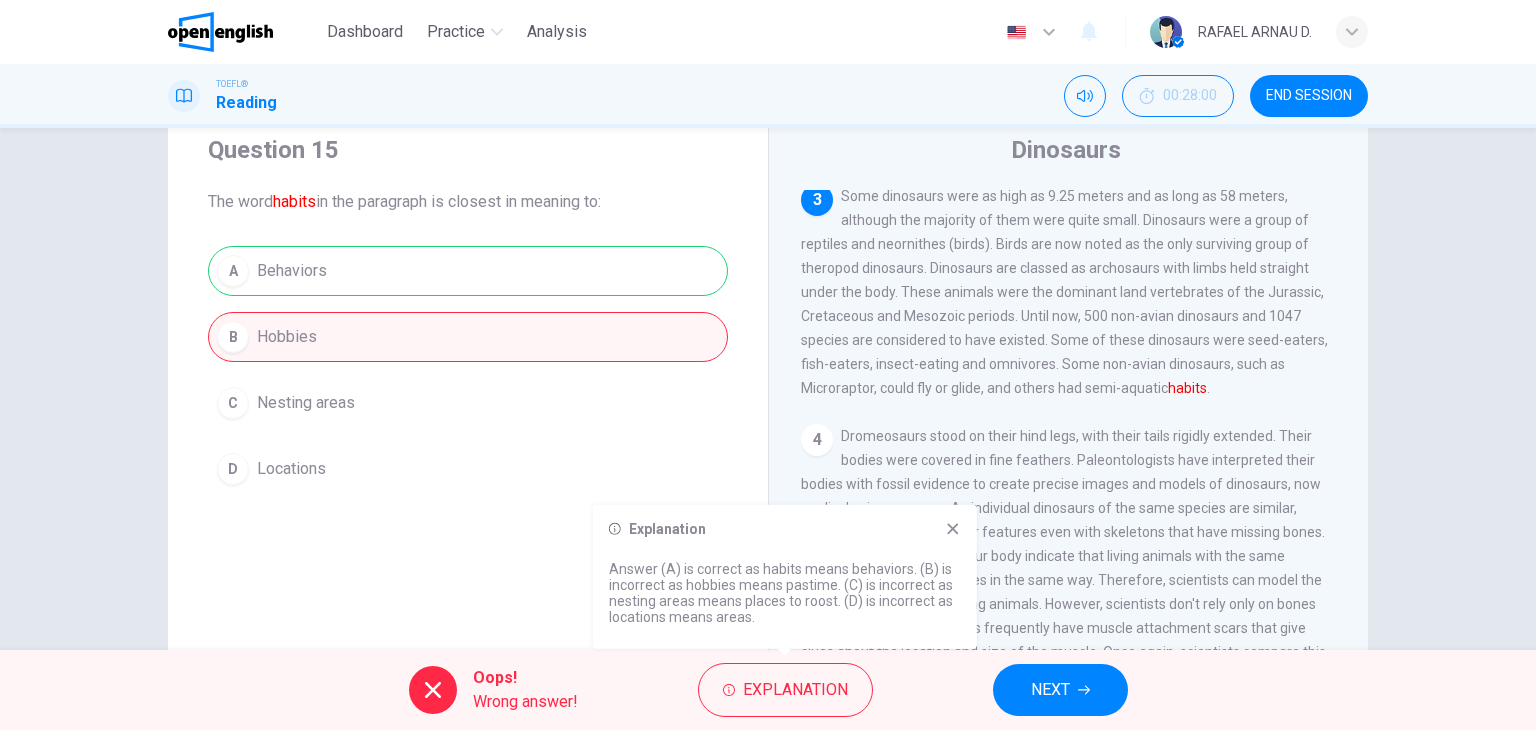 click on "Explanation" at bounding box center (785, 529) 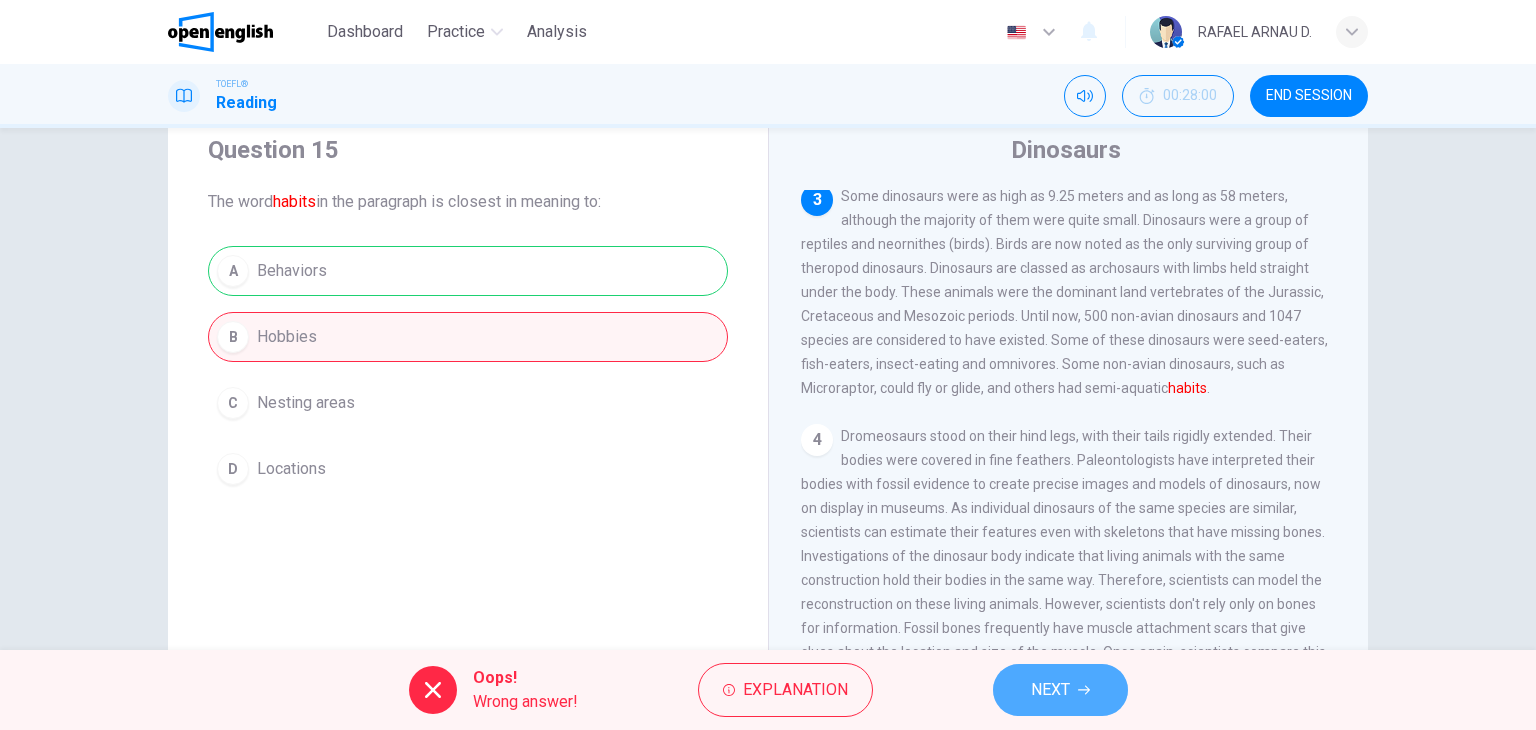 click on "NEXT" at bounding box center (1060, 690) 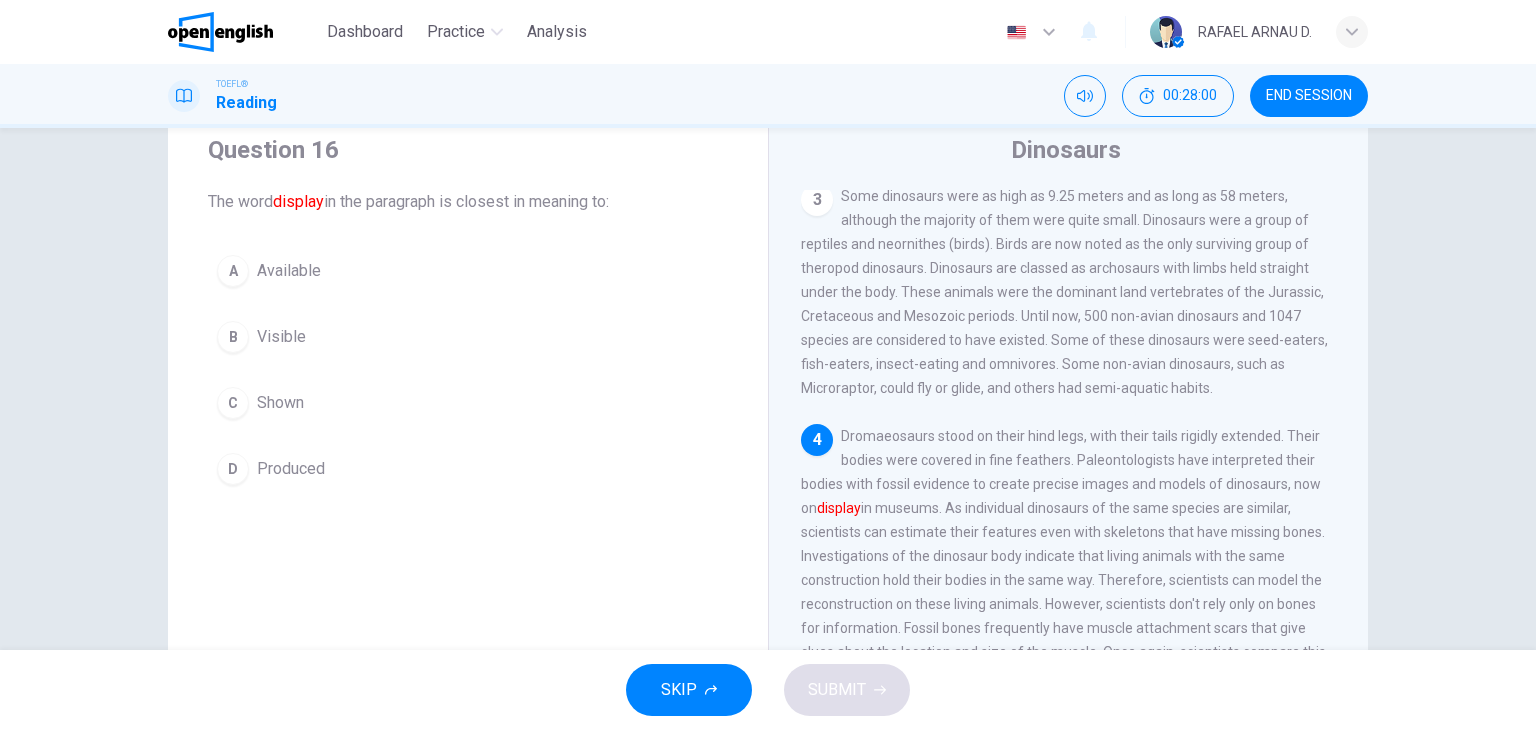 scroll, scrollTop: 391, scrollLeft: 0, axis: vertical 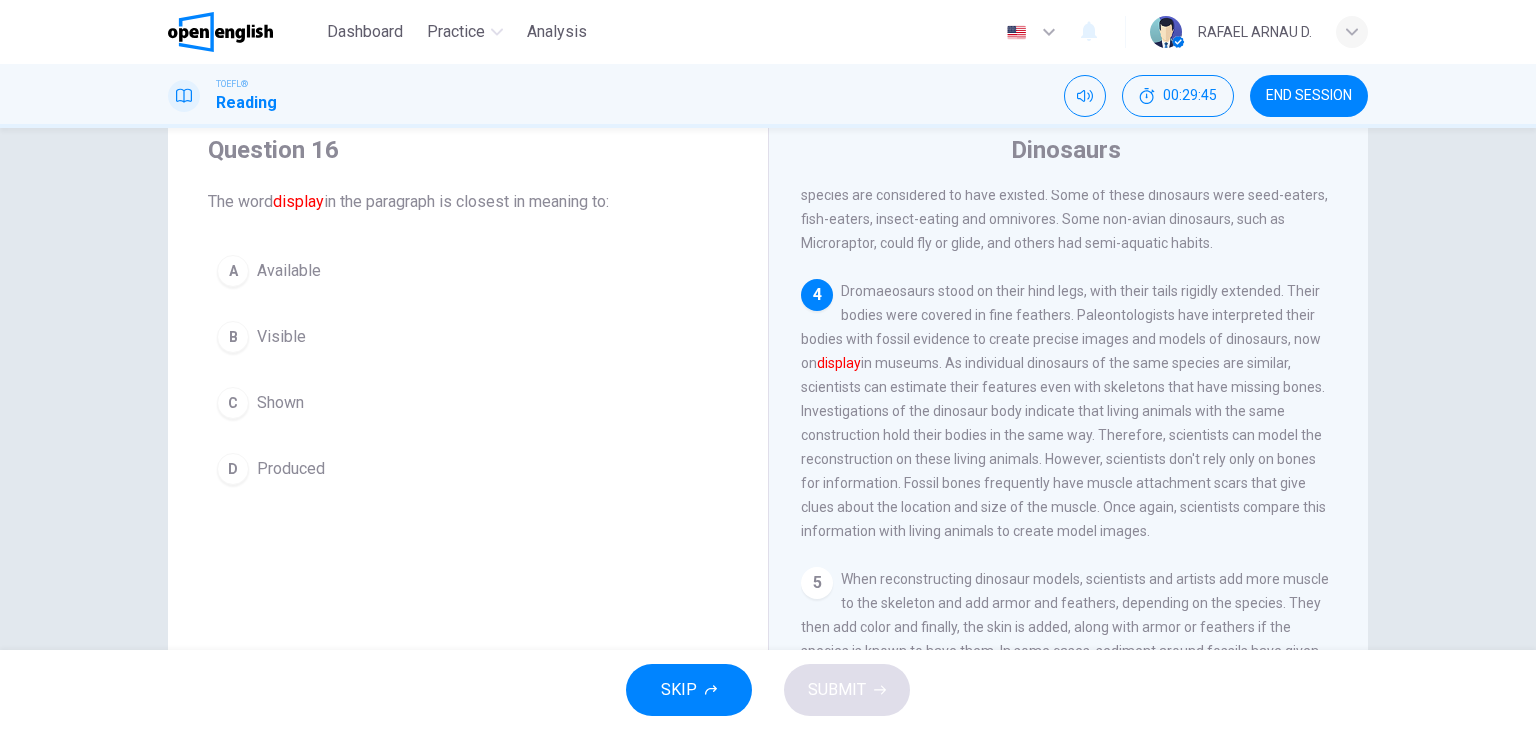 click on "C Shown" at bounding box center (468, 403) 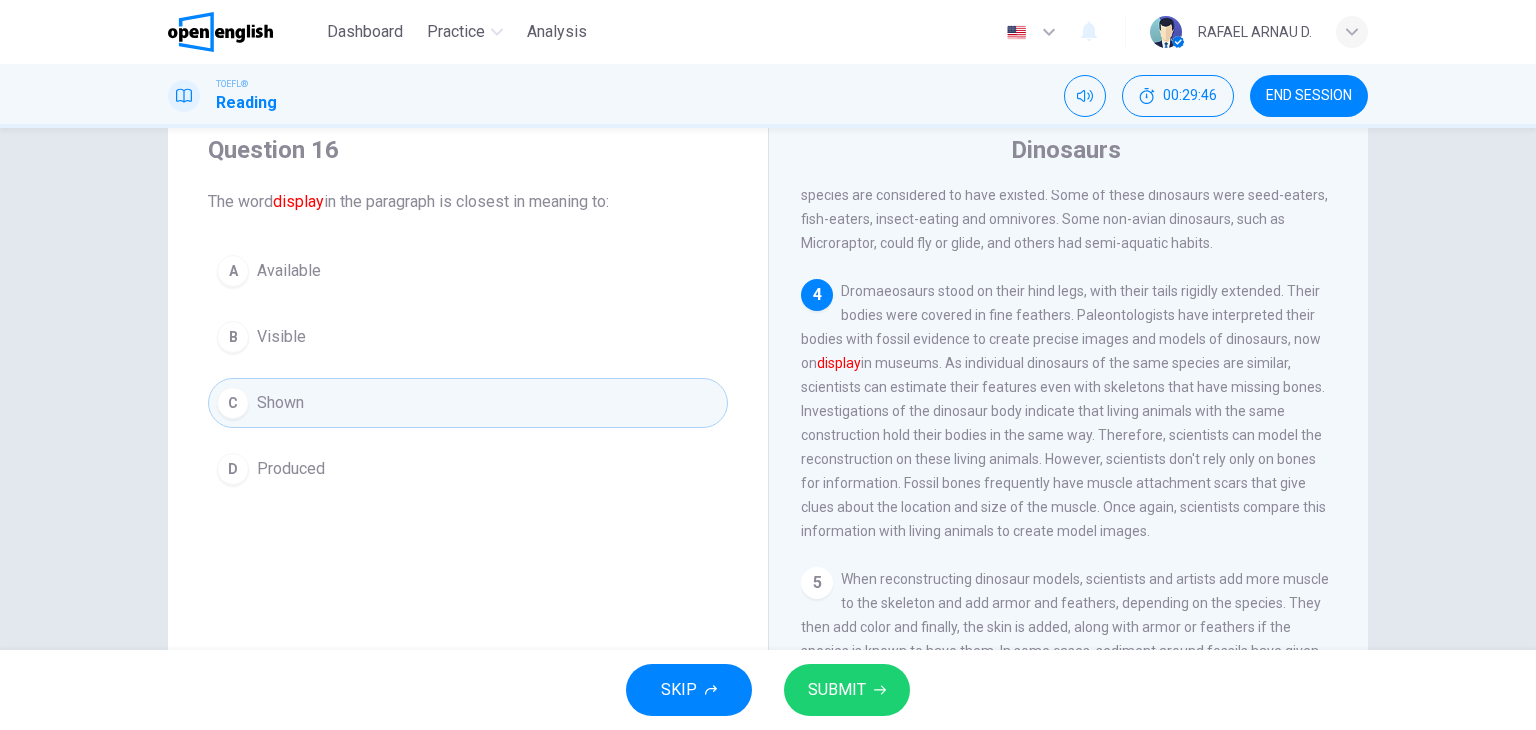 click on "SUBMIT" at bounding box center (837, 690) 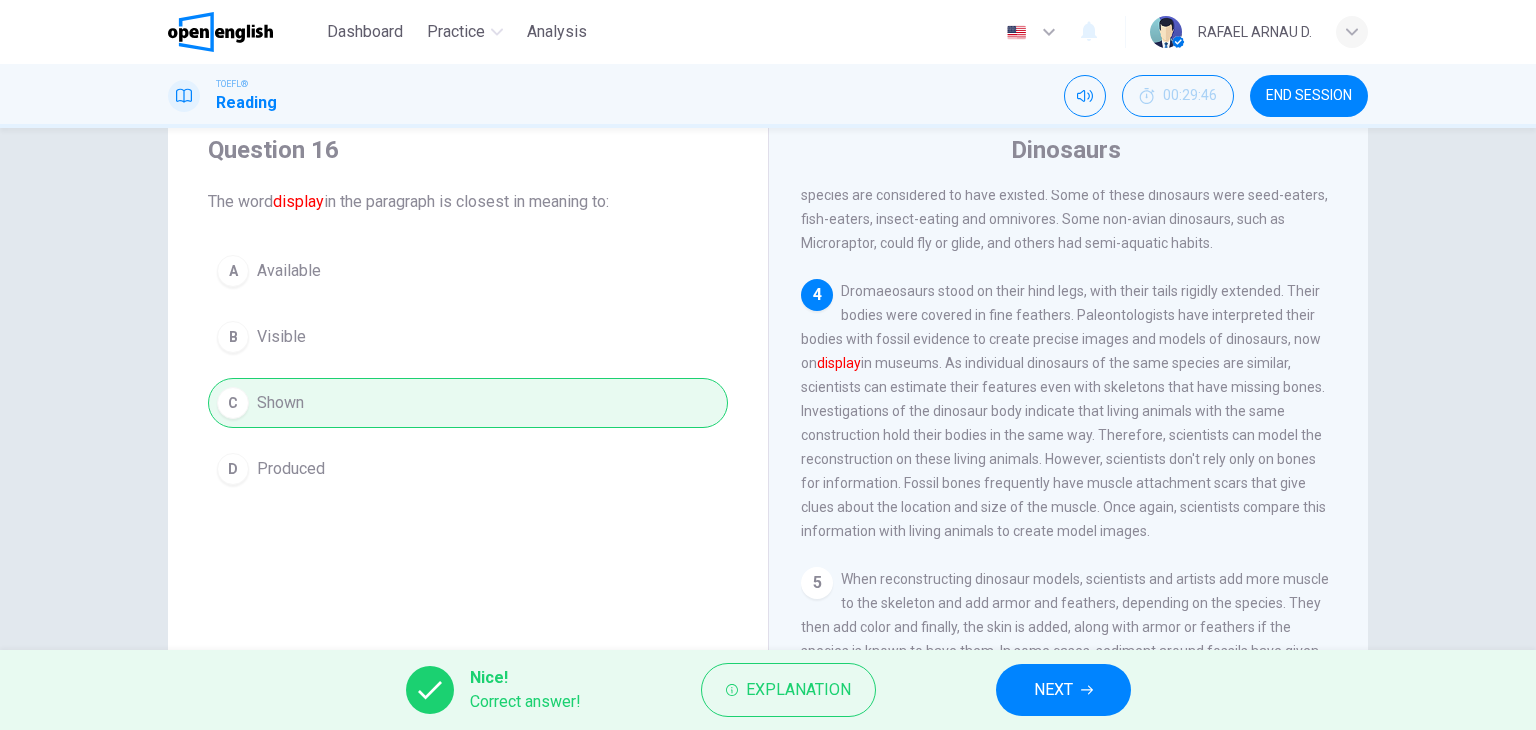click on "Nice! Correct answer! Explanation NEXT" at bounding box center (768, 690) 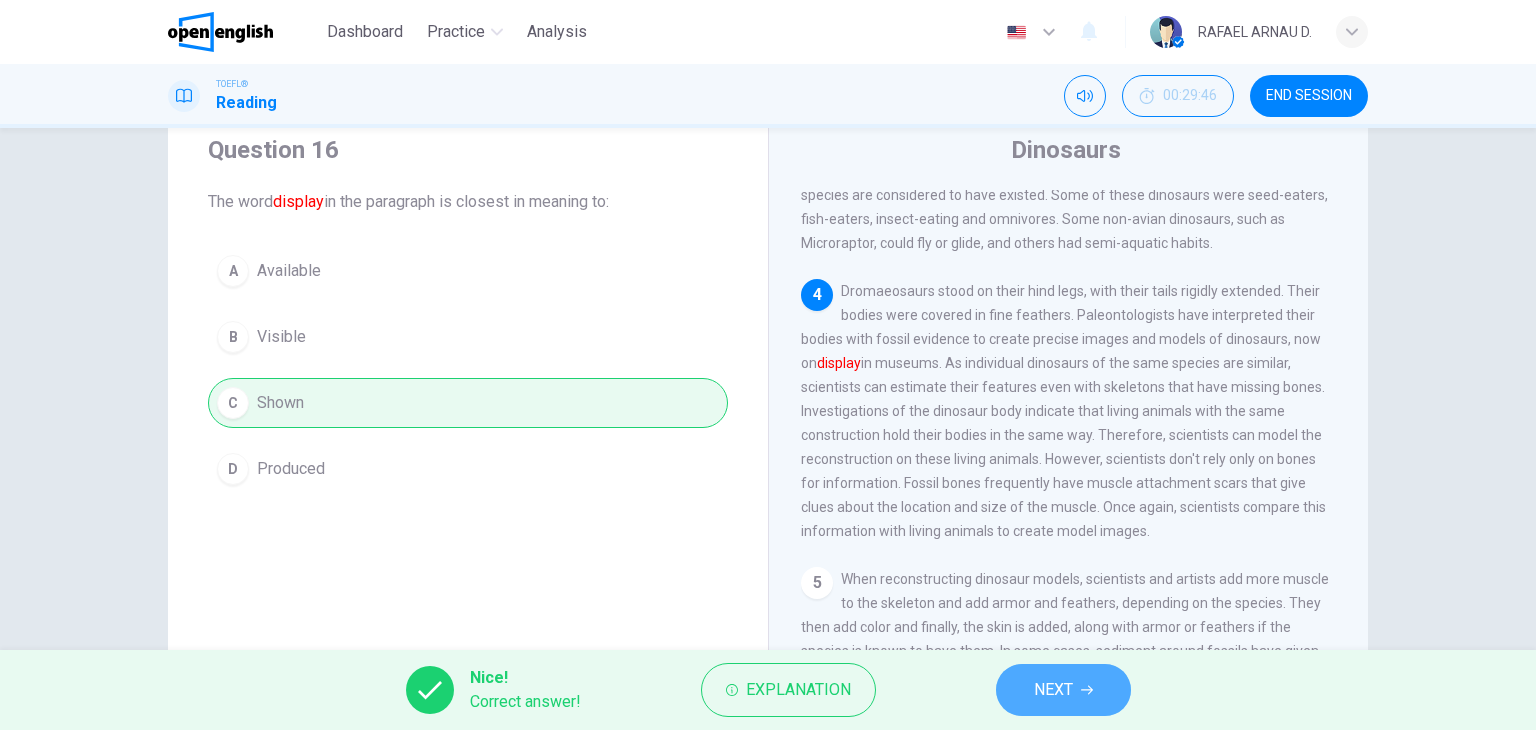 click on "NEXT" at bounding box center [1053, 690] 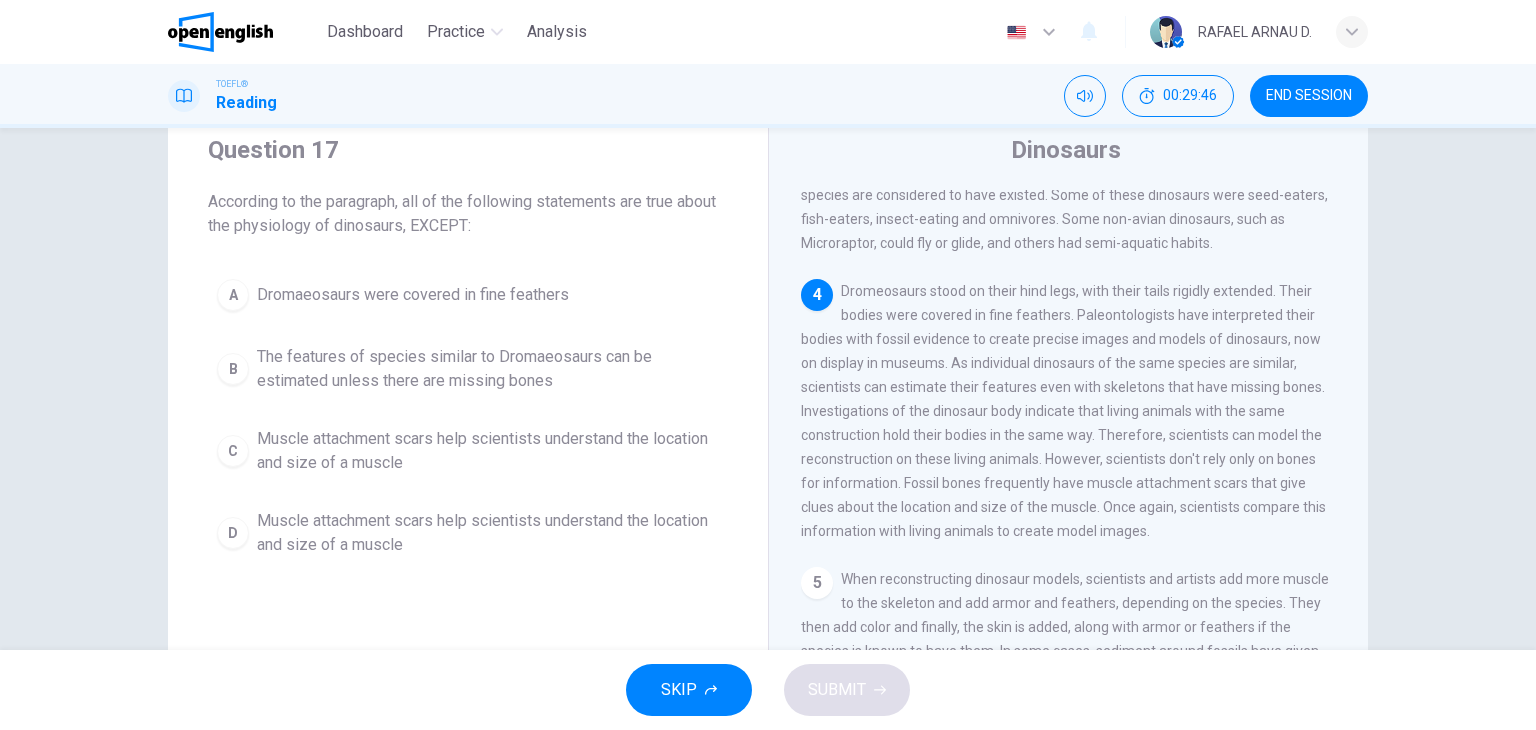 scroll, scrollTop: 493, scrollLeft: 0, axis: vertical 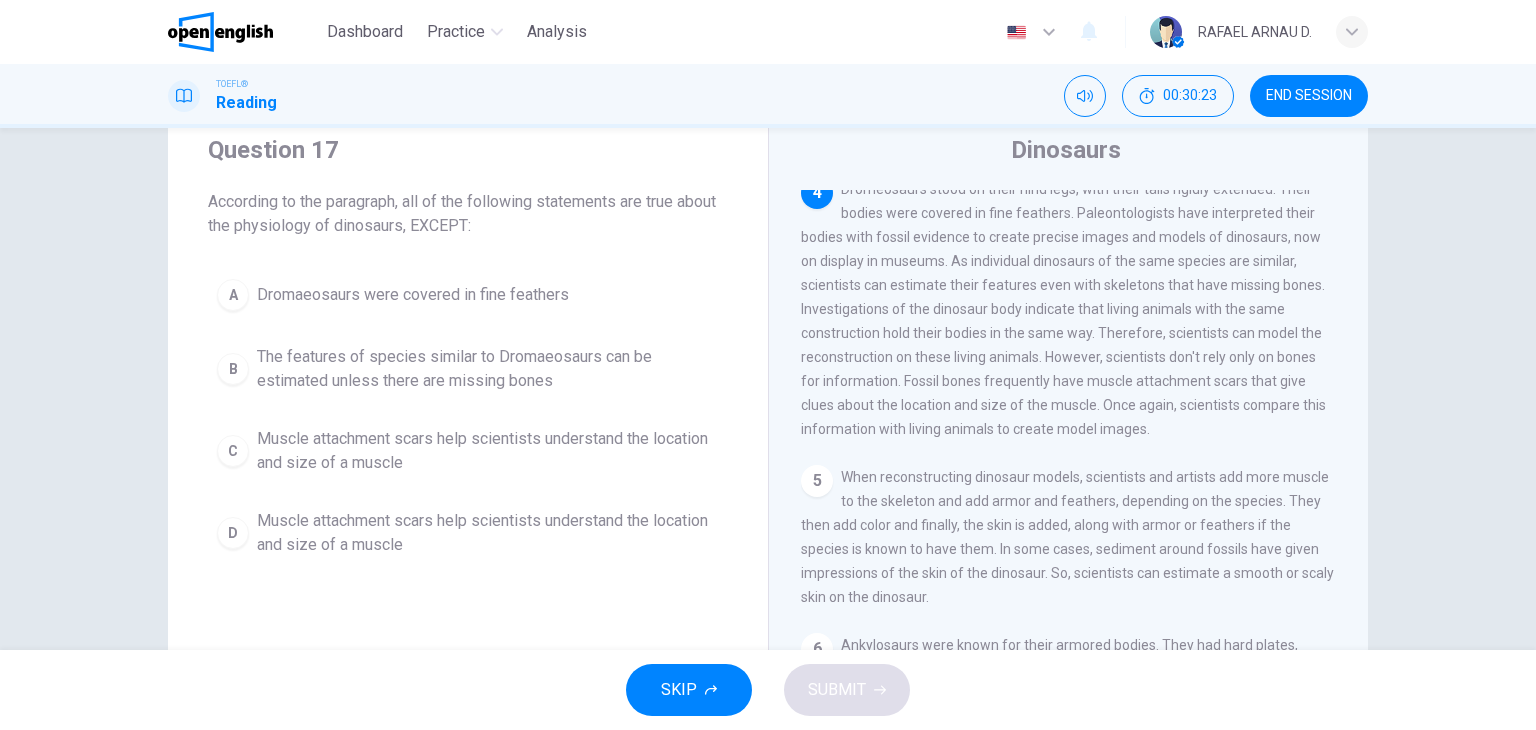 click on "A Dromaeosaurs were covered in fine feathers B The features of species similar to Dromaeosaurs can be estimated unless there are missing bones C Scientists base models of these dinosaurs on living animals D Muscle attachment scars help scientists understand the location and size of a muscle" at bounding box center [468, 418] 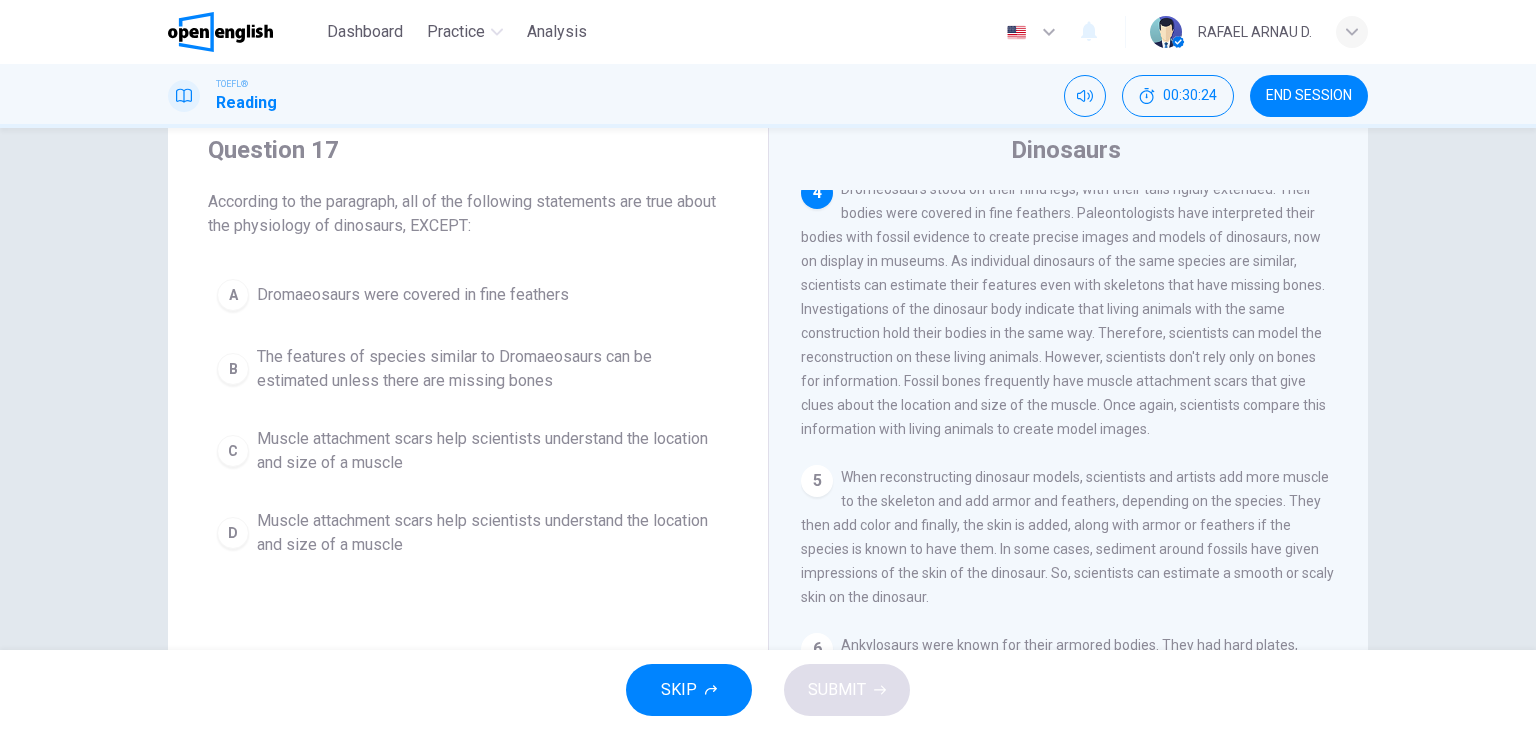 click on "Dromaeosaurs were covered in fine feathers" at bounding box center (413, 295) 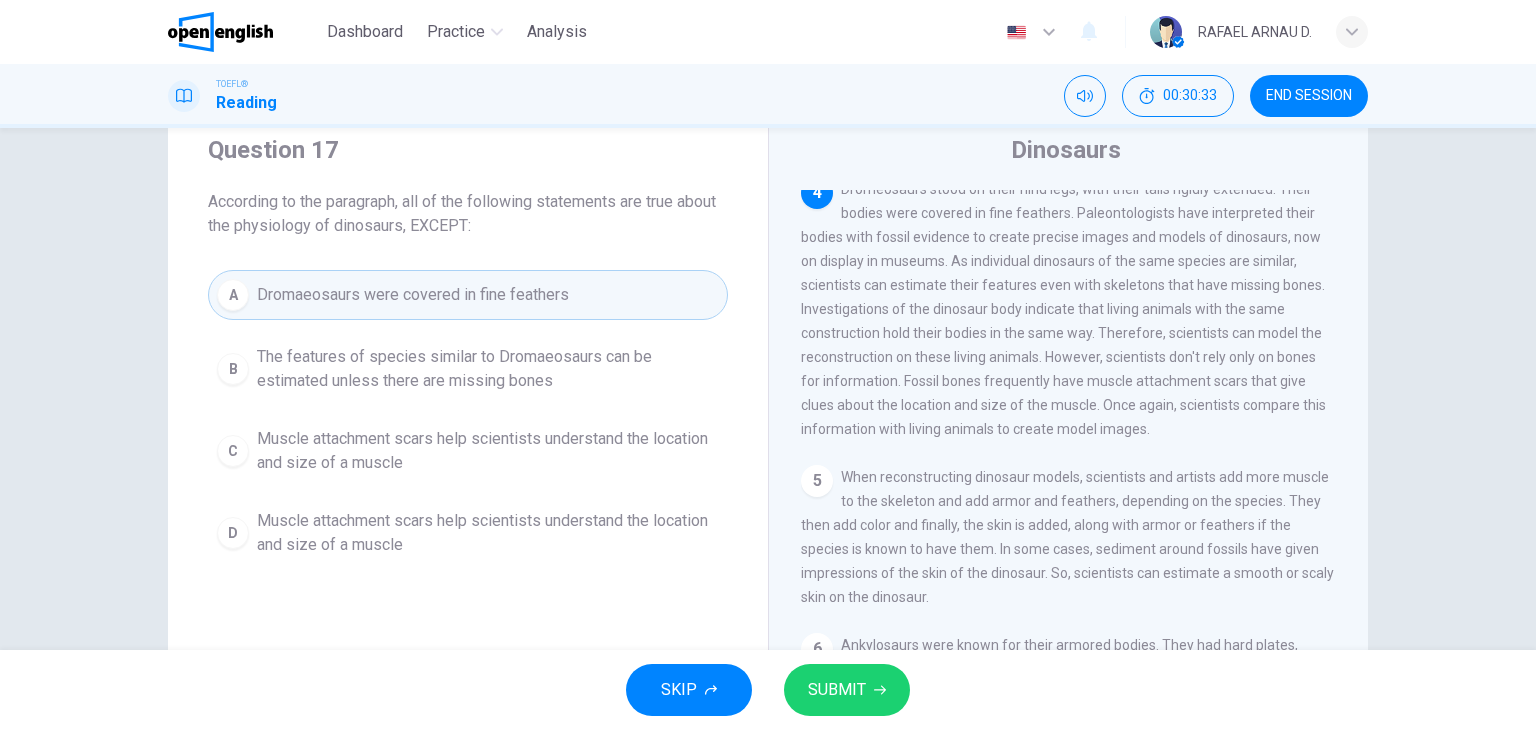 click on "A Dromaeosaurs were covered in fine feathers B The features of species similar to Dromaeosaurs can be estimated unless there are missing bones C Scientists base models of these dinosaurs on living animals D Muscle attachment scars help scientists understand the location and size of a muscle" at bounding box center (468, 418) 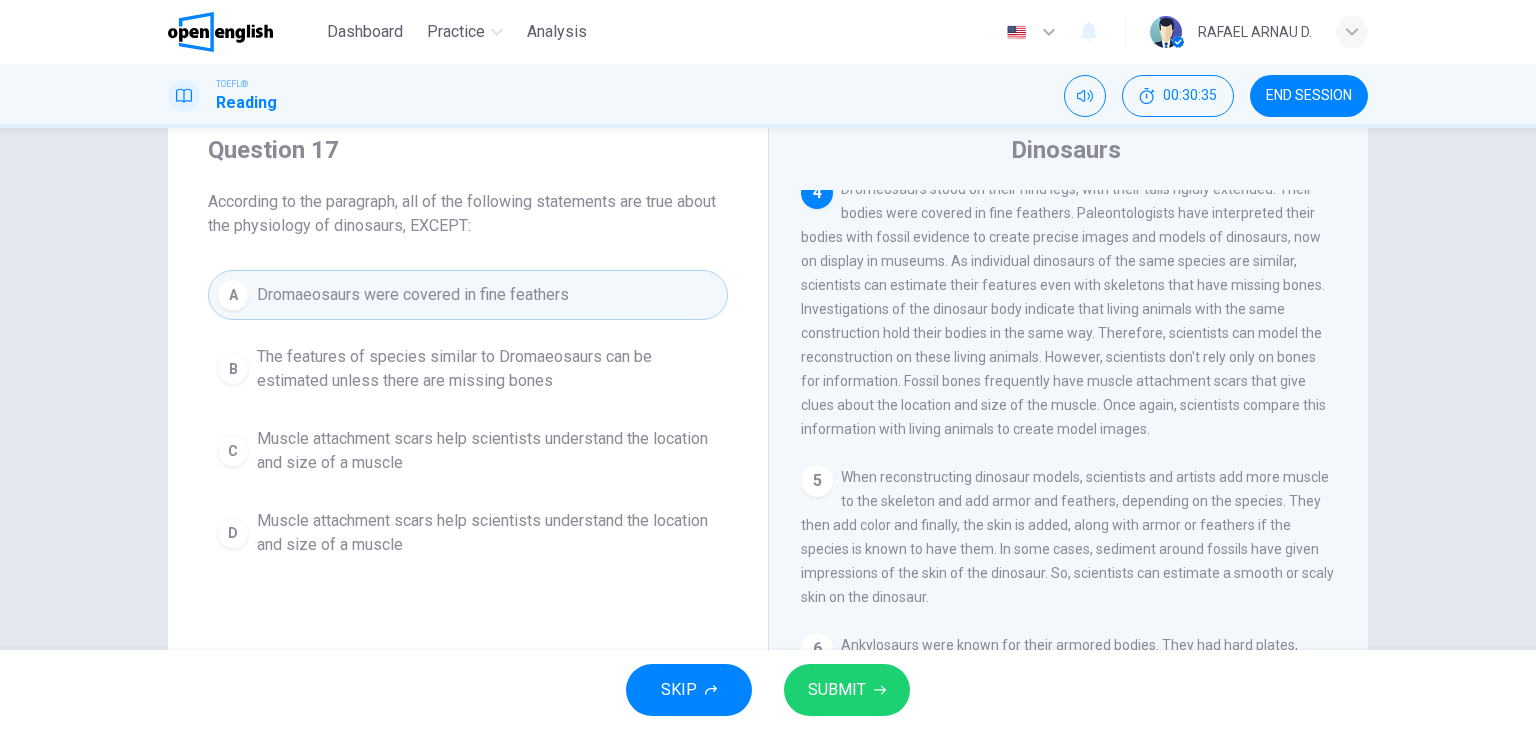 click on "The features of species similar to Dromaeosaurs can be estimated unless there are missing bones" at bounding box center [488, 369] 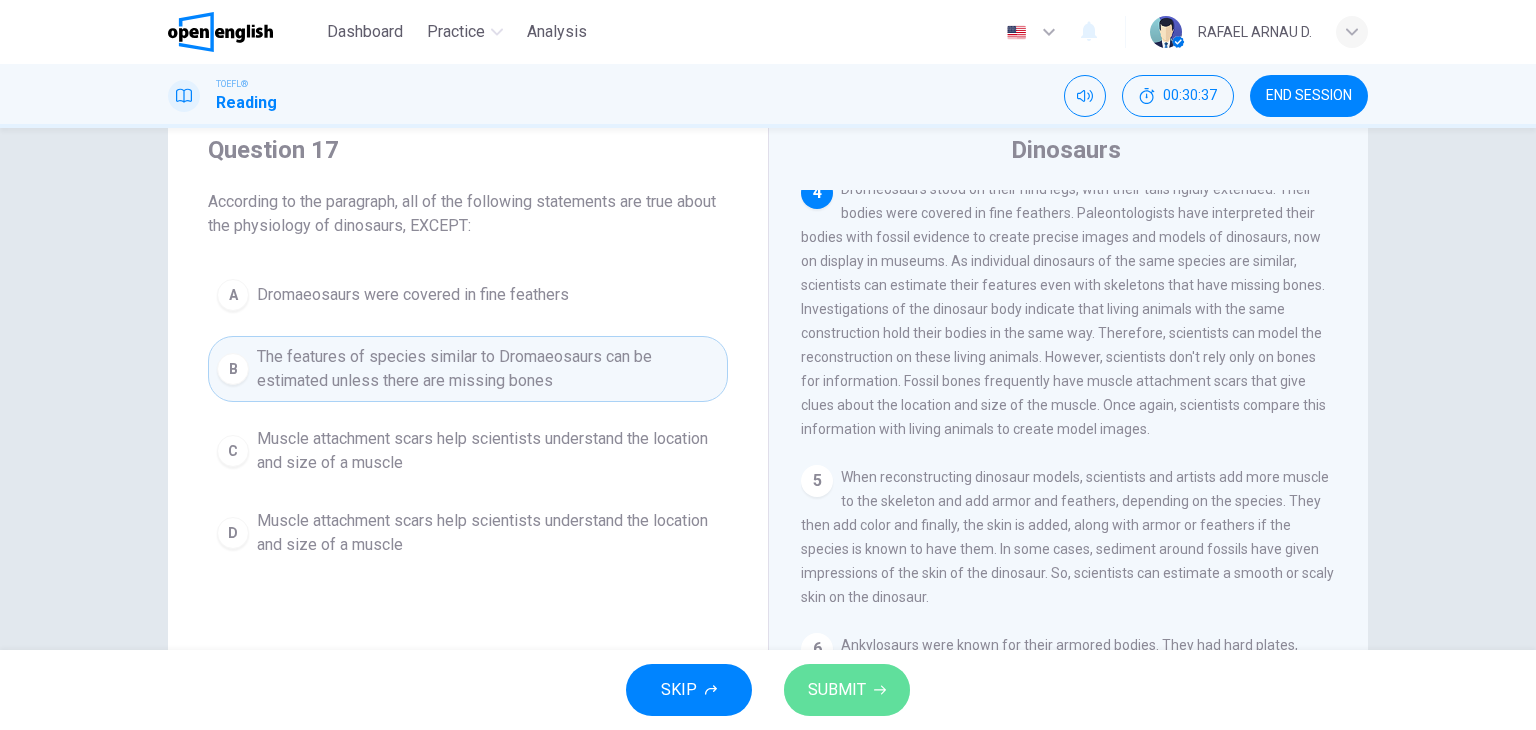 click on "SUBMIT" at bounding box center [837, 690] 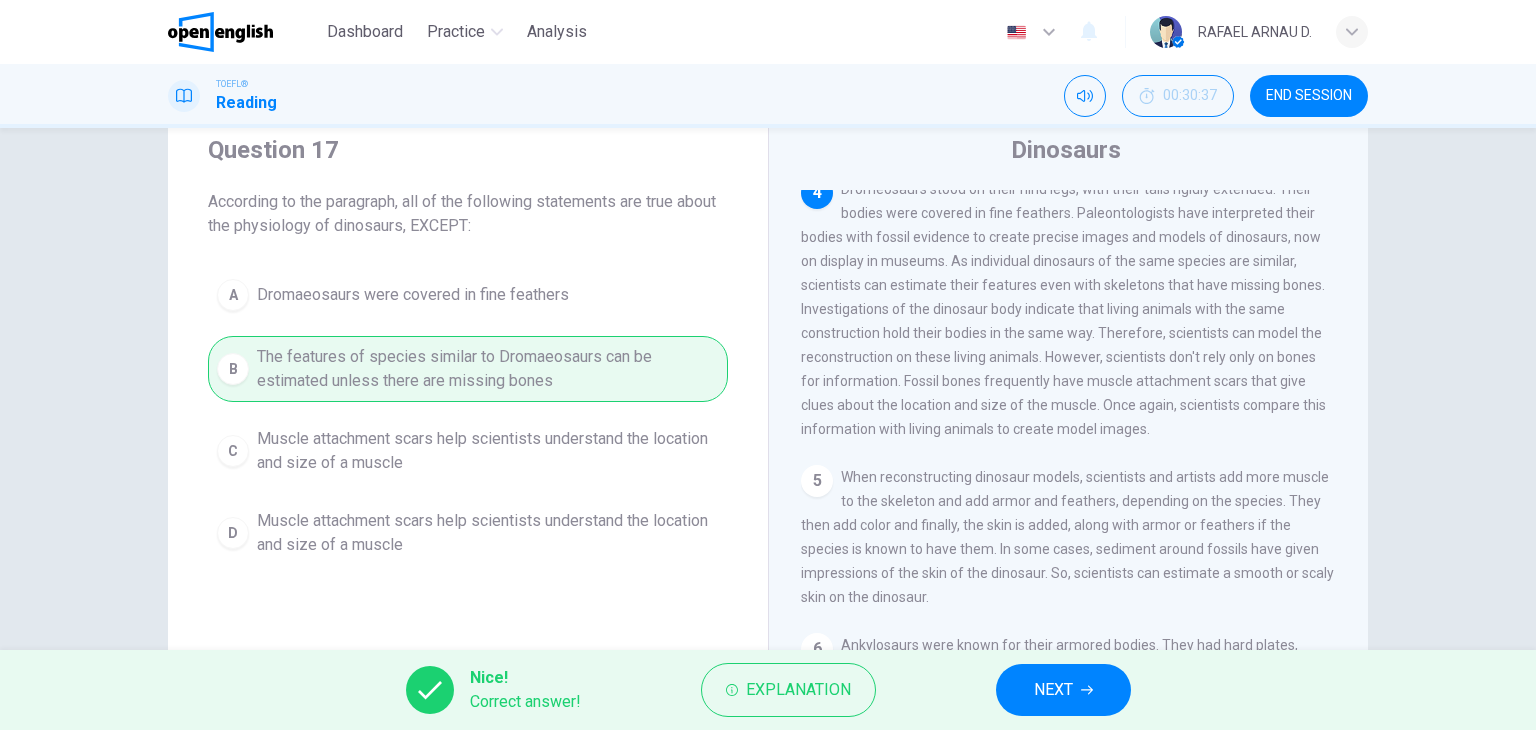 click on "NEXT" at bounding box center (1053, 690) 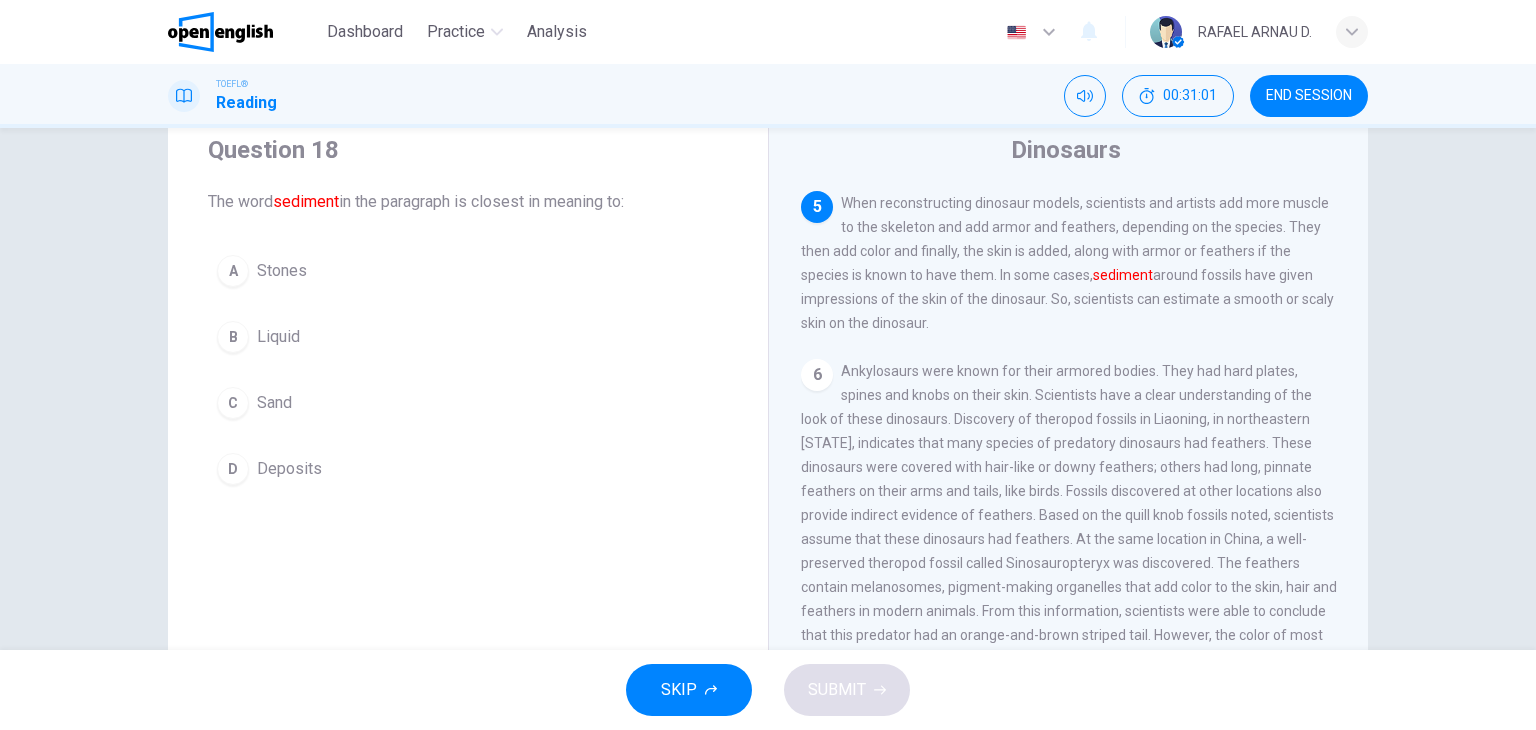 scroll, scrollTop: 1056, scrollLeft: 0, axis: vertical 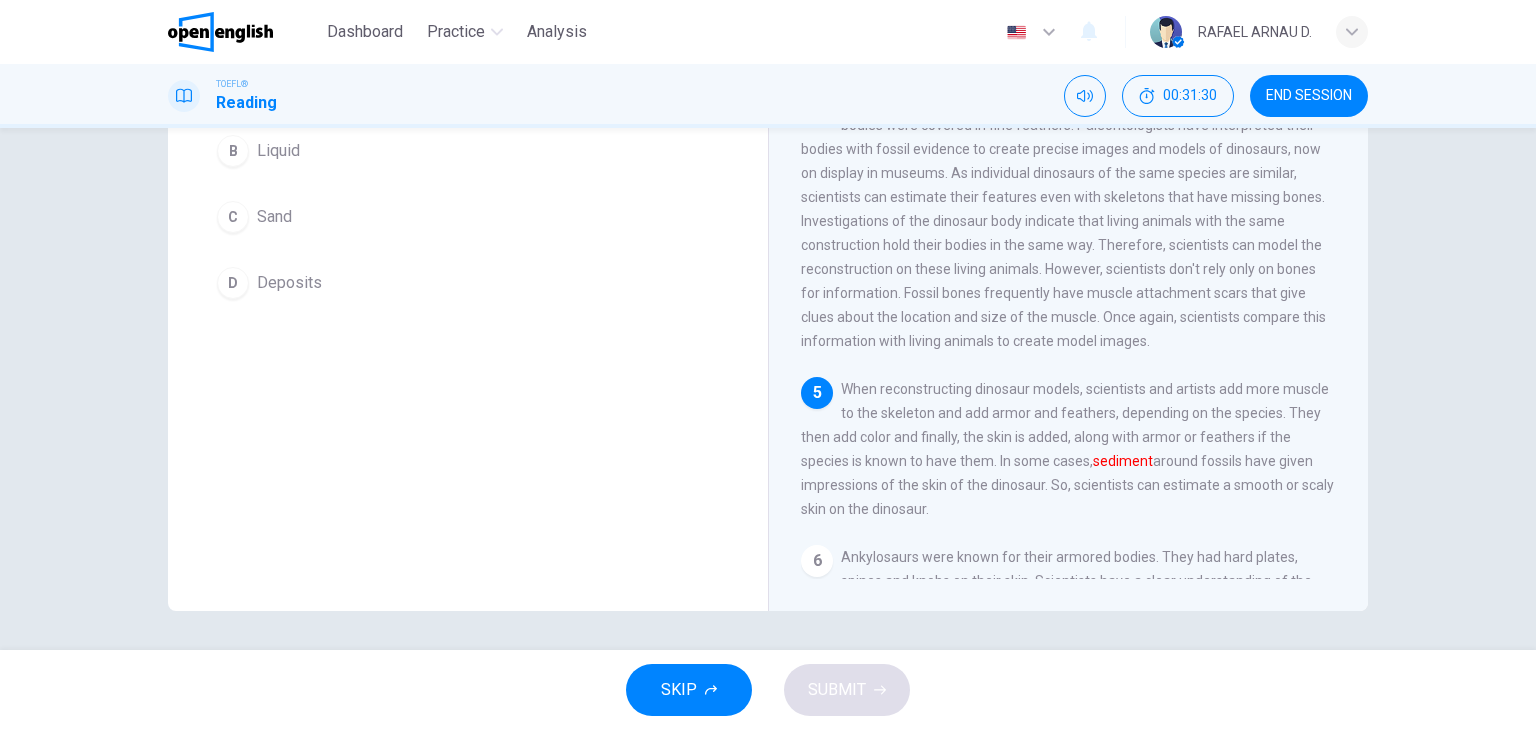 click on "D Deposits" at bounding box center [468, 283] 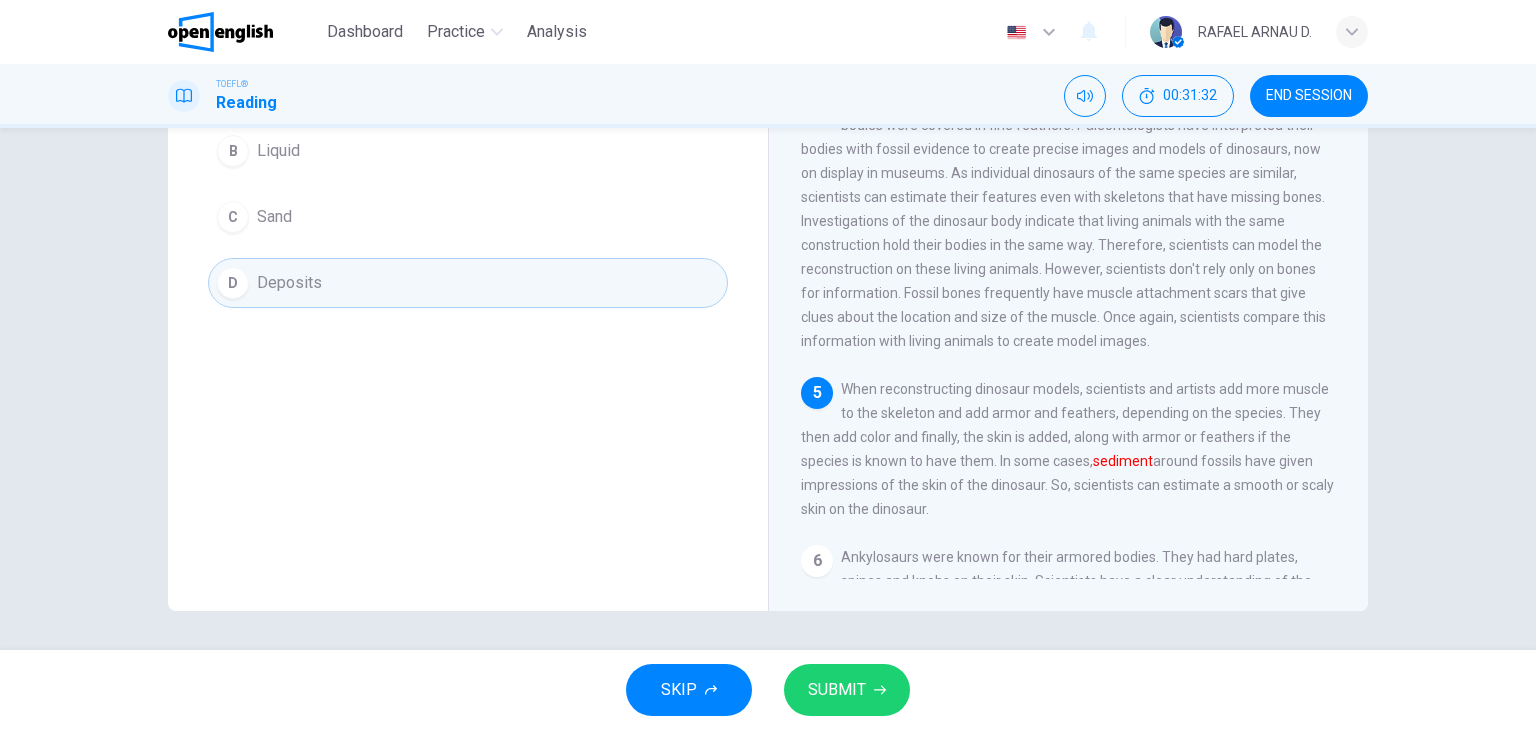 click on "SUBMIT" at bounding box center (847, 690) 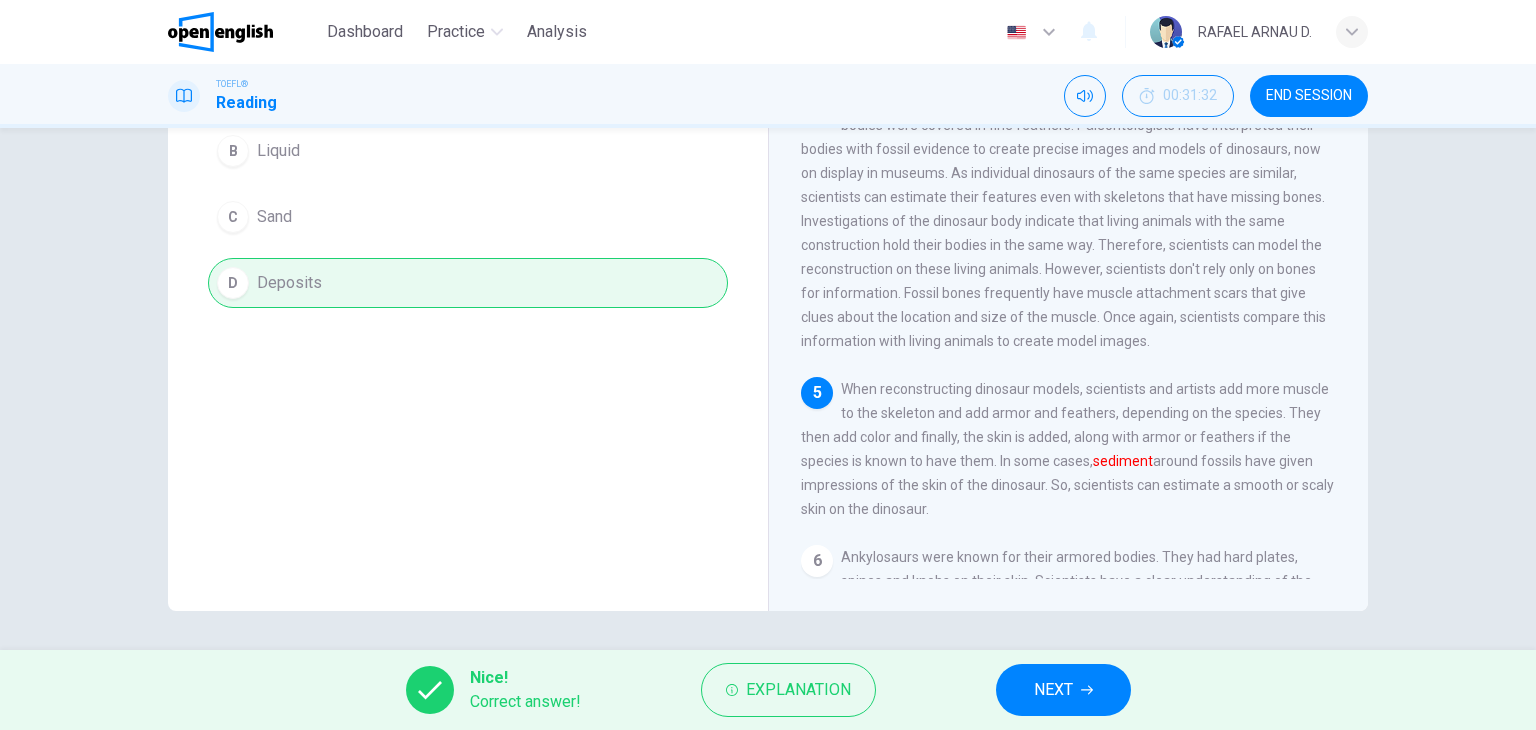 click on "NEXT" at bounding box center [1053, 690] 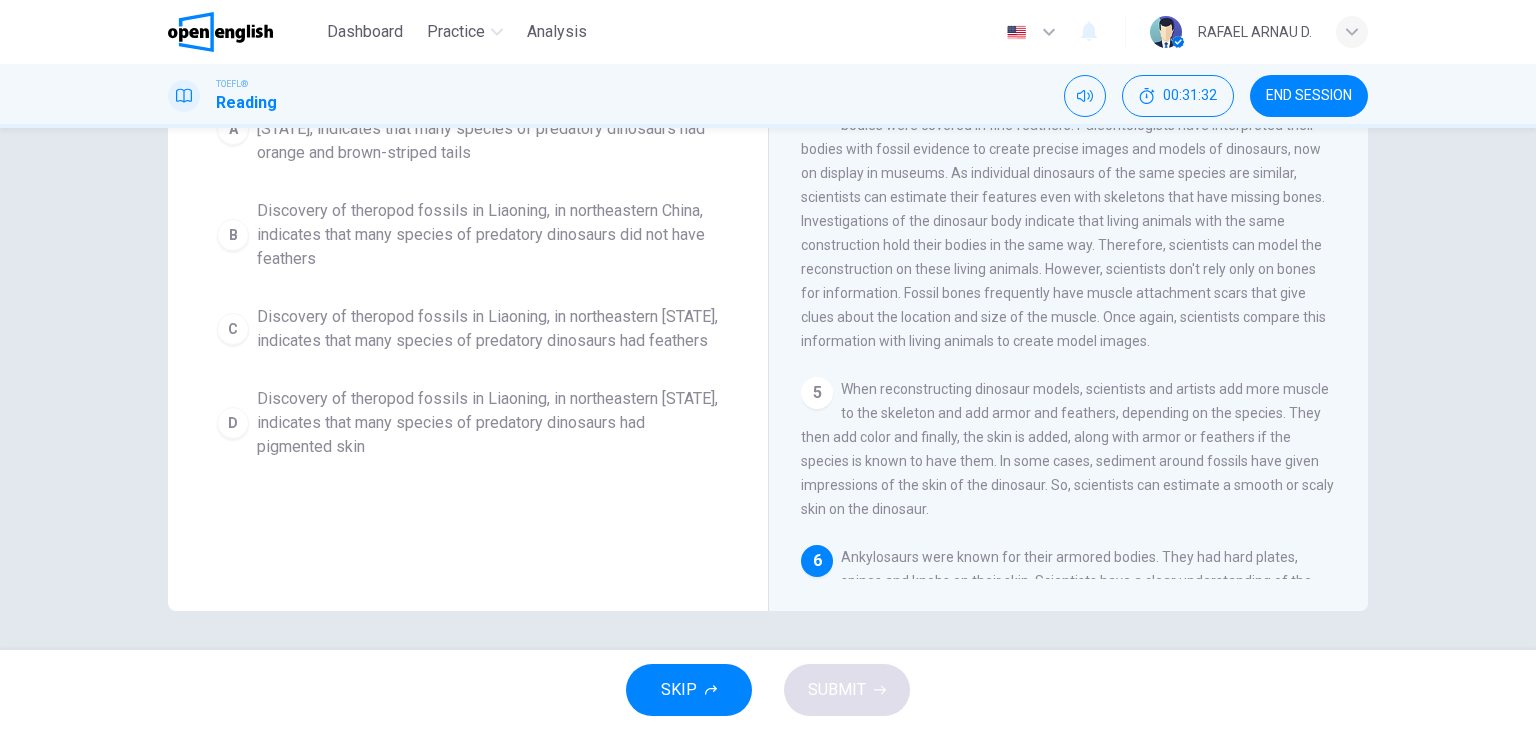 scroll, scrollTop: 253, scrollLeft: 0, axis: vertical 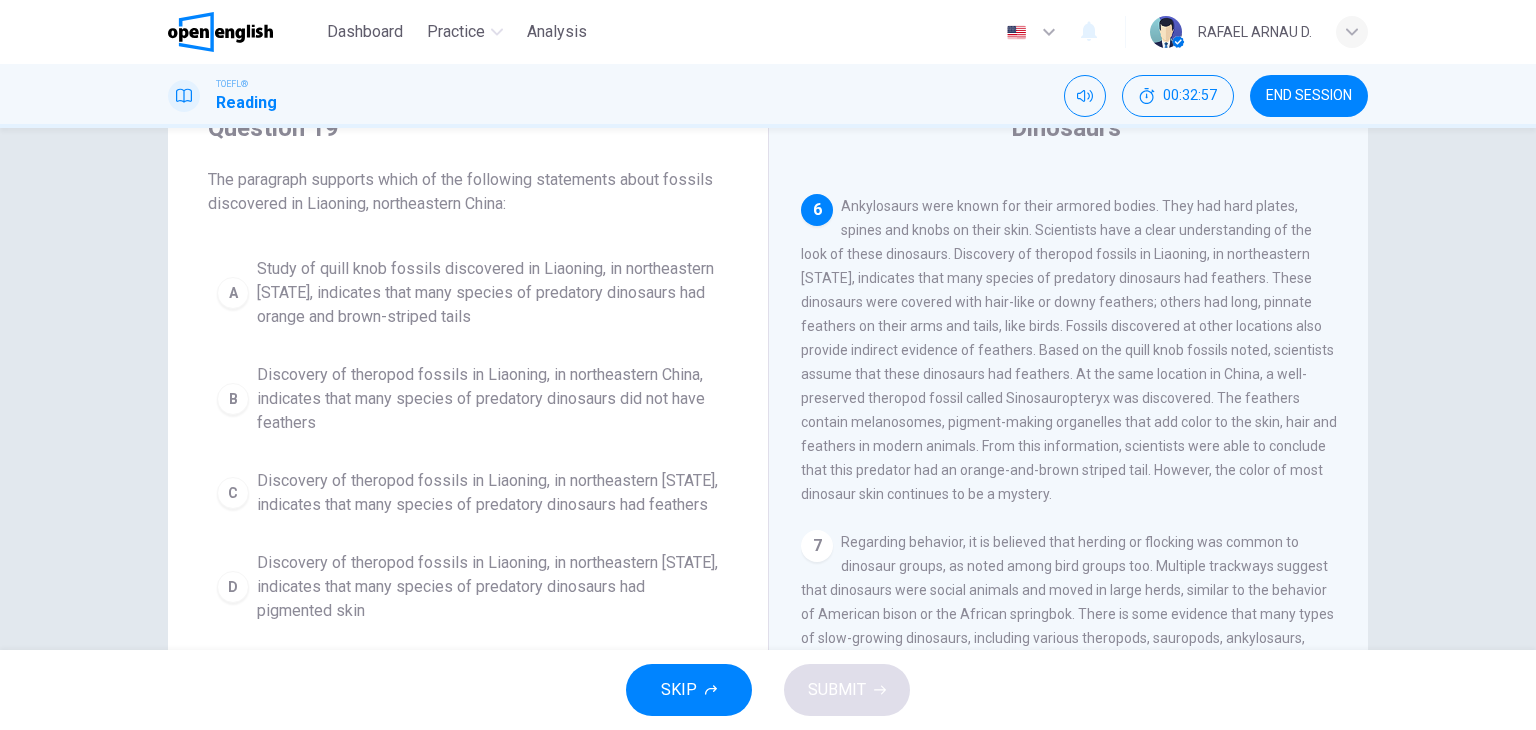 click on "Discovery of theropod fossils in Liaoning, in northeastern [STATE], indicates that many species of predatory dinosaurs had feathers" at bounding box center (488, 293) 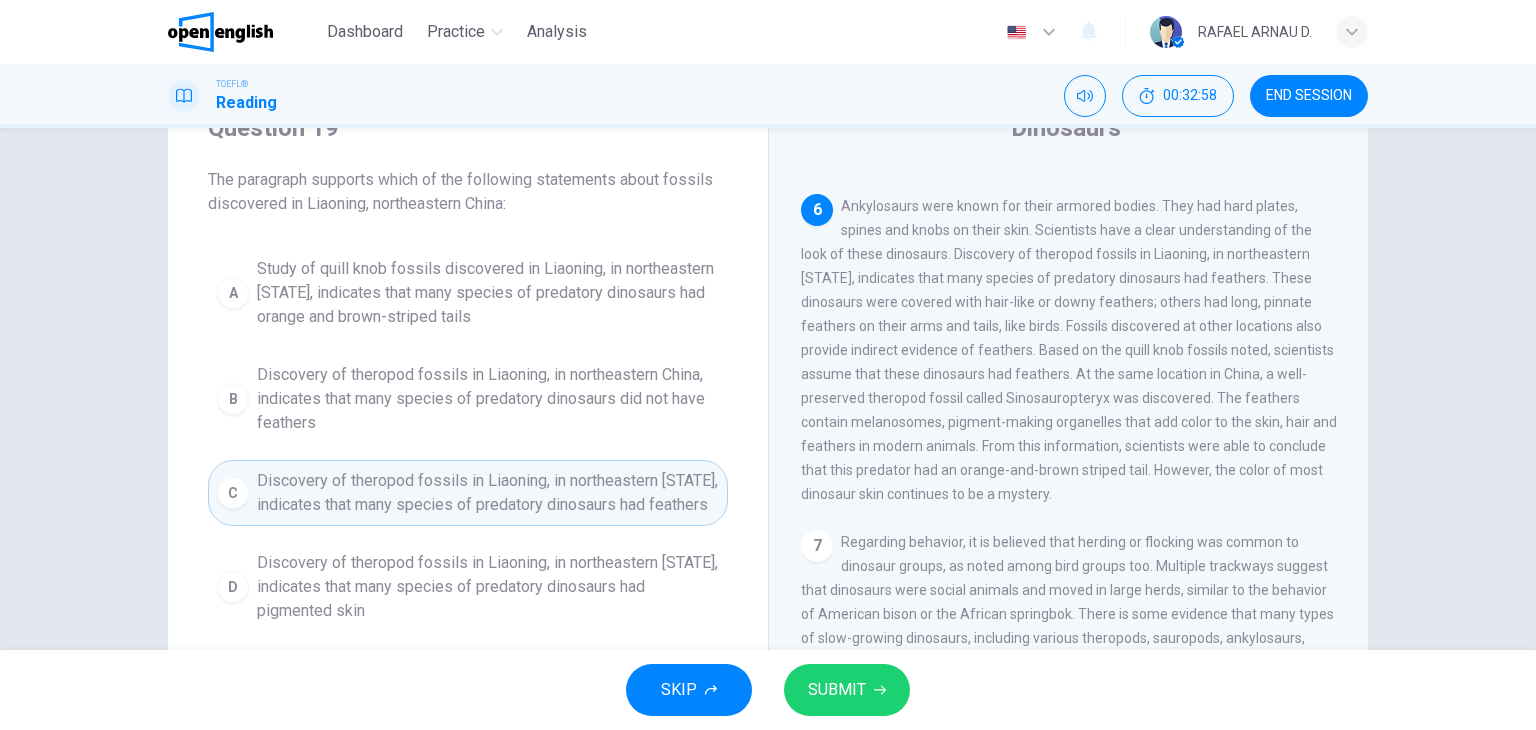 click on "SUBMIT" at bounding box center [847, 690] 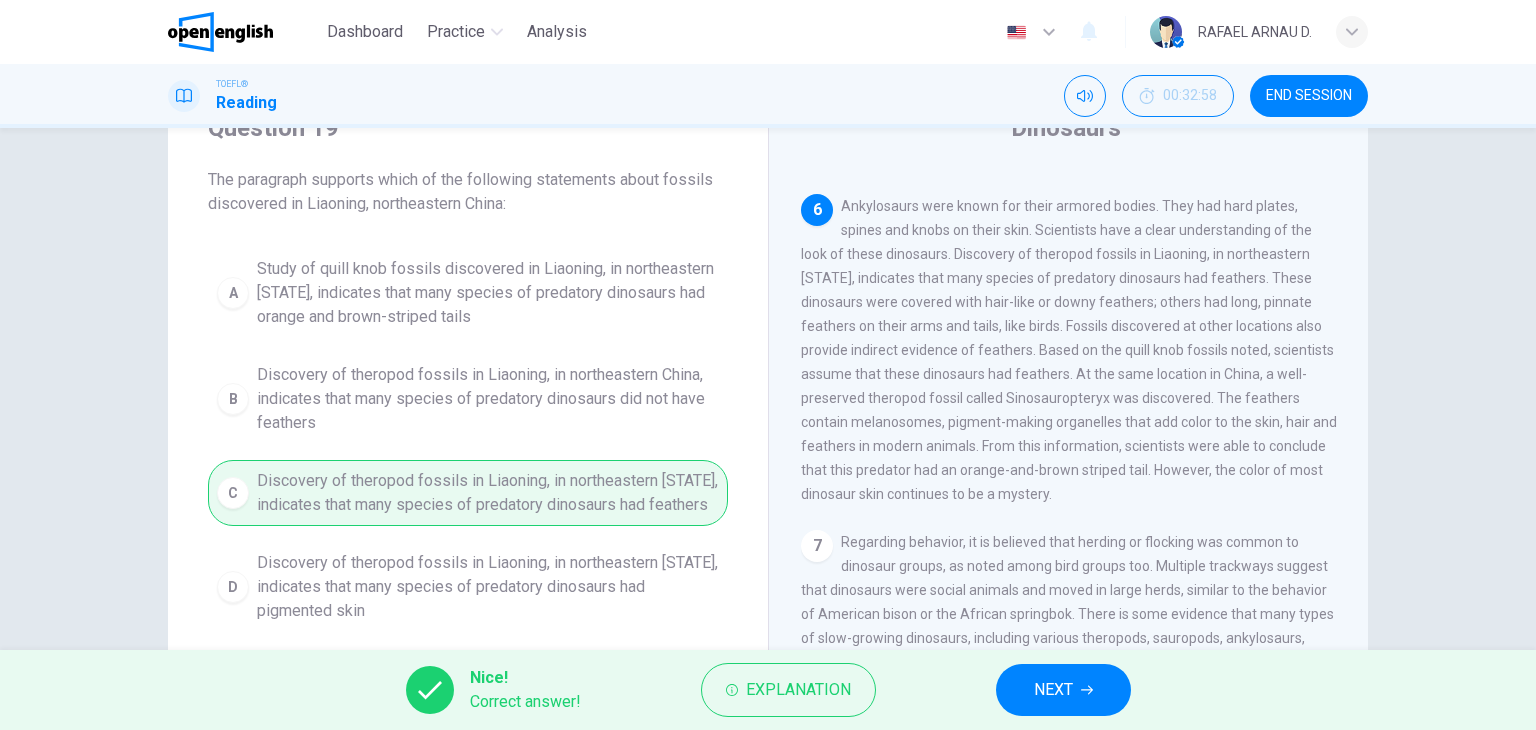 scroll, scrollTop: 253, scrollLeft: 0, axis: vertical 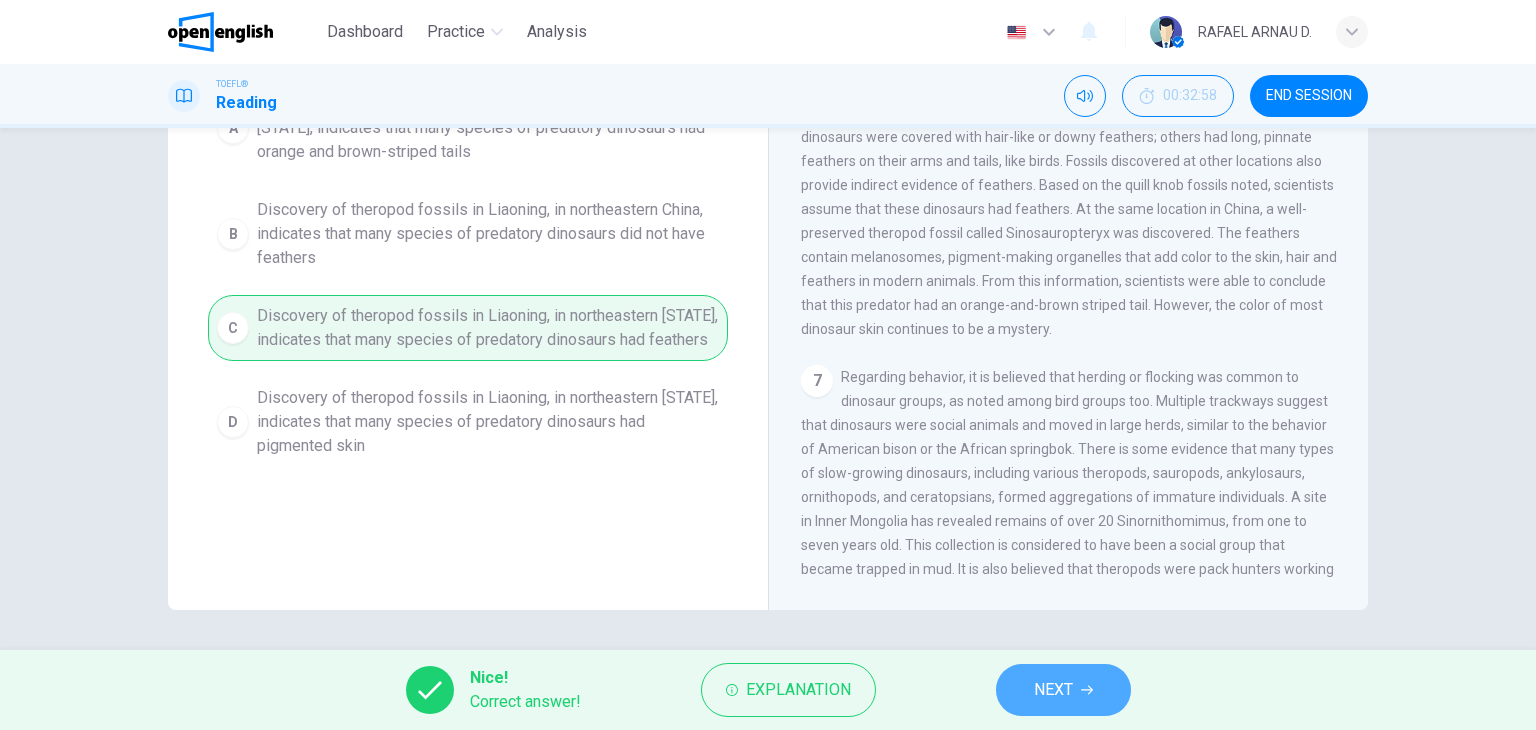 click on "NEXT" at bounding box center [1053, 690] 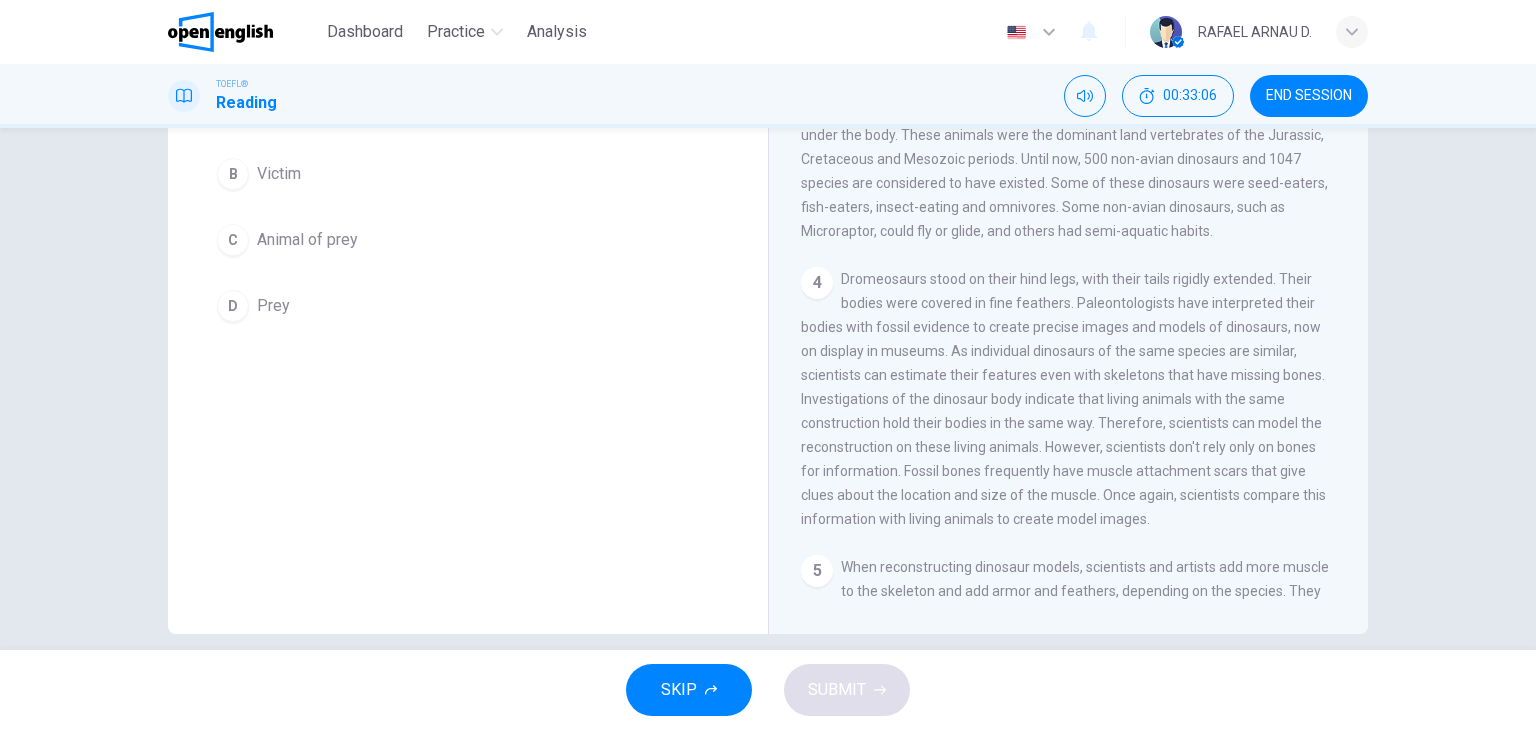 scroll, scrollTop: 238, scrollLeft: 0, axis: vertical 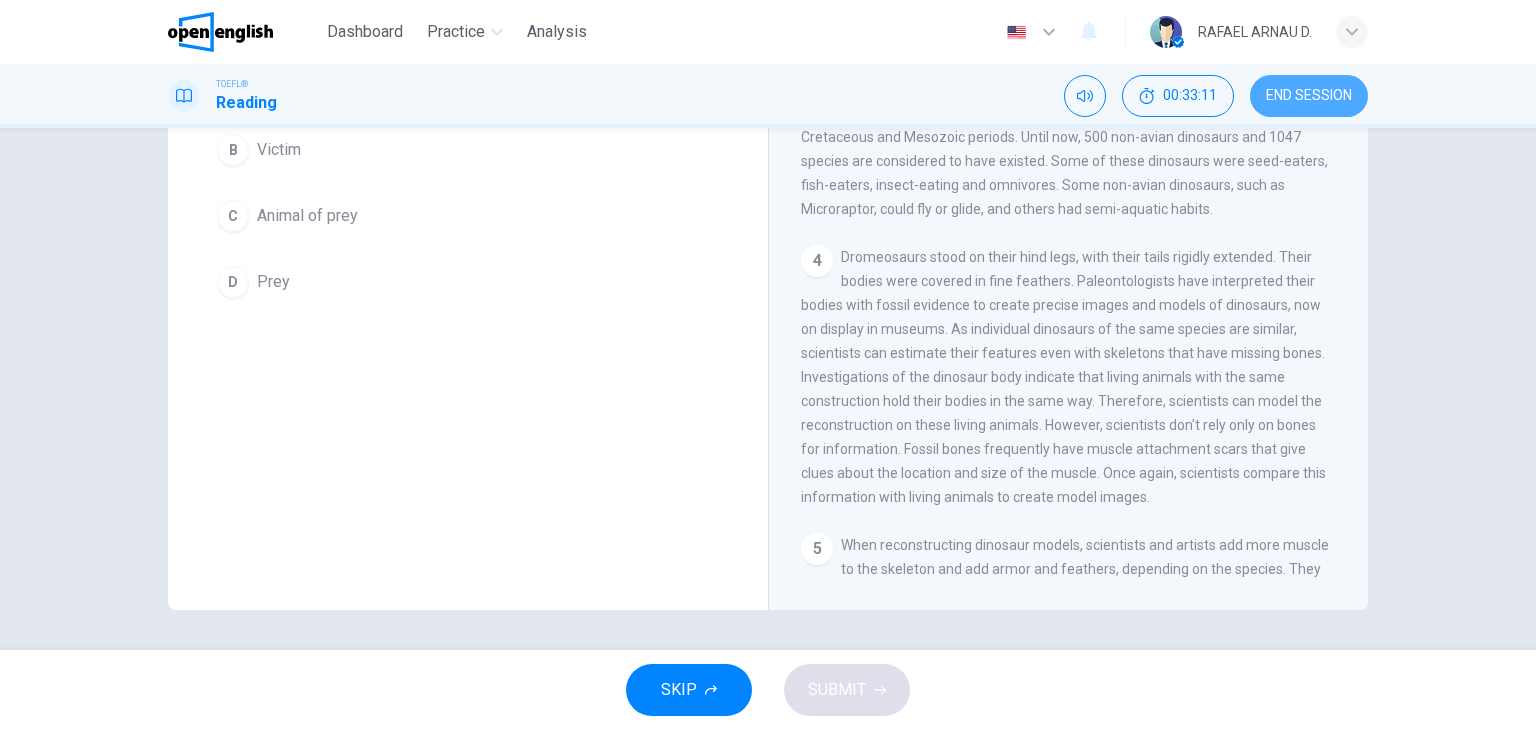 click on "END SESSION" at bounding box center (1309, 96) 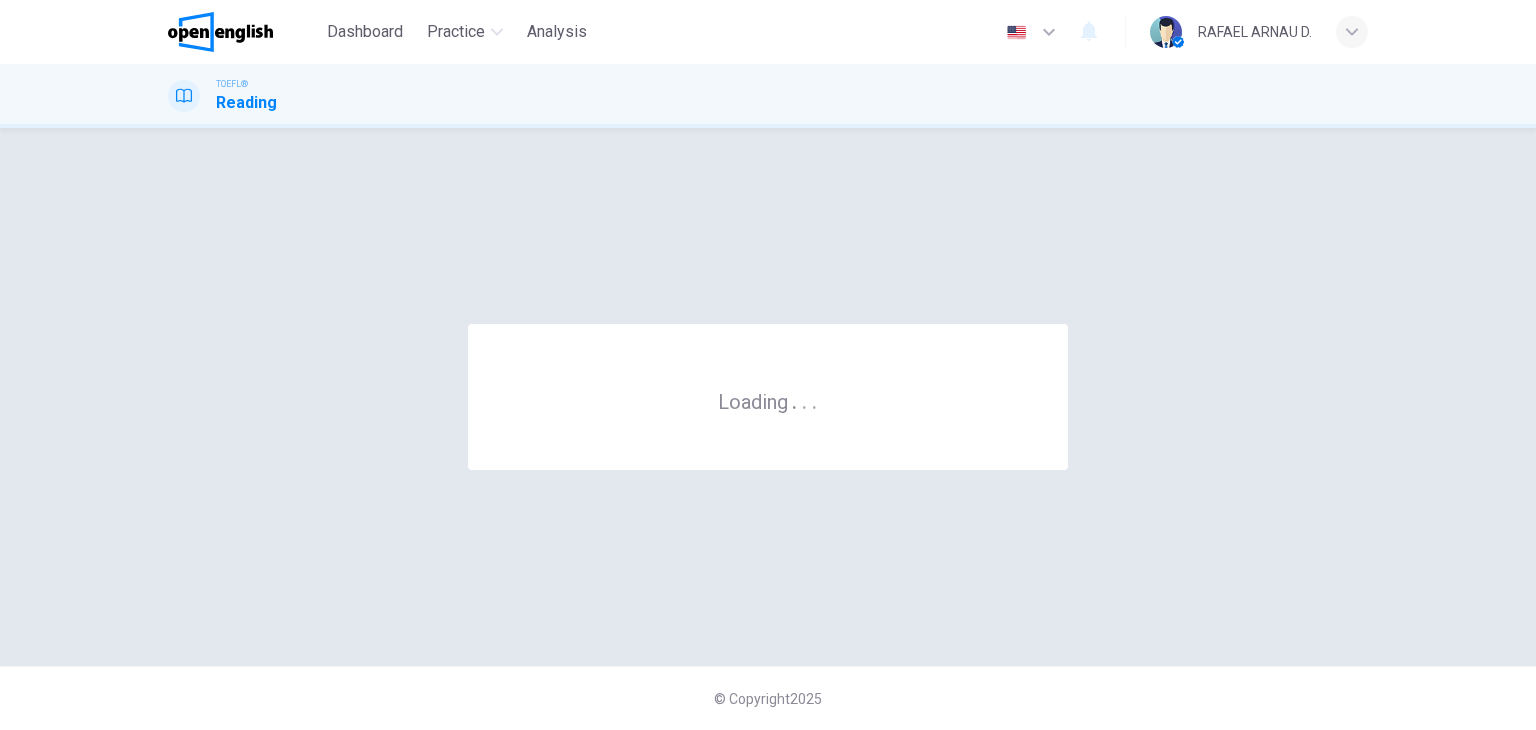 scroll, scrollTop: 0, scrollLeft: 0, axis: both 